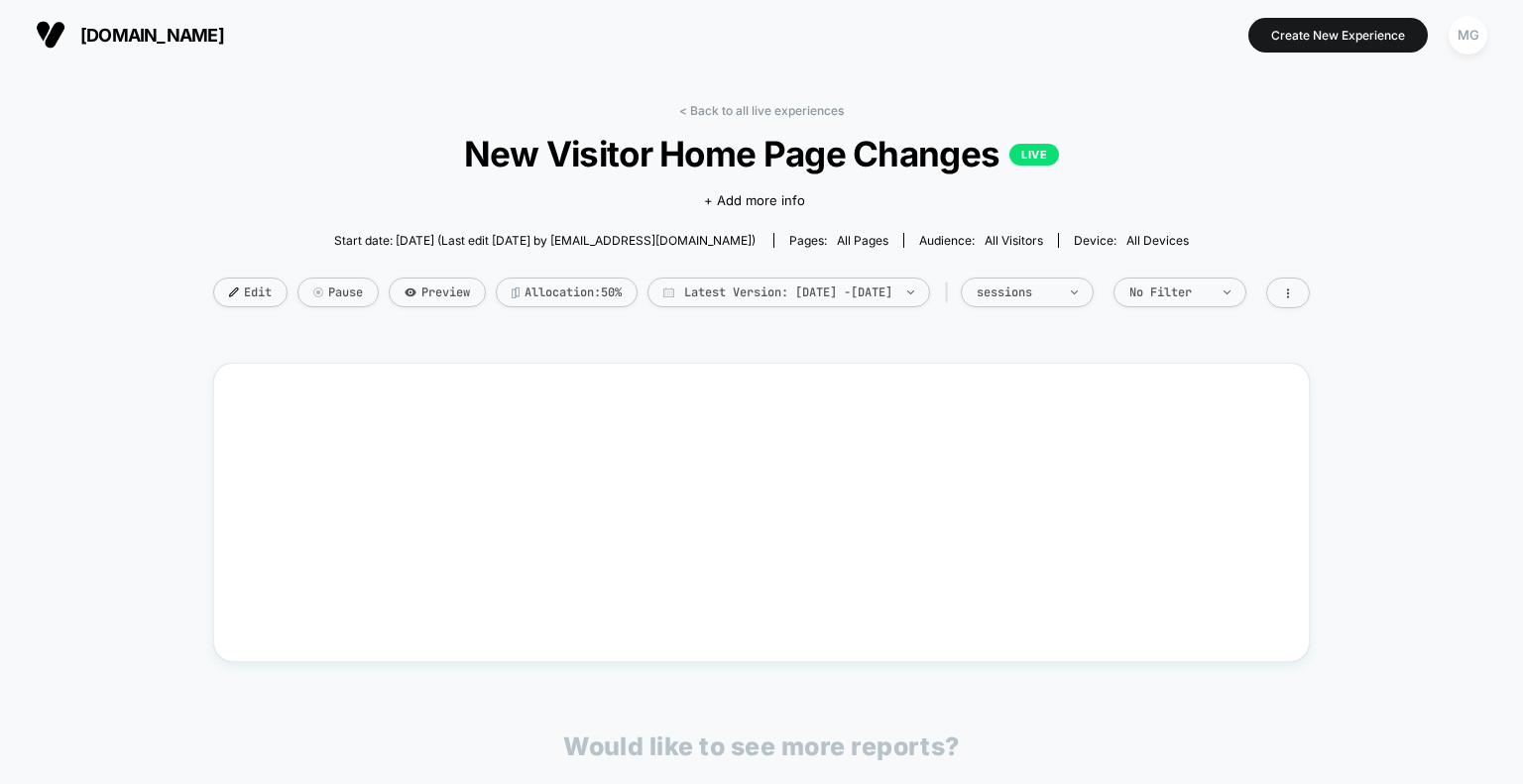 scroll, scrollTop: 0, scrollLeft: 0, axis: both 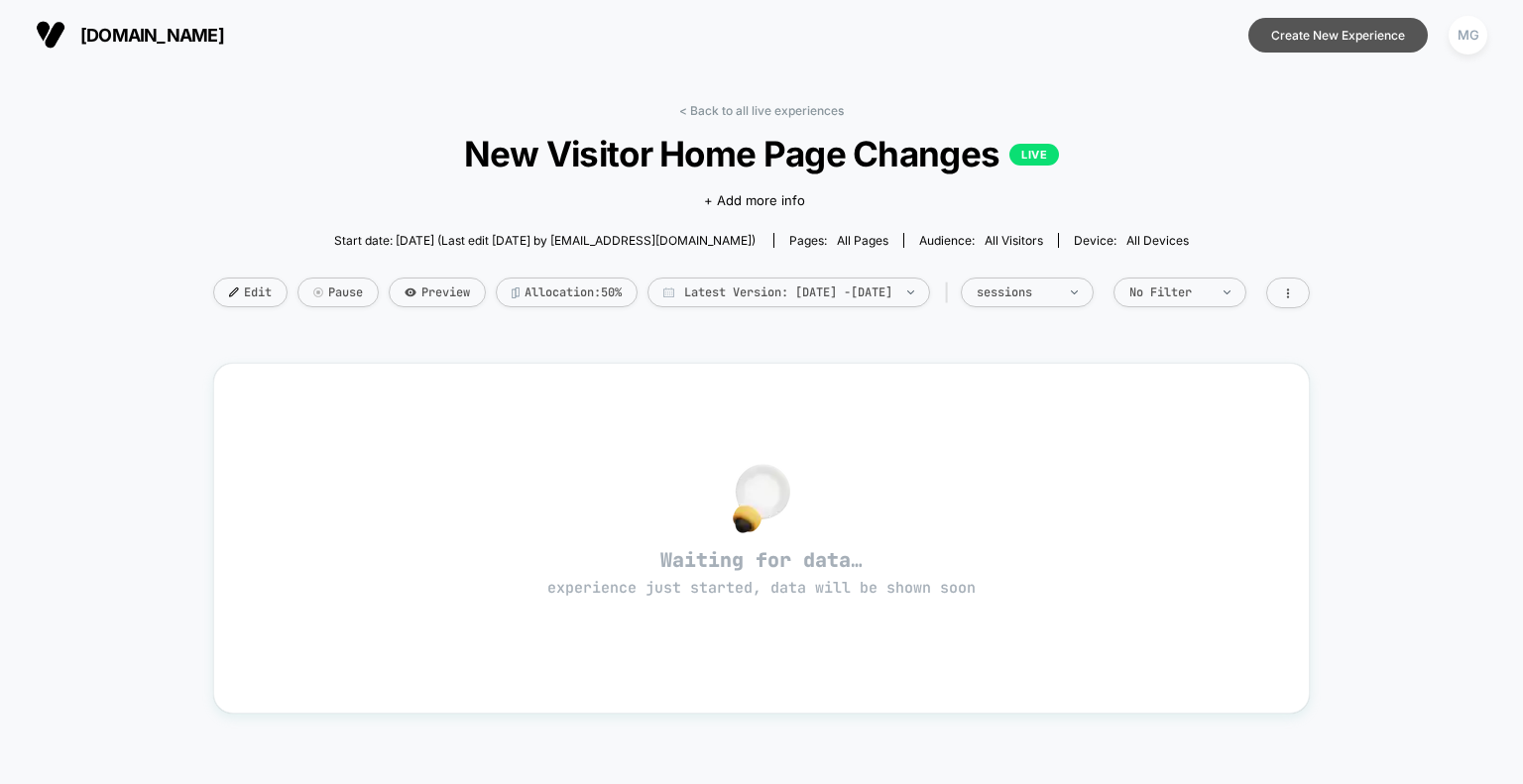 click on "Create New Experience" at bounding box center (1338, 35) 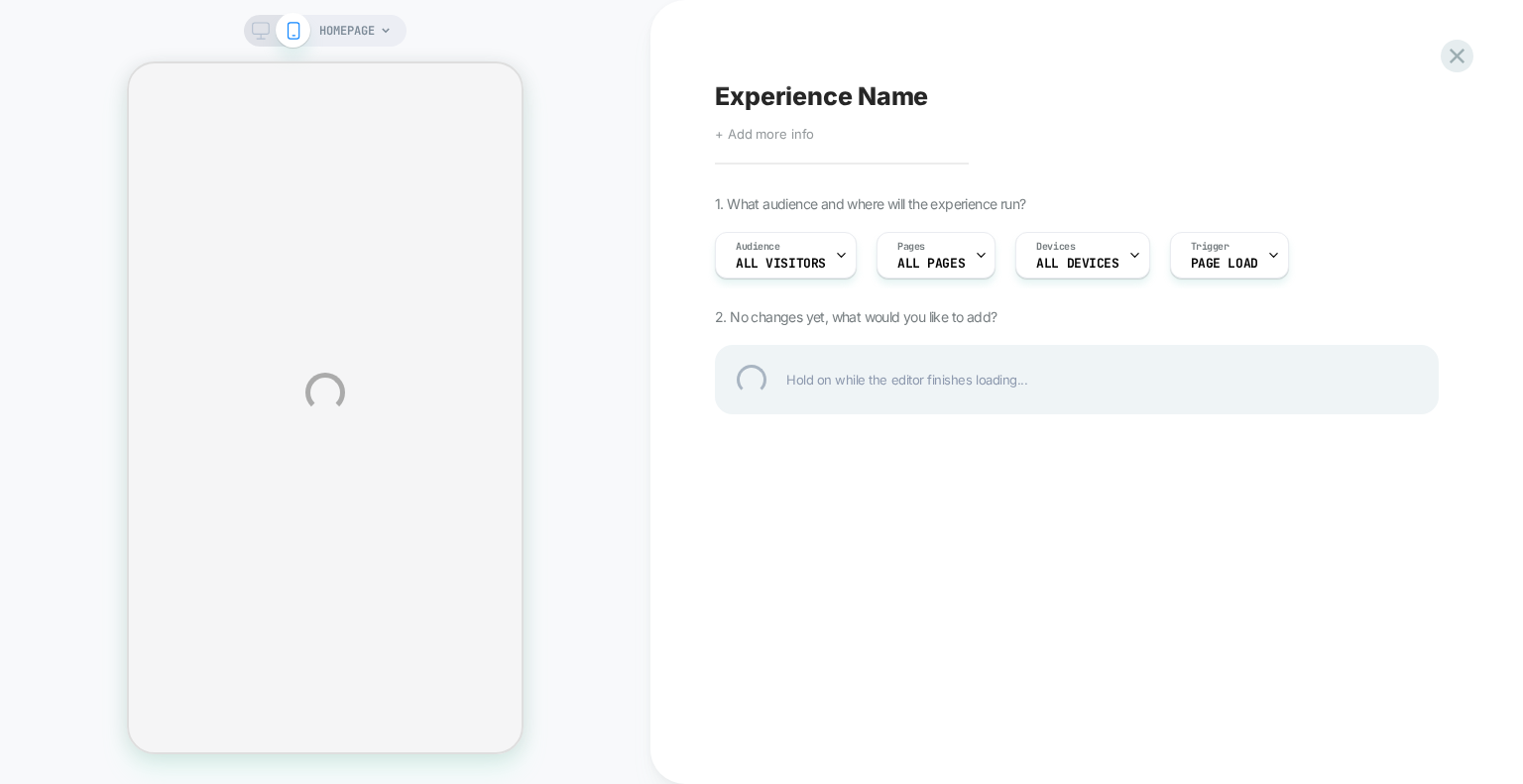 click on "Experience Name" at bounding box center (1077, 96) 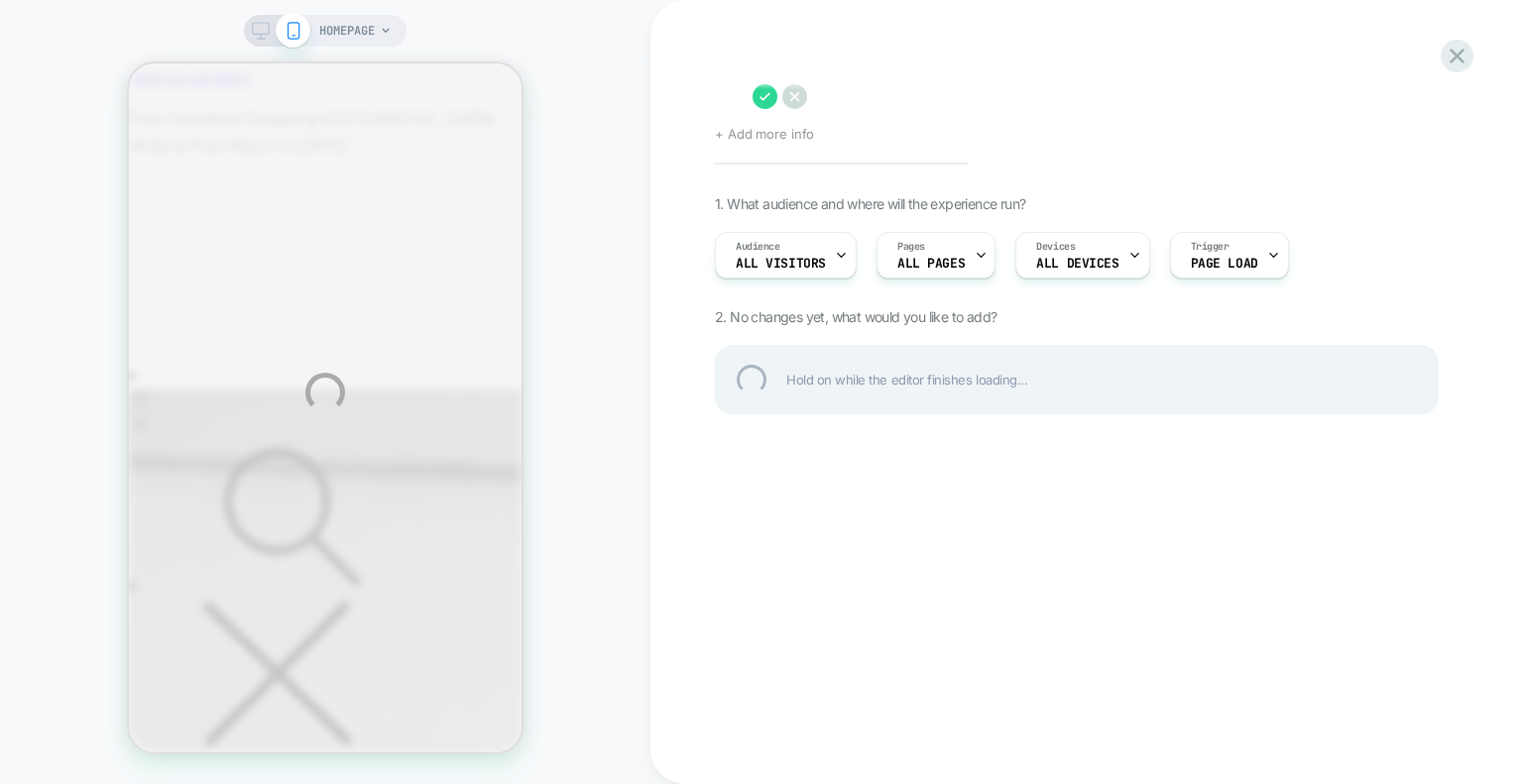 scroll, scrollTop: 0, scrollLeft: 0, axis: both 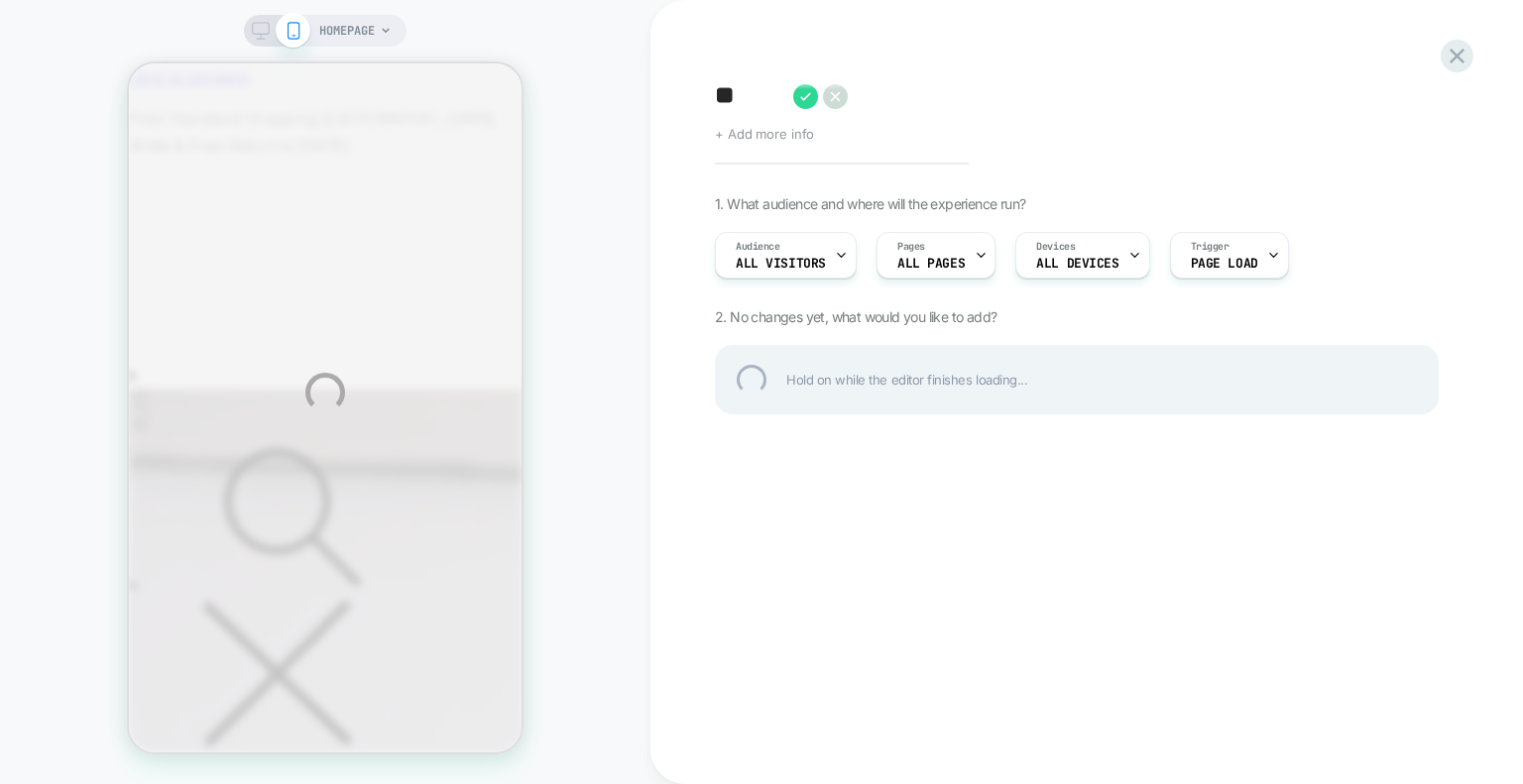 type on "*" 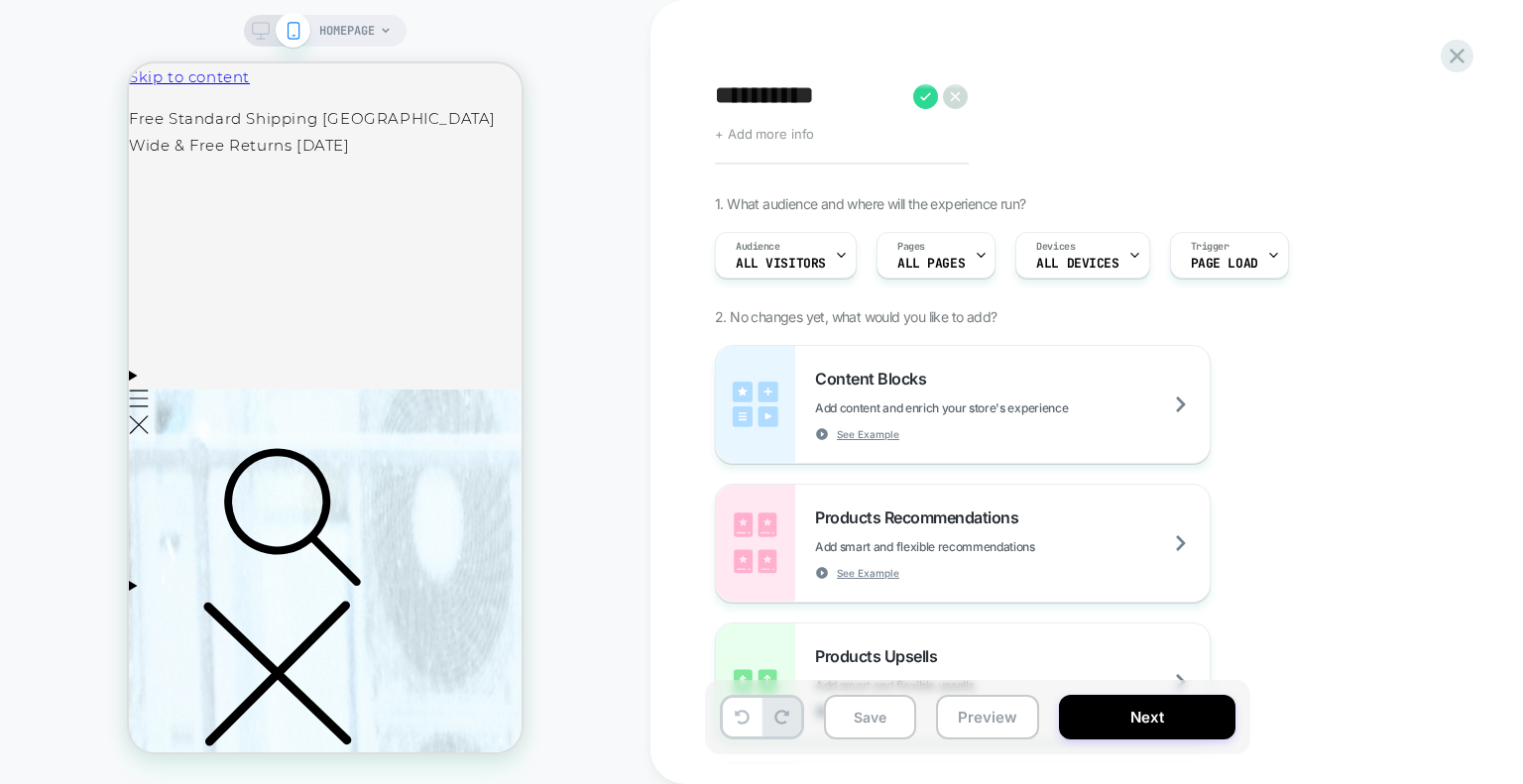 type on "**********" 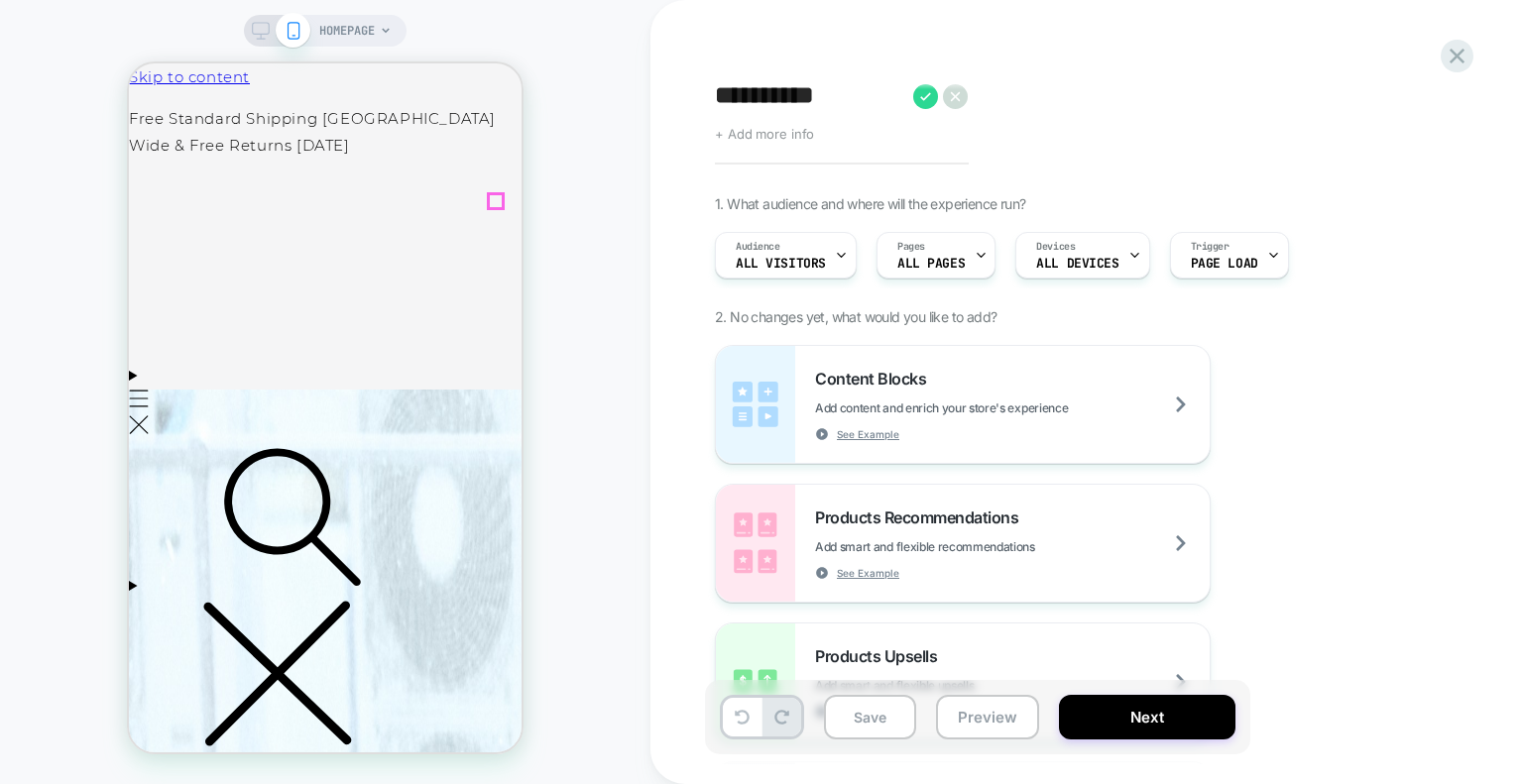 click 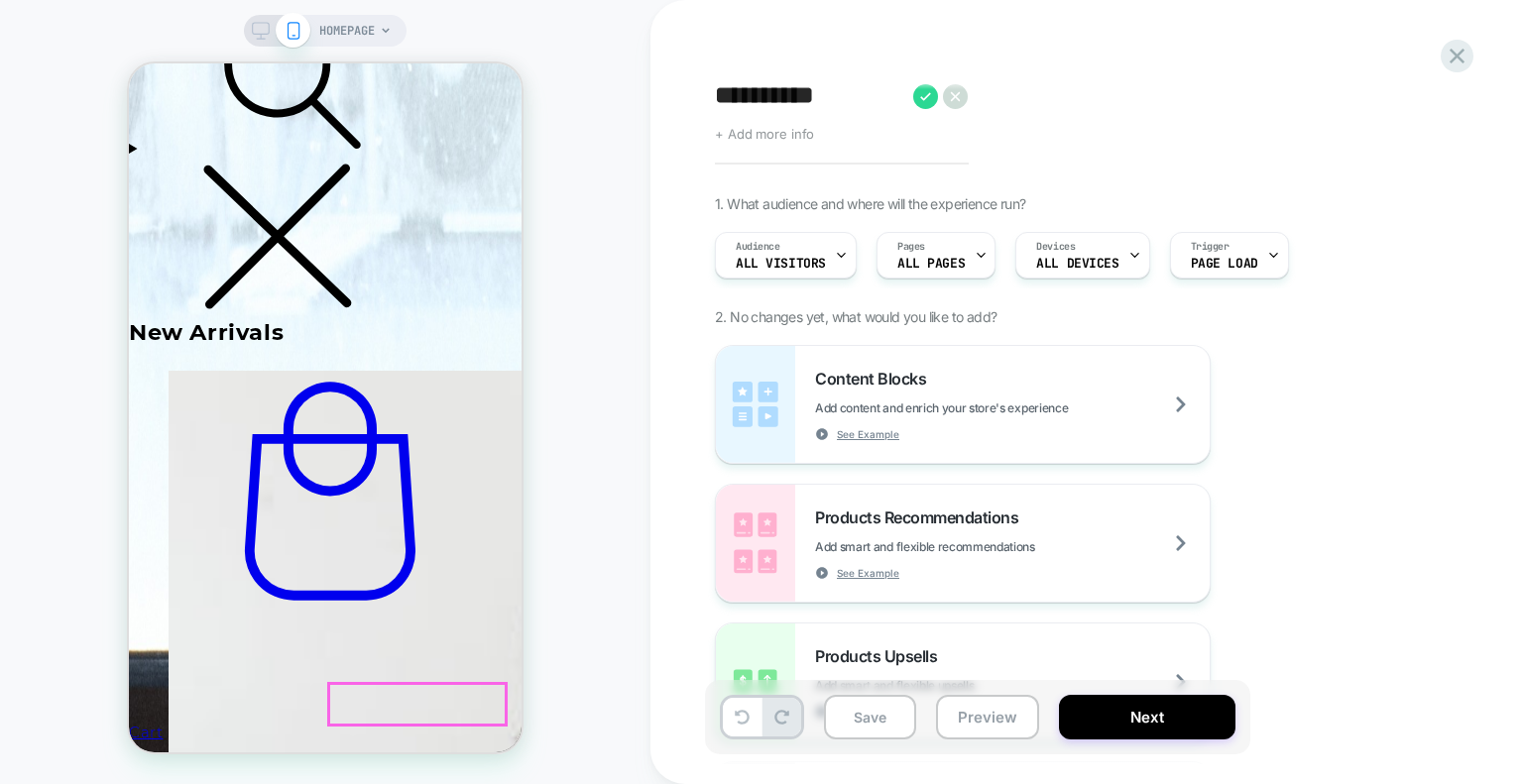 scroll, scrollTop: 1090, scrollLeft: 0, axis: vertical 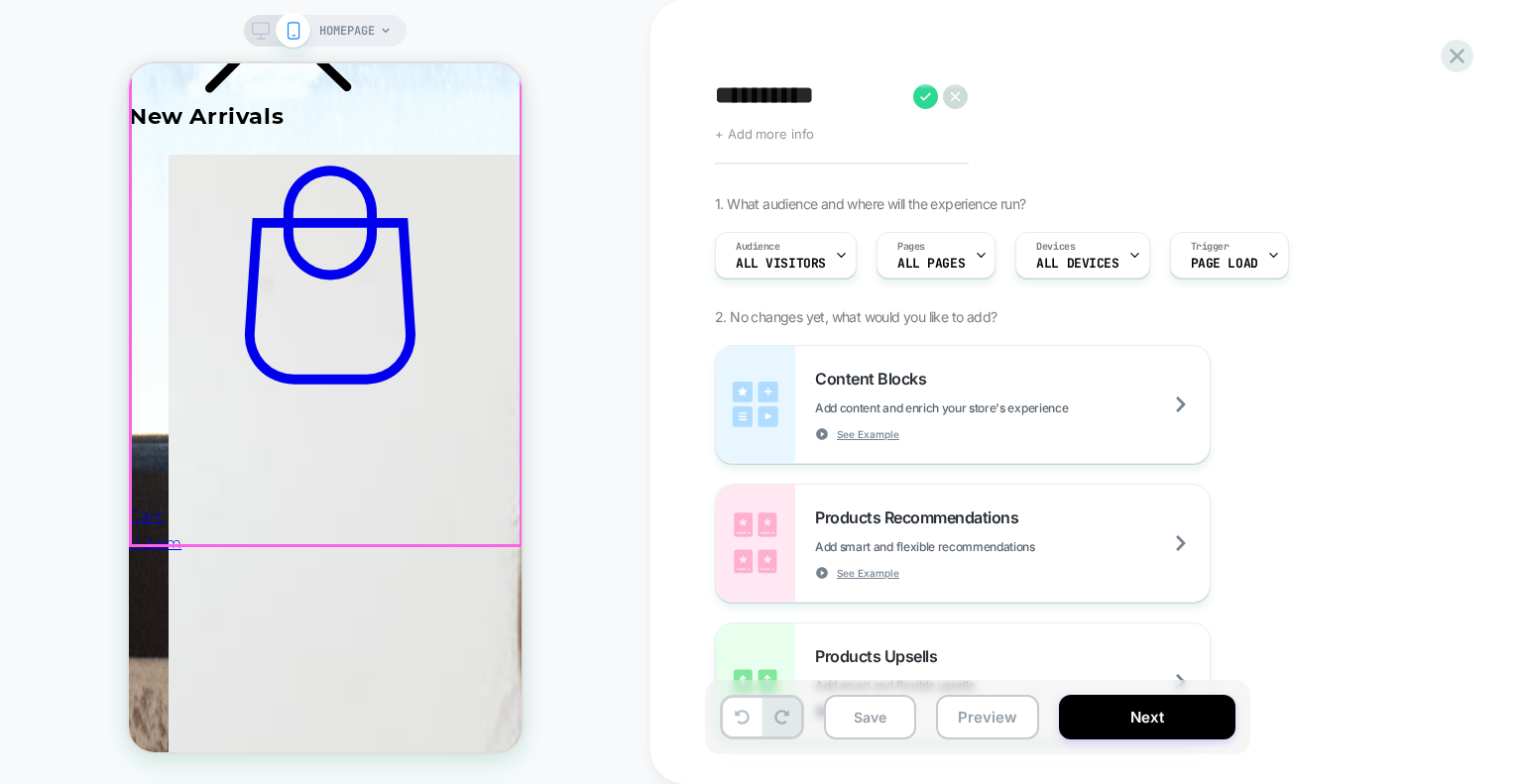 click on "New Arrivals
[PERSON_NAME] Shirt Bodysuit
[PERSON_NAME] Shirt Bodysuit
Regular price
$147.00 USD
Regular price
Sale price
$147.00 USD
Unit price
/
per
Choose options
/" at bounding box center (325, 12593) 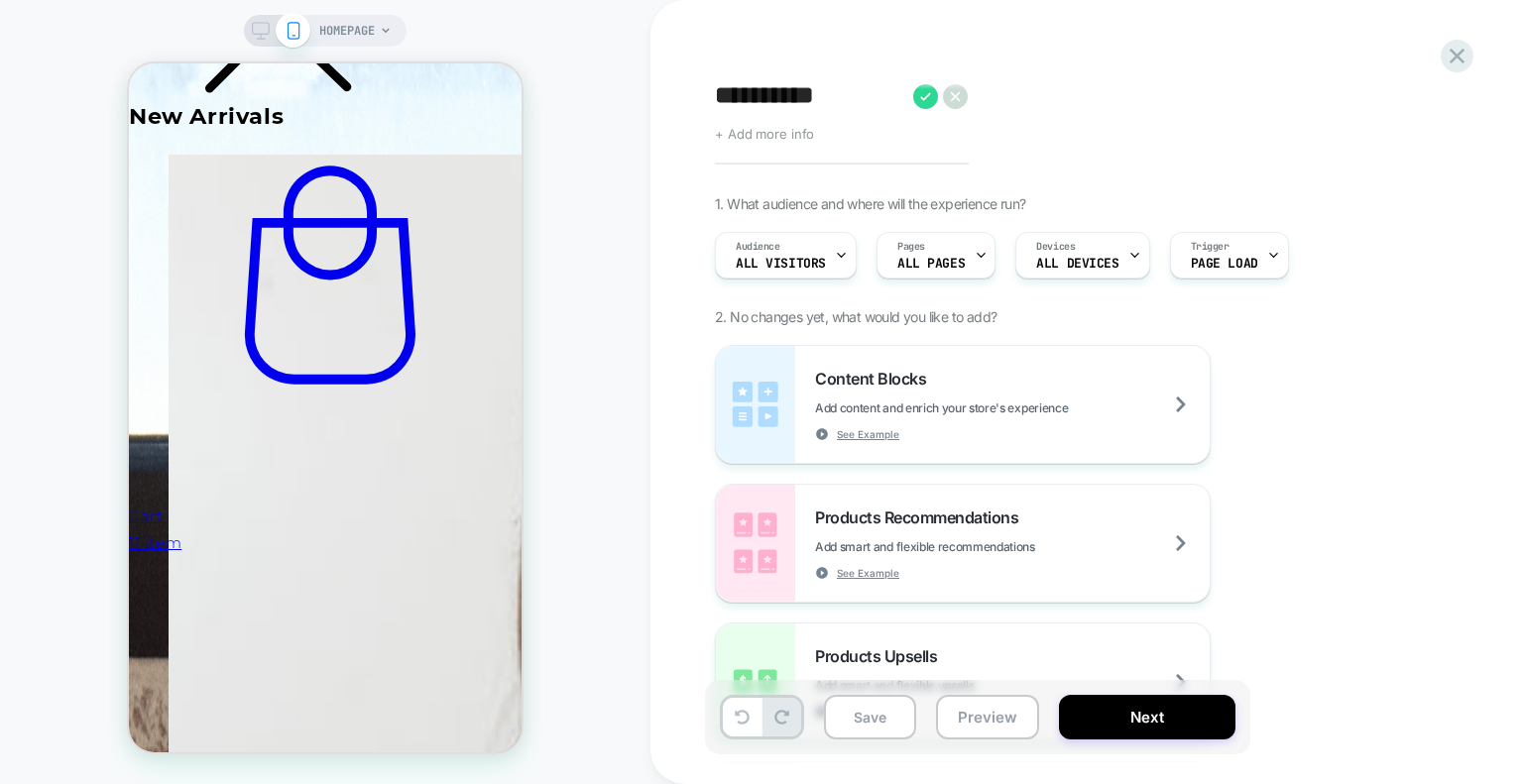 drag, startPoint x: 988, startPoint y: 423, endPoint x: 656, endPoint y: 484, distance: 337.5574 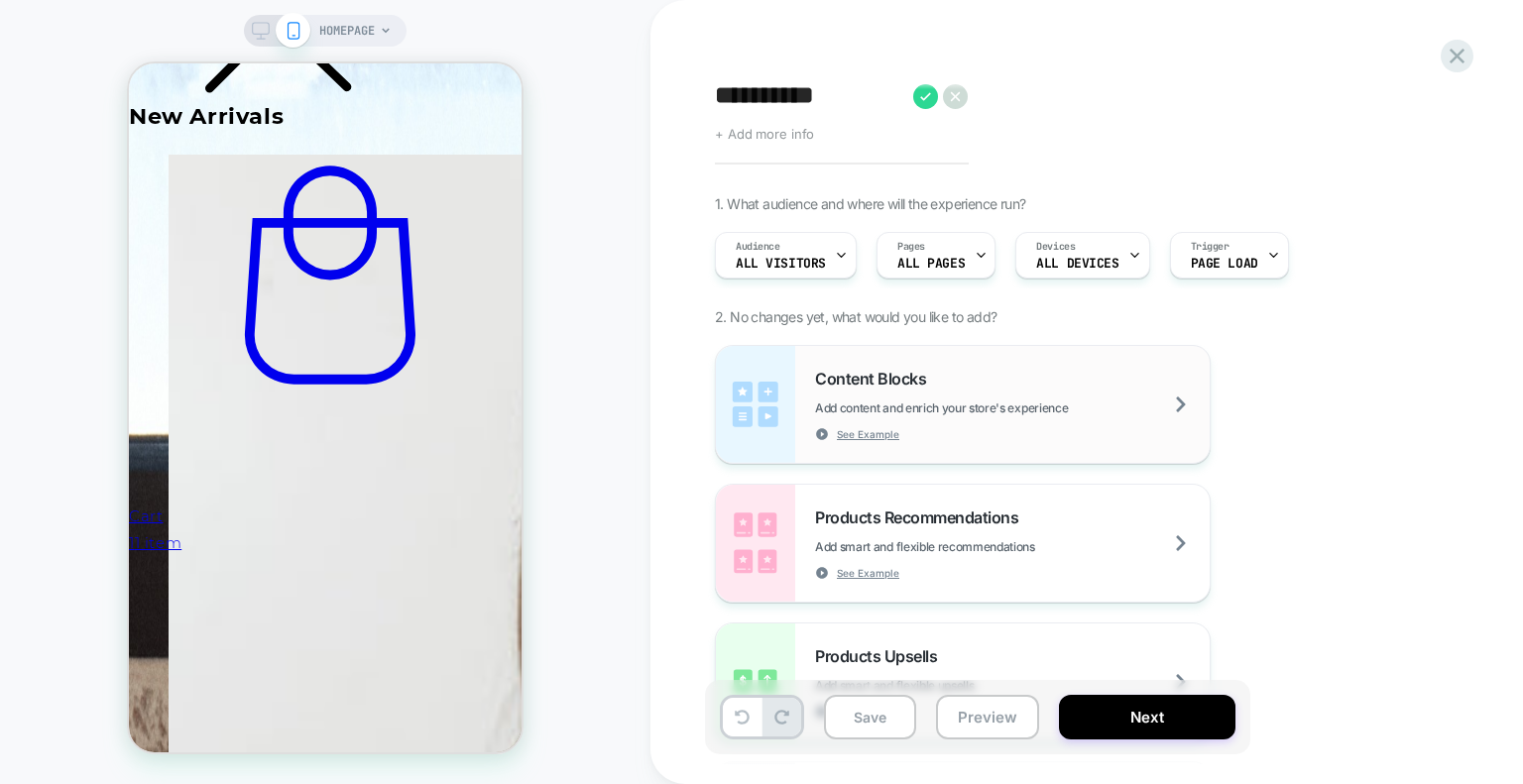 click on "Content Blocks Add content and enrich your store's experience See Example" at bounding box center [1012, 404] 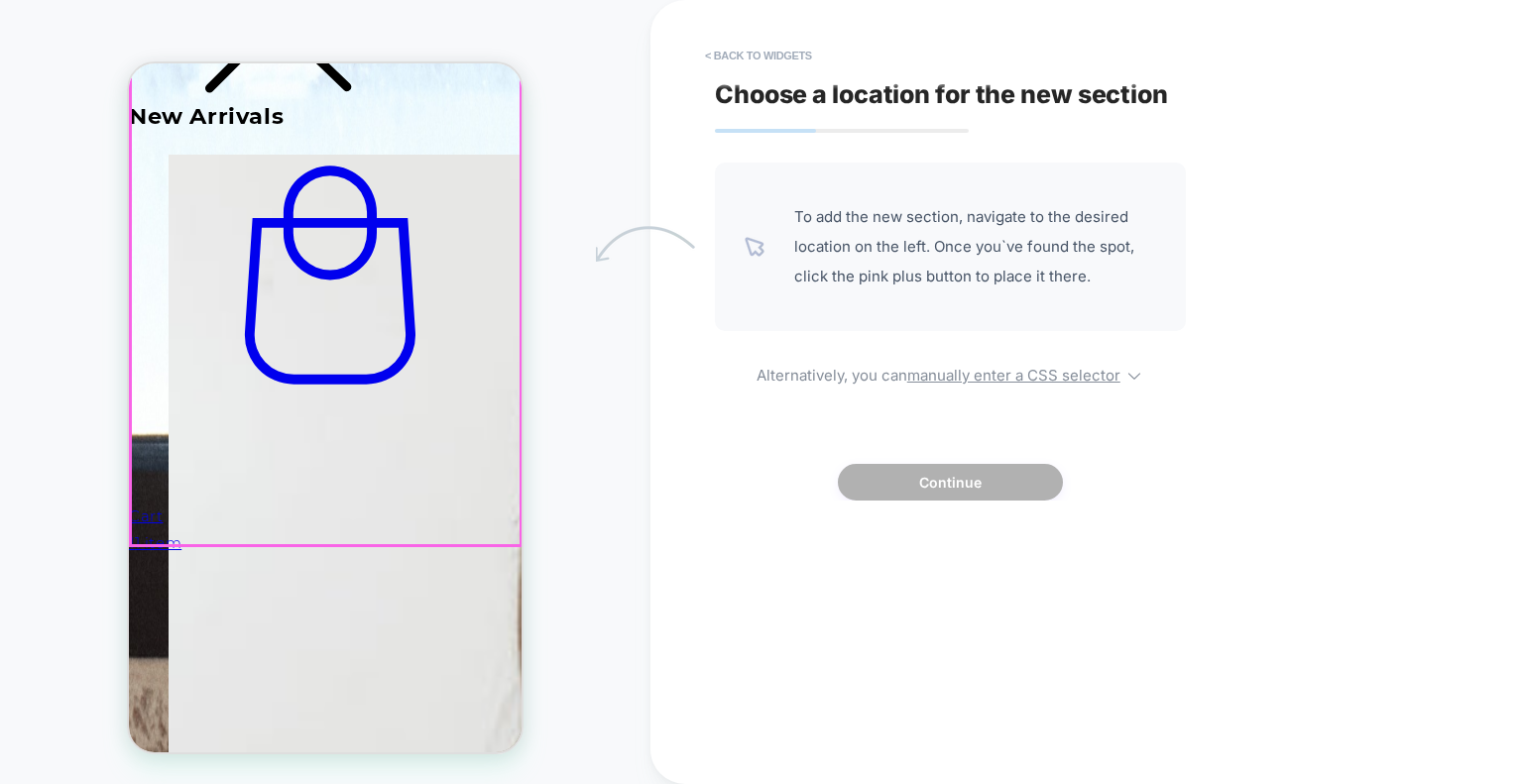 click on "New Arrivals
[PERSON_NAME] Shirt Bodysuit
[PERSON_NAME] Shirt Bodysuit
Regular price
$147.00 USD
Regular price
Sale price
$147.00 USD
Unit price
/
per
Choose options
/" at bounding box center [325, 12593] 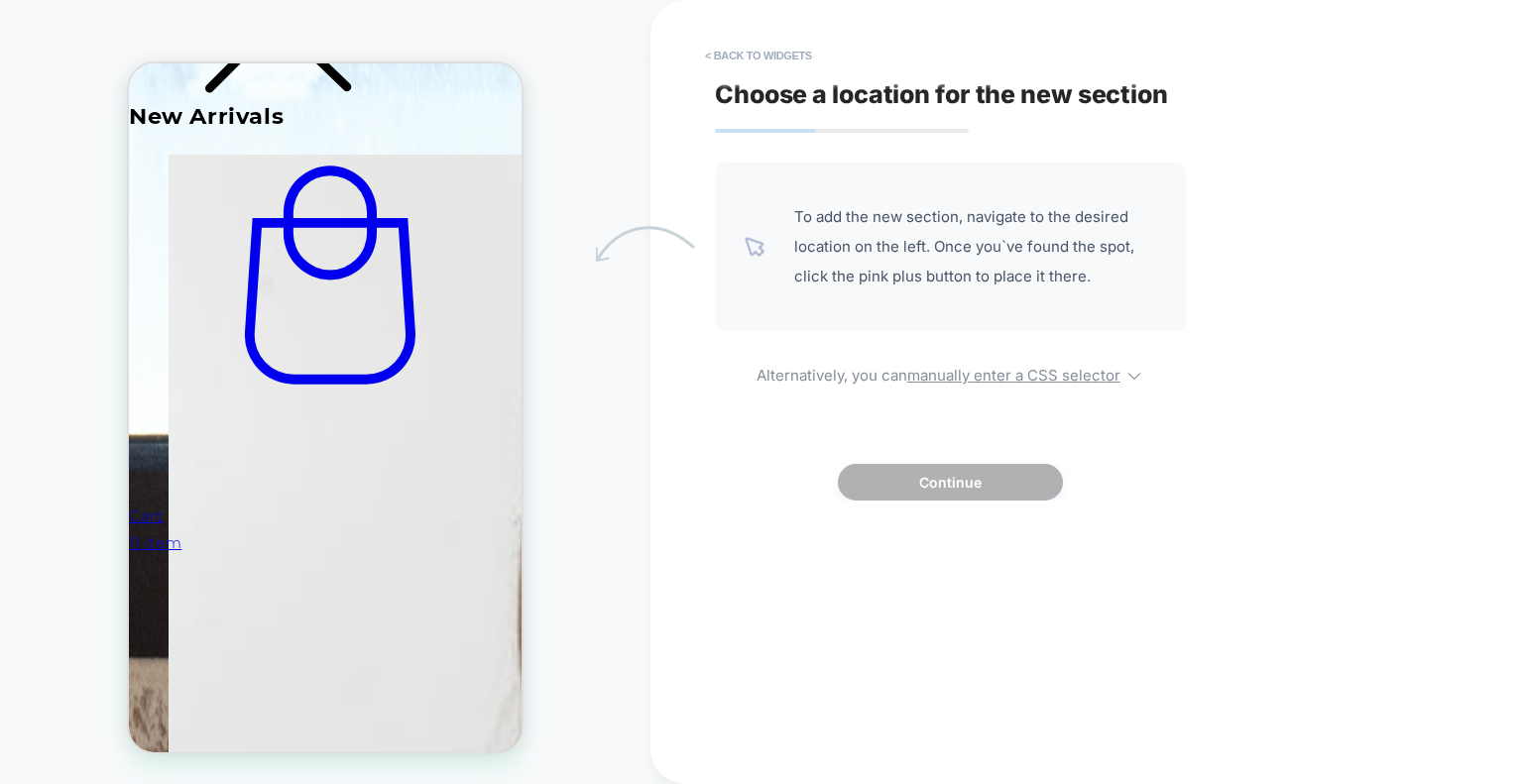 click at bounding box center [645, 244] 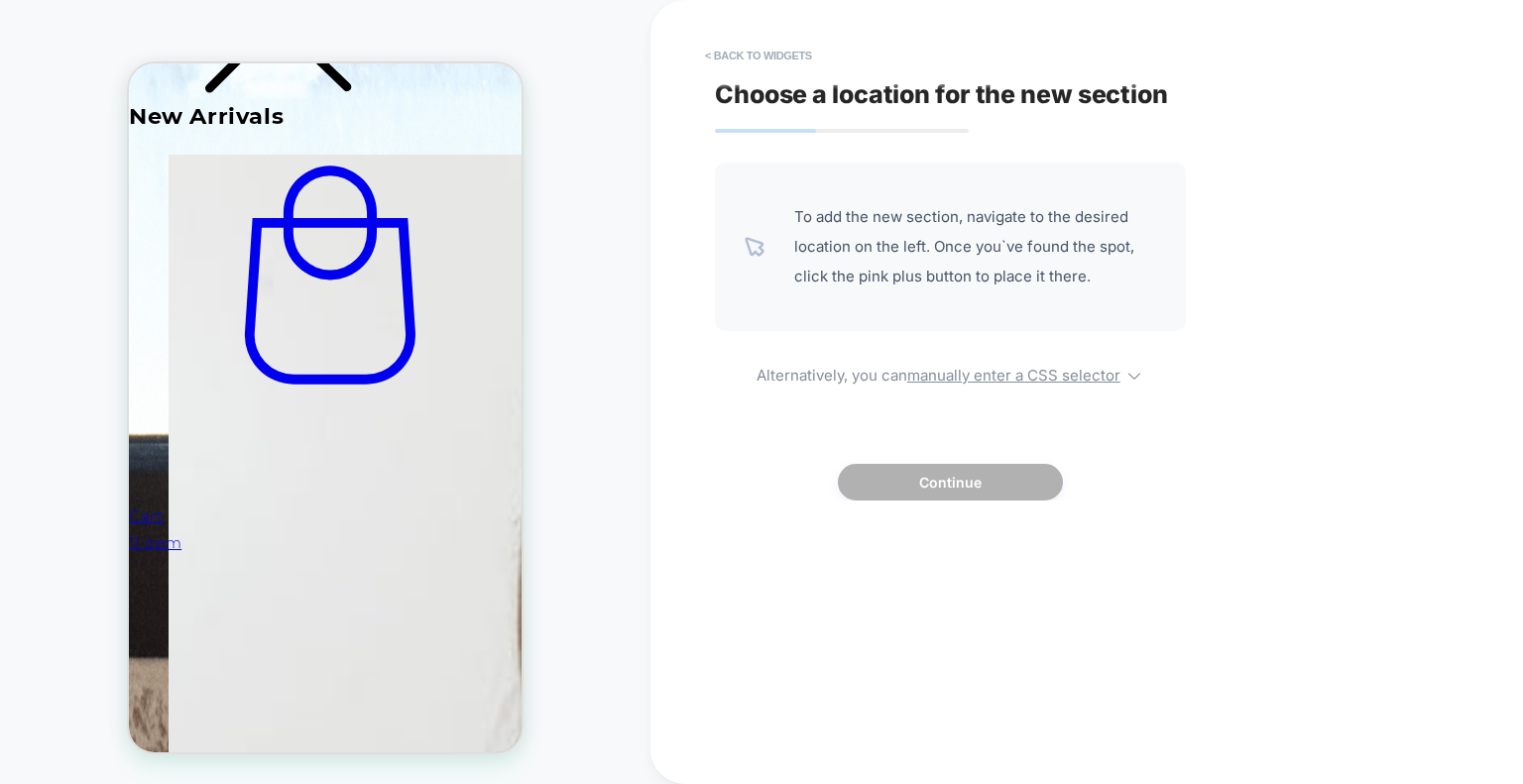 click on "To add the new section, navigate to the desired location on the
left. Once you`ve found the spot, click the pink plus button to
place it there." at bounding box center [975, 247] 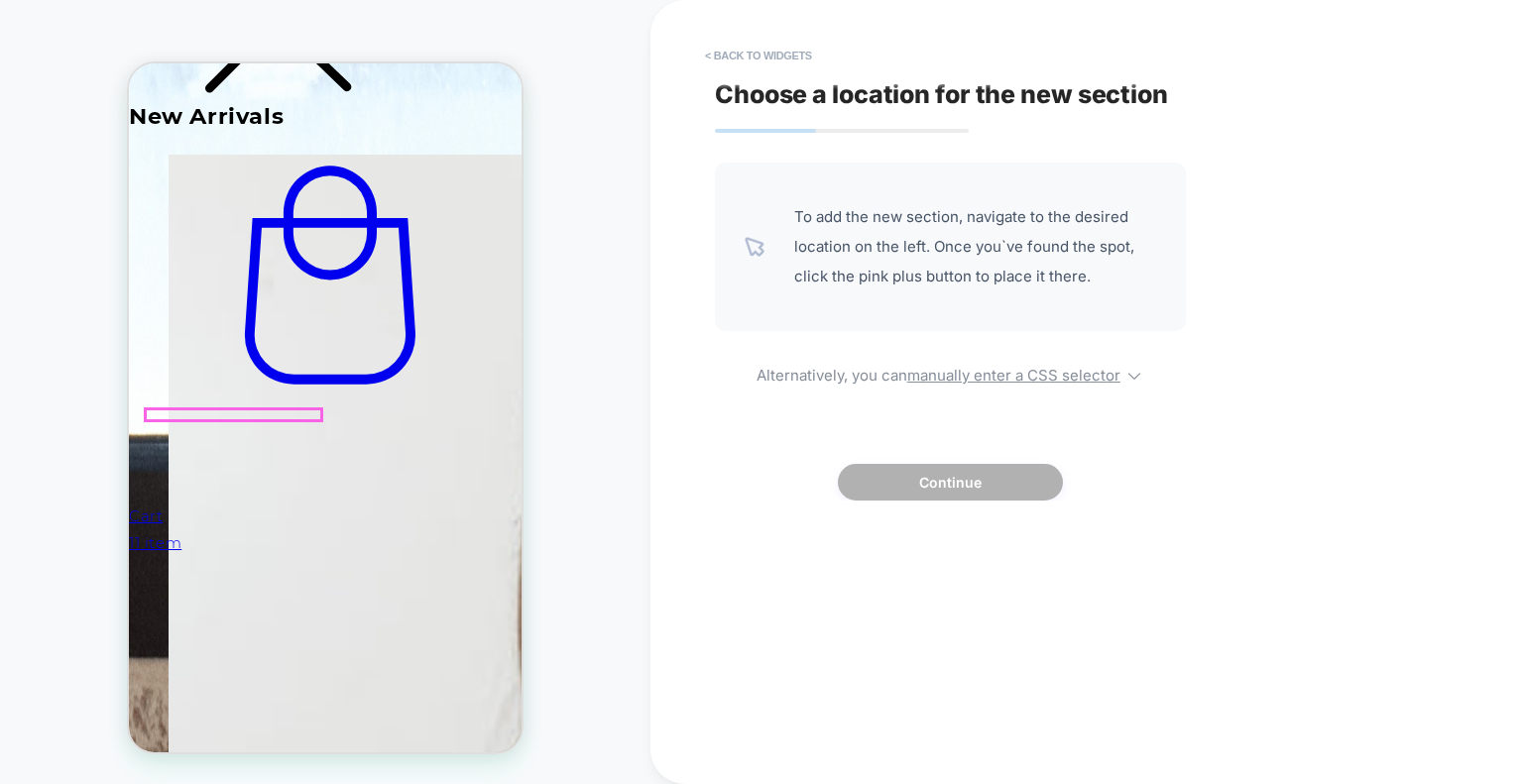 click on "[PERSON_NAME] Shirt Bodysuit" at bounding box center (320, 15574) 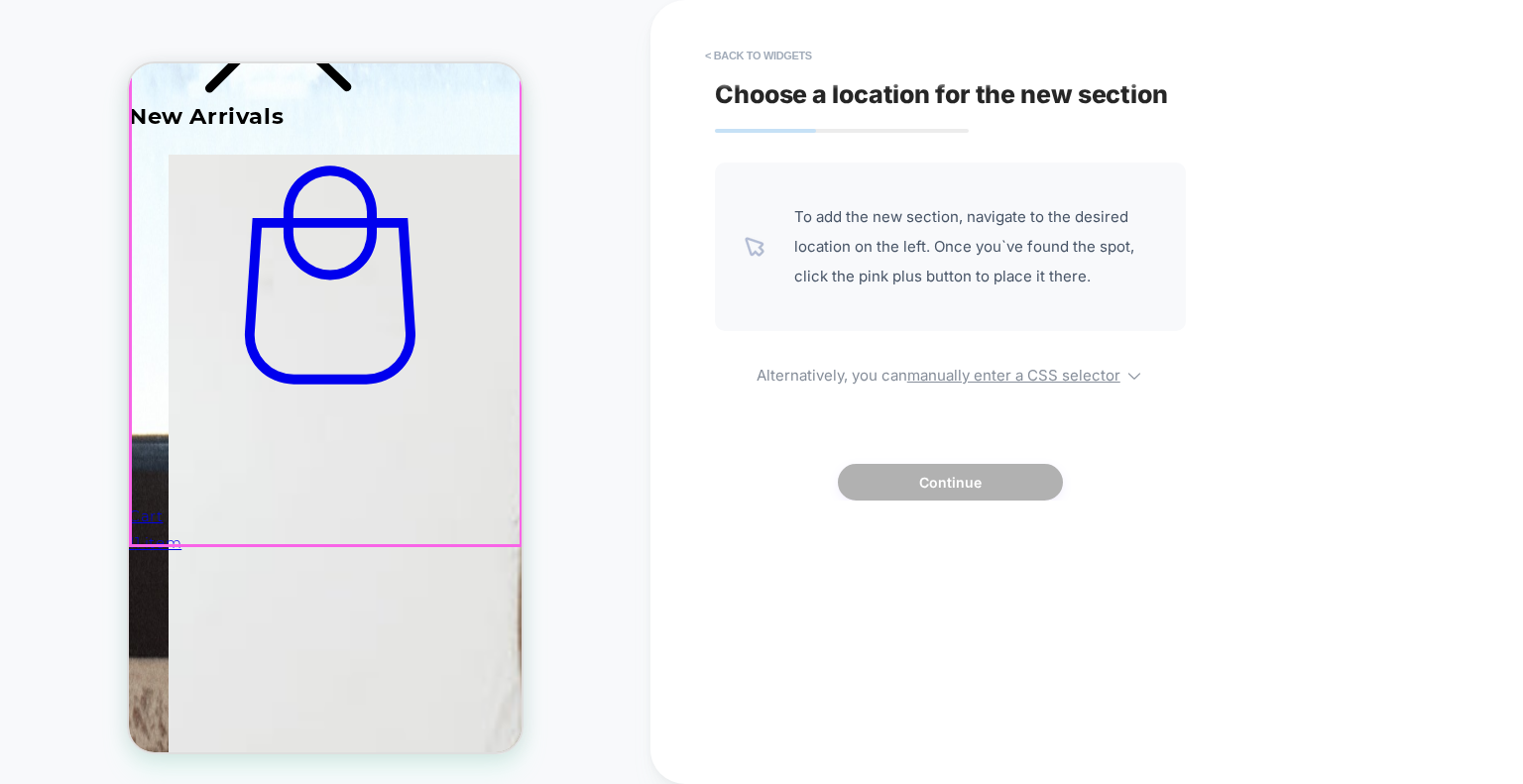 click on "New Arrivals
[PERSON_NAME] Shirt Bodysuit
[PERSON_NAME] Shirt Bodysuit
Regular price
$147.00 USD
Regular price
Sale price
$147.00 USD
Unit price
/
per
Choose options
/" at bounding box center (325, 12593) 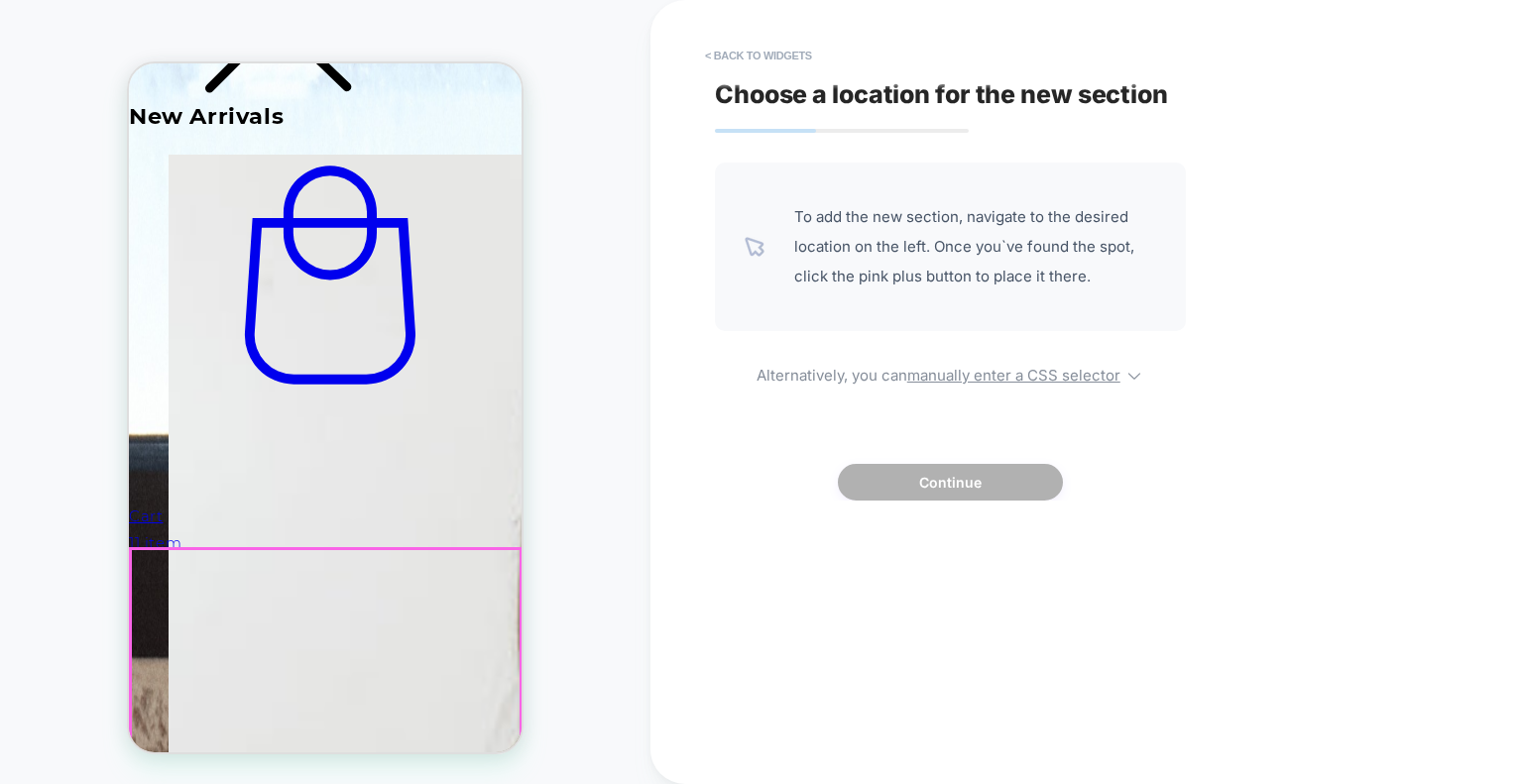 click on "Timeless classics.
Fashion that transcends seasons. Elevate your style with our signature [PERSON_NAME] Bodysuit, designed and crafted by local artisans.
Explore Now" at bounding box center [325, 26366] 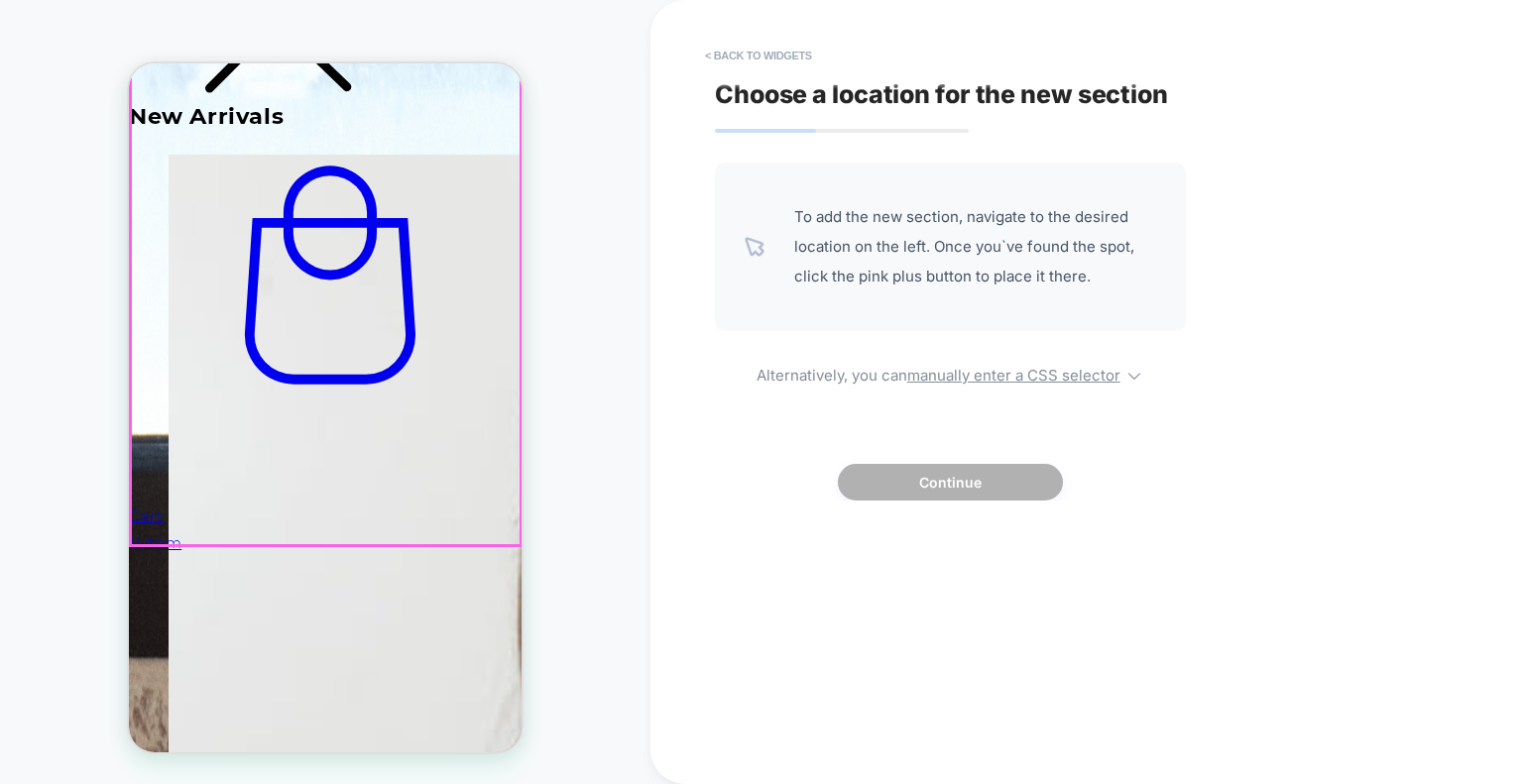 click on "New Arrivals
[PERSON_NAME] Shirt Bodysuit
[PERSON_NAME] Shirt Bodysuit
Regular price
$147.00 USD
Regular price
Sale price
$147.00 USD
Unit price
/
per
Choose options
/" at bounding box center [325, 12593] 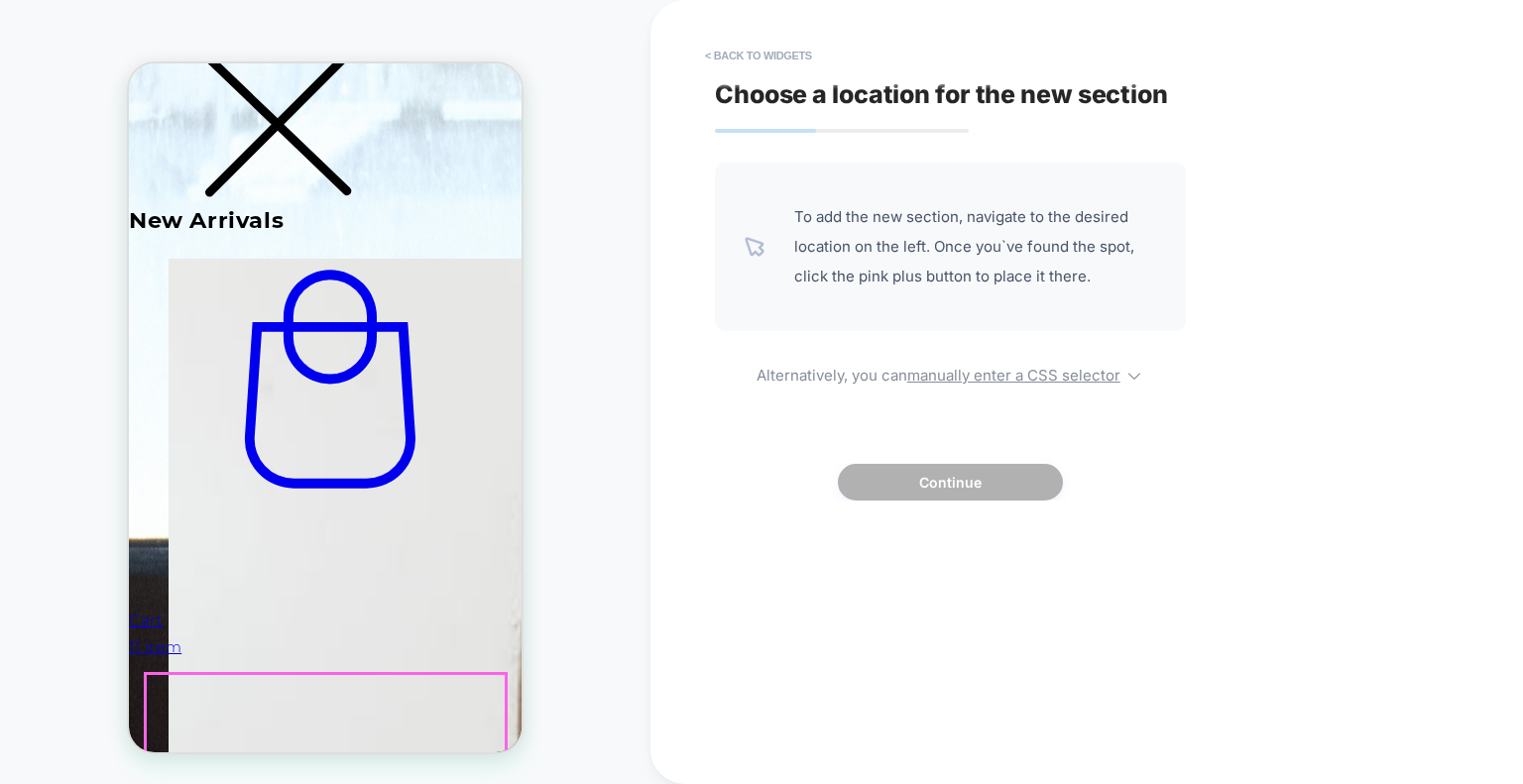 scroll, scrollTop: 991, scrollLeft: 0, axis: vertical 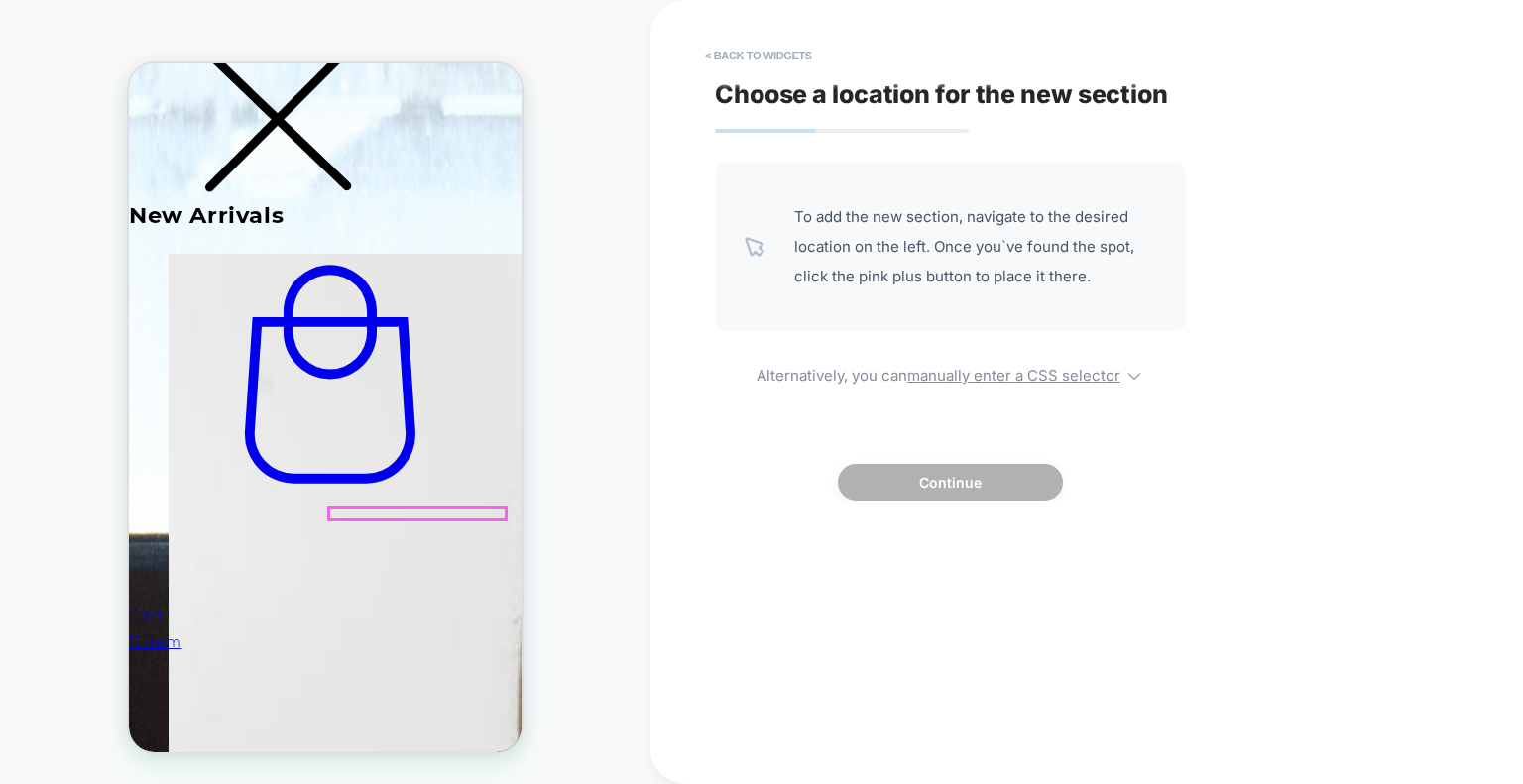 click on "[PERSON_NAME] Linen Pant White" at bounding box center [337, 24927] 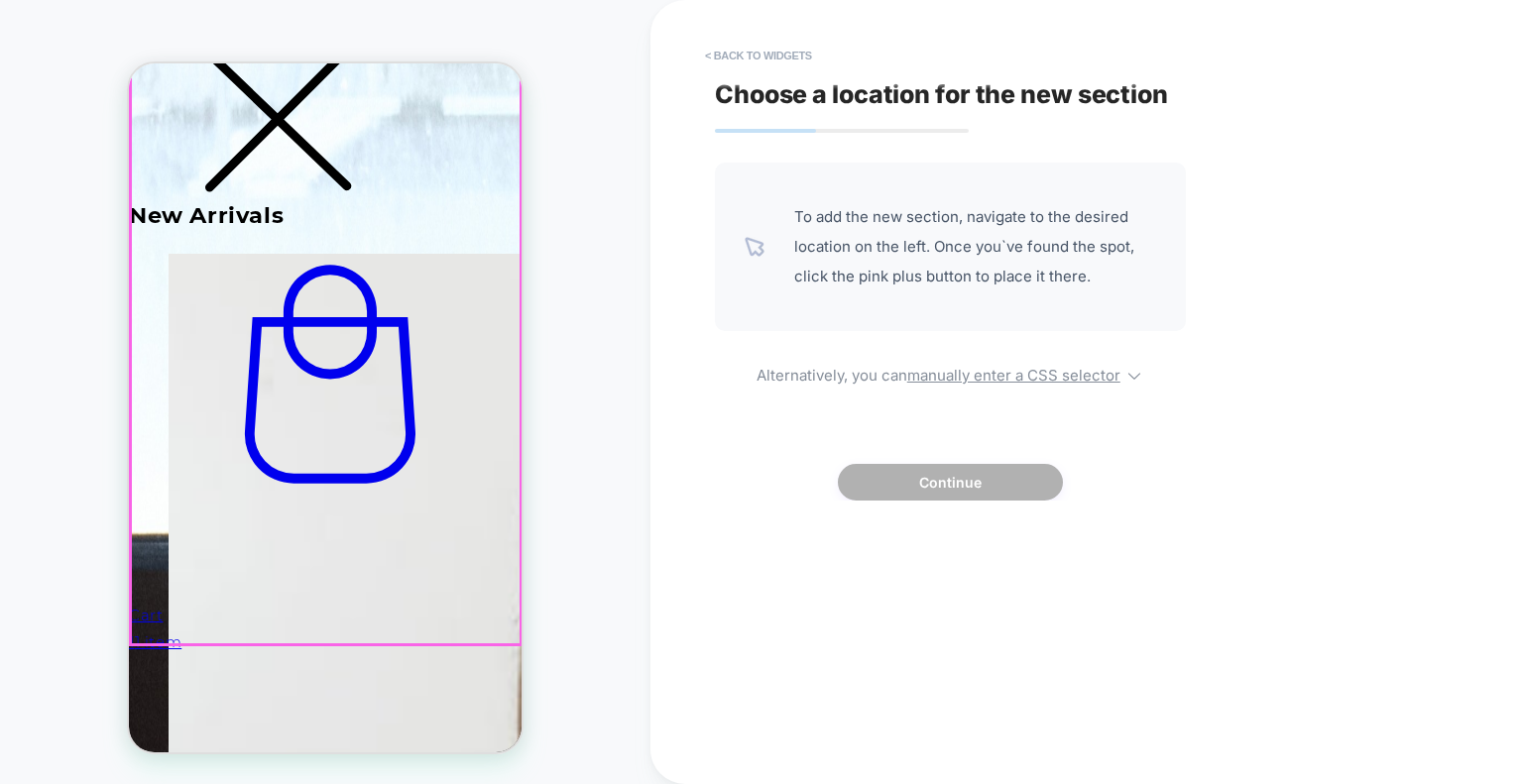click on "New Arrivals
[PERSON_NAME] Shirt Bodysuit
[PERSON_NAME] Shirt Bodysuit
Regular price
$147.00 USD
Regular price
Sale price
$147.00 USD
Unit price
/
per
Choose options
/" at bounding box center [325, 12692] 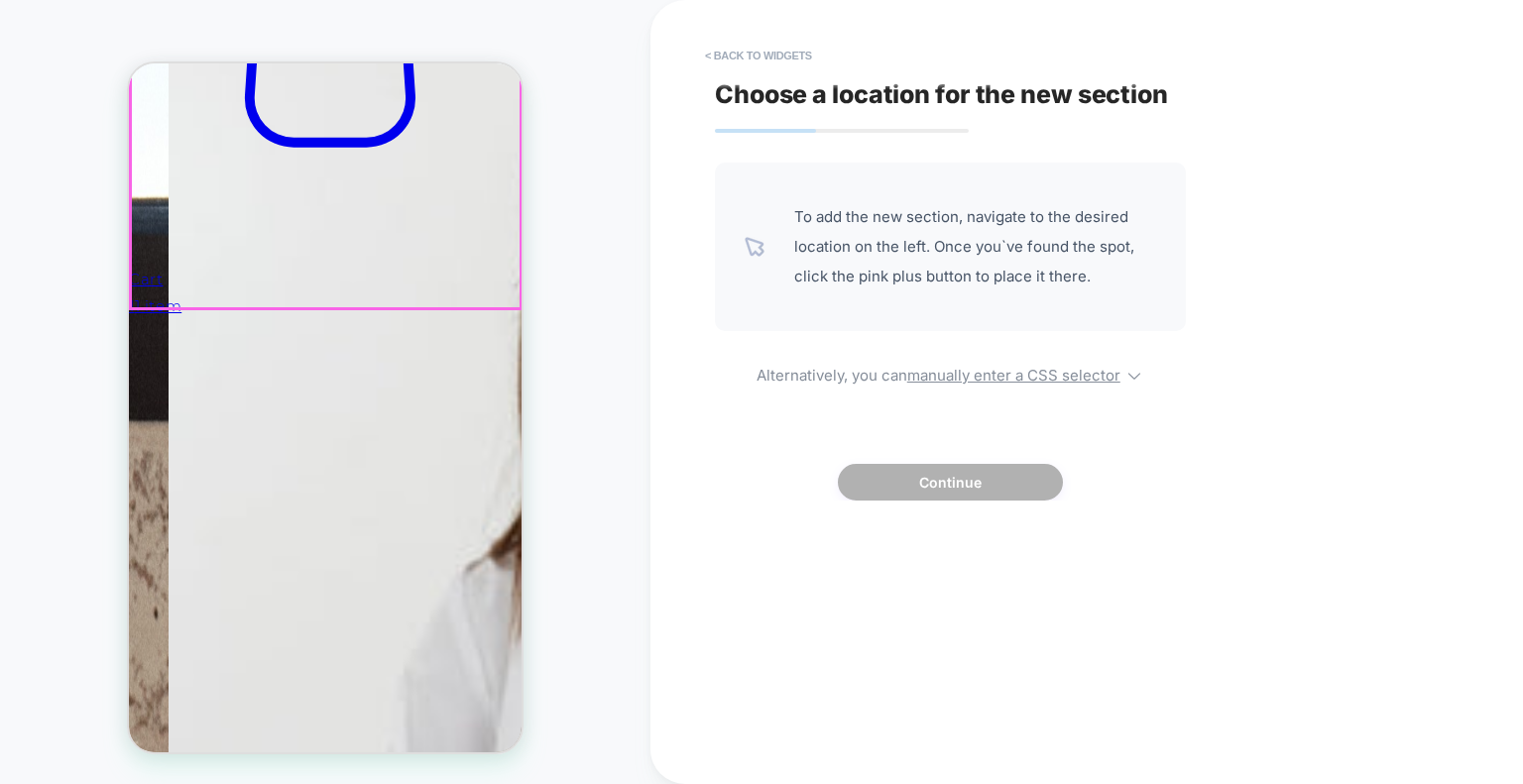 scroll, scrollTop: 1388, scrollLeft: 0, axis: vertical 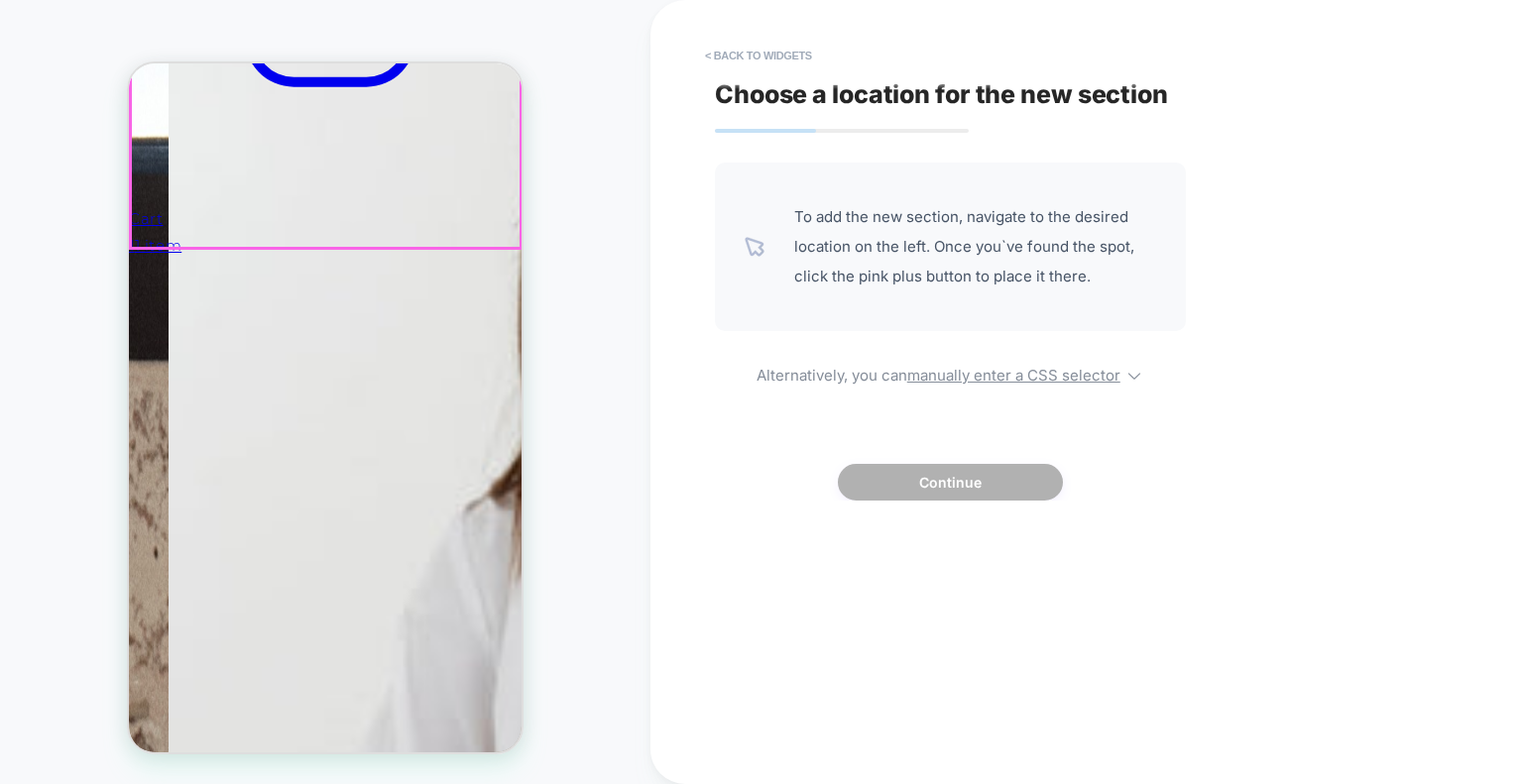 click on "New Arrivals
[PERSON_NAME] Shirt Bodysuit
[PERSON_NAME] Shirt Bodysuit
Regular price
$147.00 USD
Regular price
Sale price
$147.00 USD
Unit price
/
per
Choose options
/" at bounding box center [325, 12295] 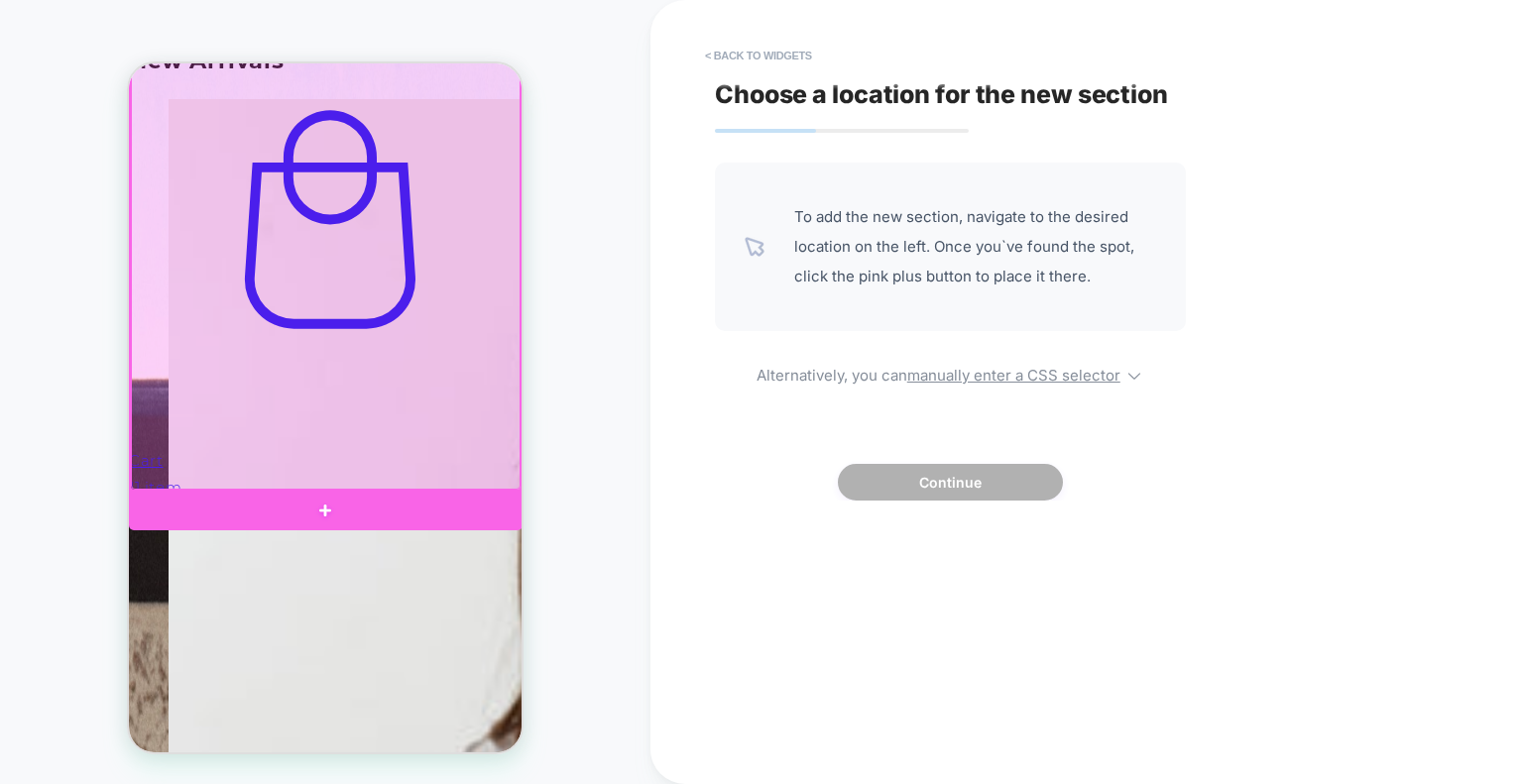 scroll, scrollTop: 1090, scrollLeft: 0, axis: vertical 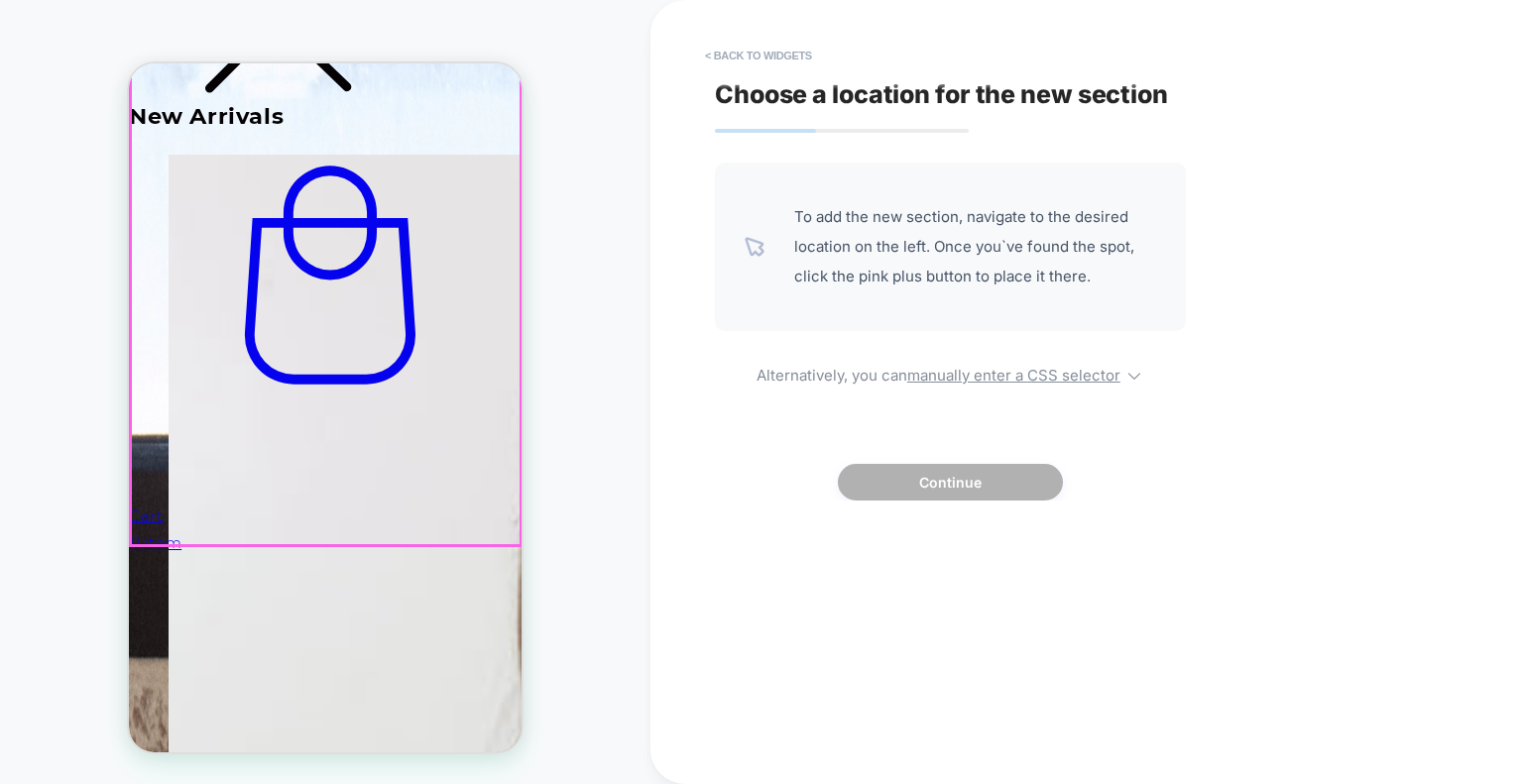 click on "New Arrivals
[PERSON_NAME] Shirt Bodysuit
[PERSON_NAME] Shirt Bodysuit
Regular price
$147.00 USD
Regular price
Sale price
$147.00 USD
Unit price
/
per
Choose options
/" at bounding box center (325, 12593) 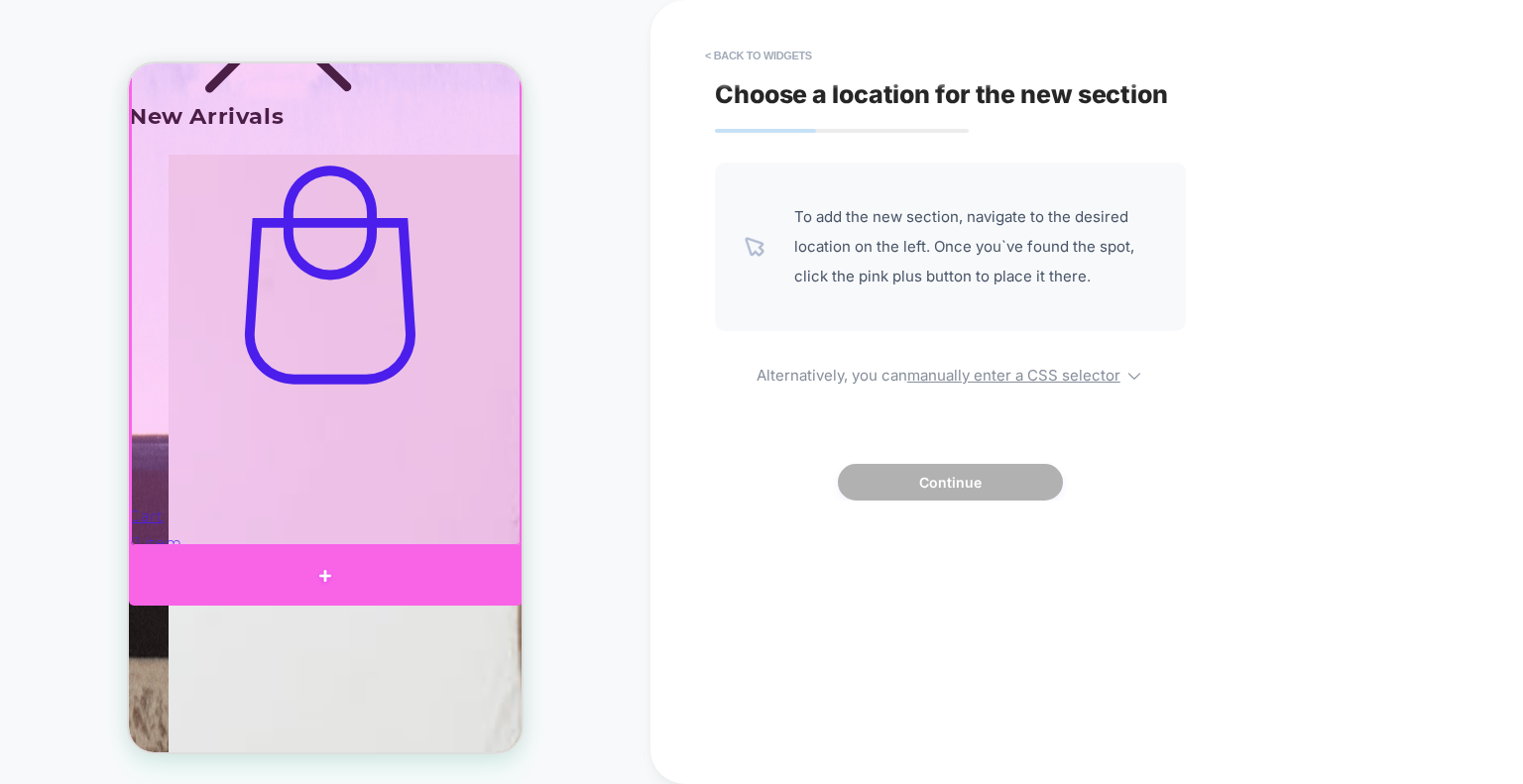 click at bounding box center [325, 576] 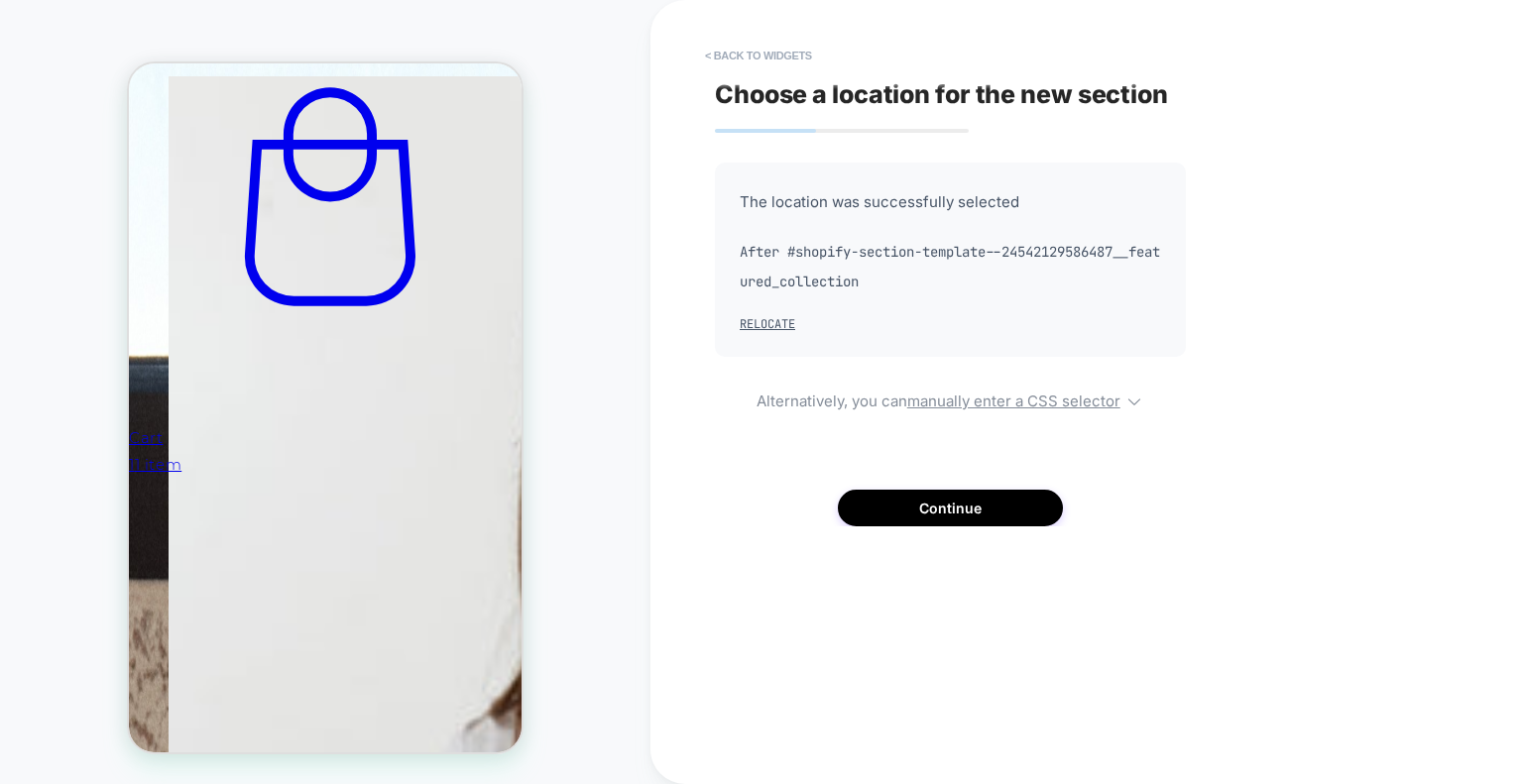 scroll, scrollTop: 1257, scrollLeft: 0, axis: vertical 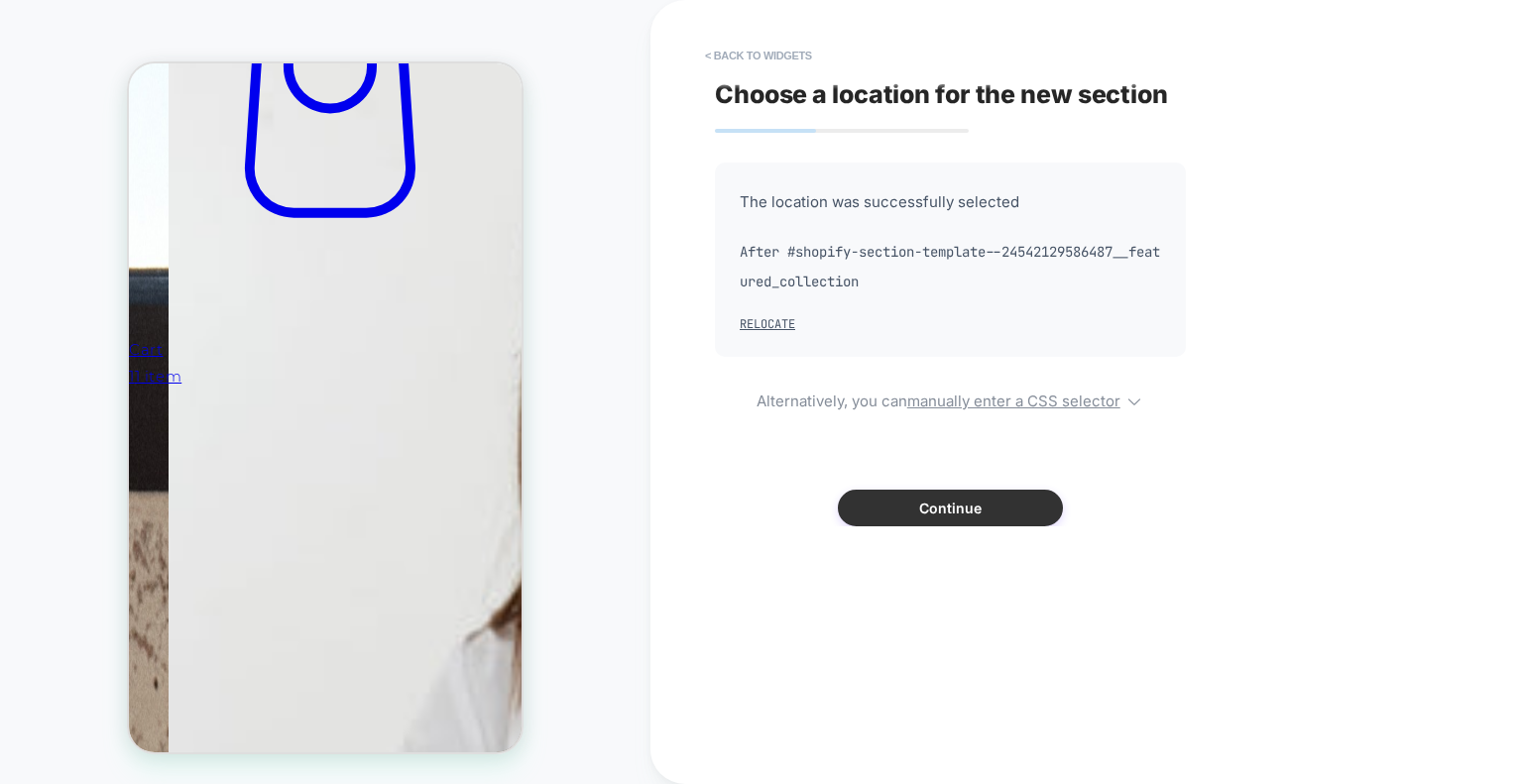 click on "Continue" at bounding box center [950, 507] 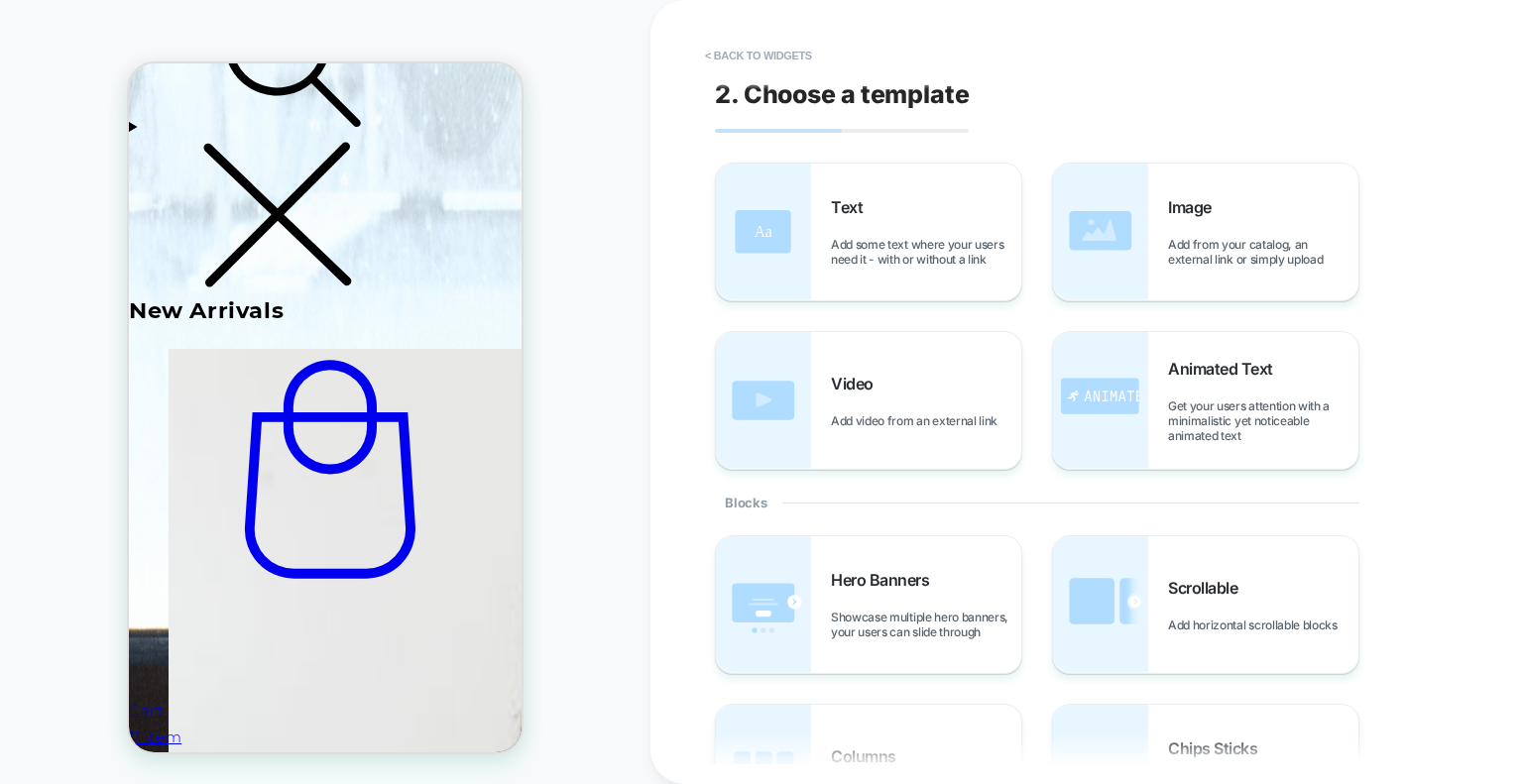 scroll, scrollTop: 1174, scrollLeft: 0, axis: vertical 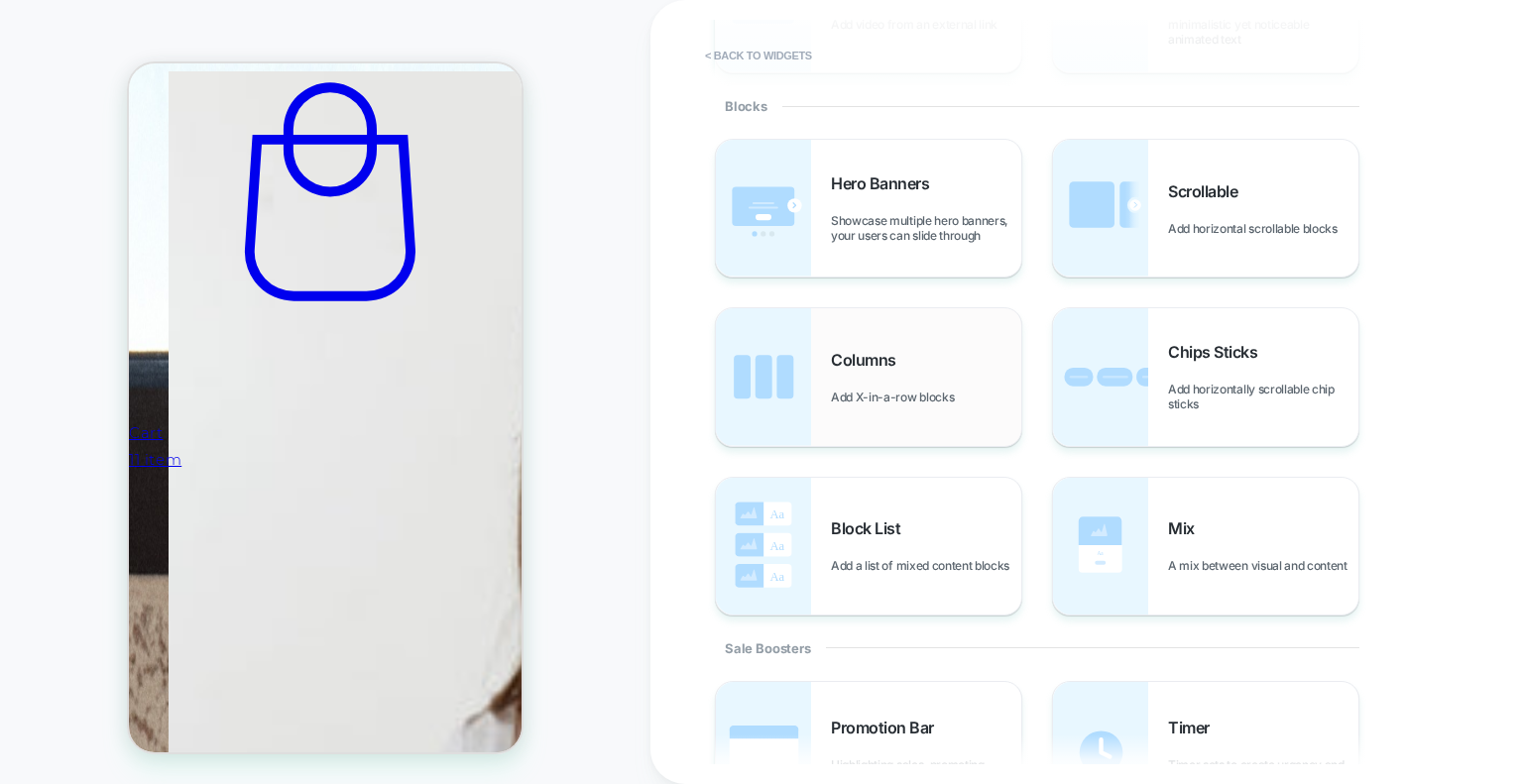 click on "Columns" at bounding box center [869, 360] 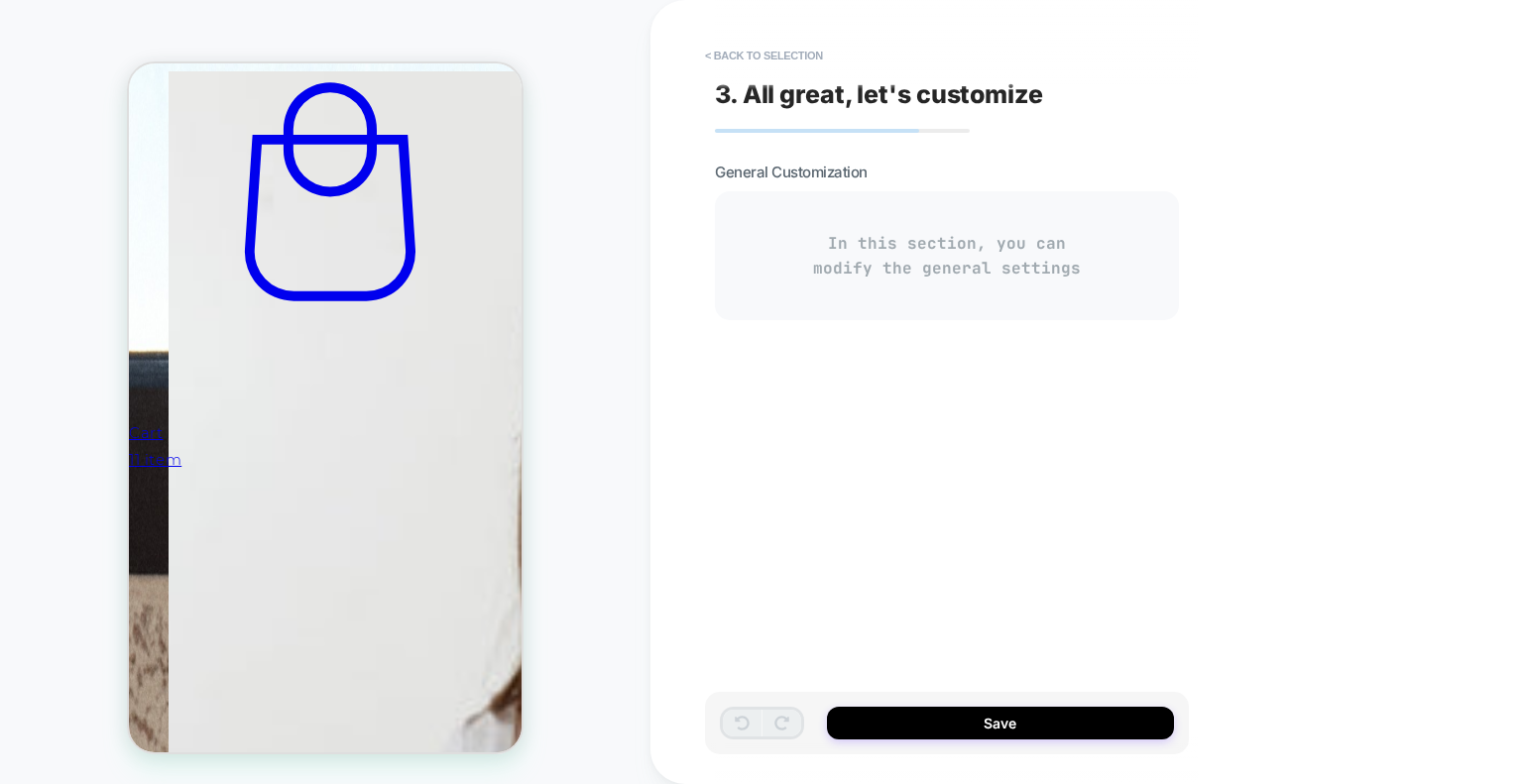 click on "In this section, you can modify the general settings" at bounding box center (947, 256) 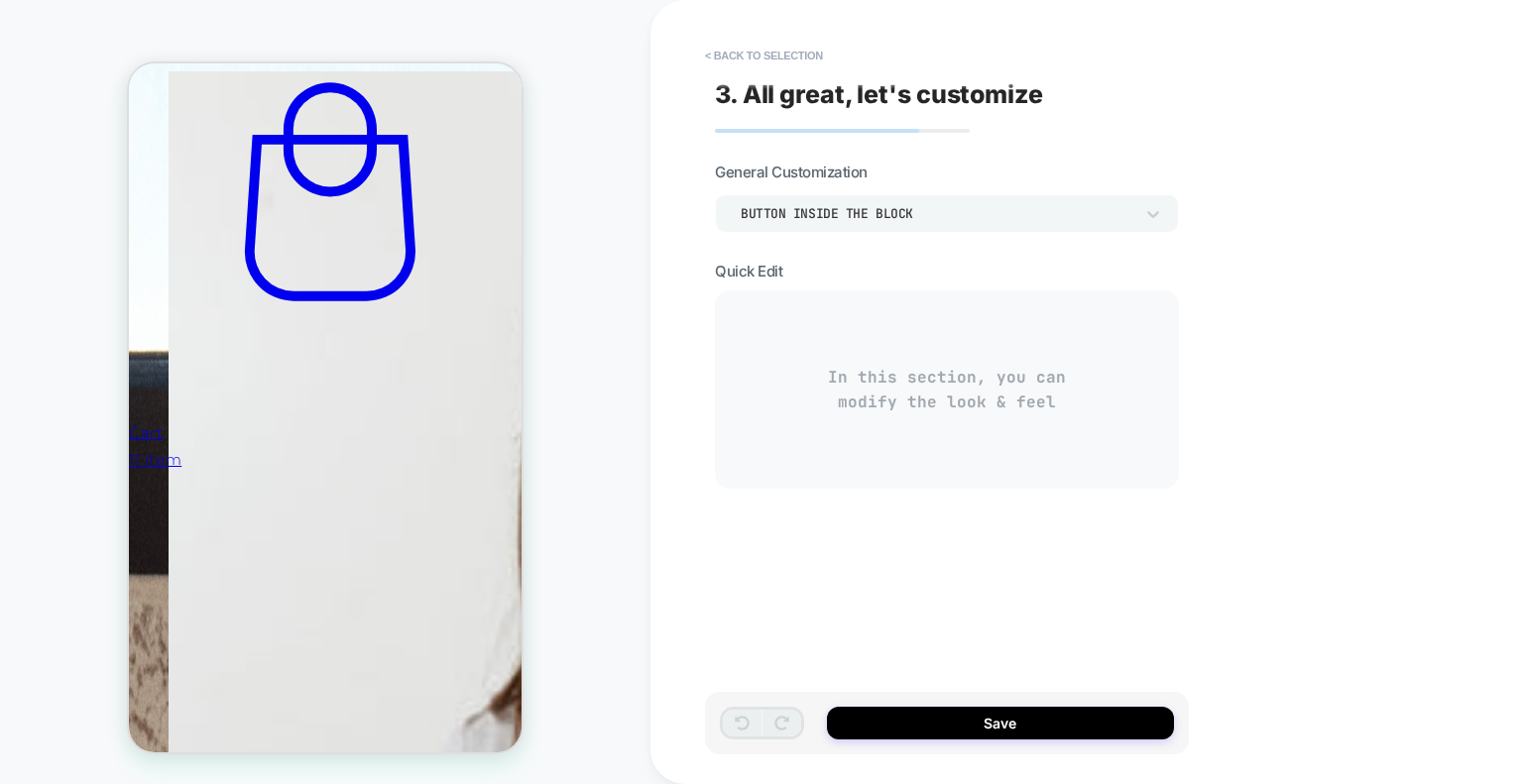 click on "Button inside the block" at bounding box center (937, 213) 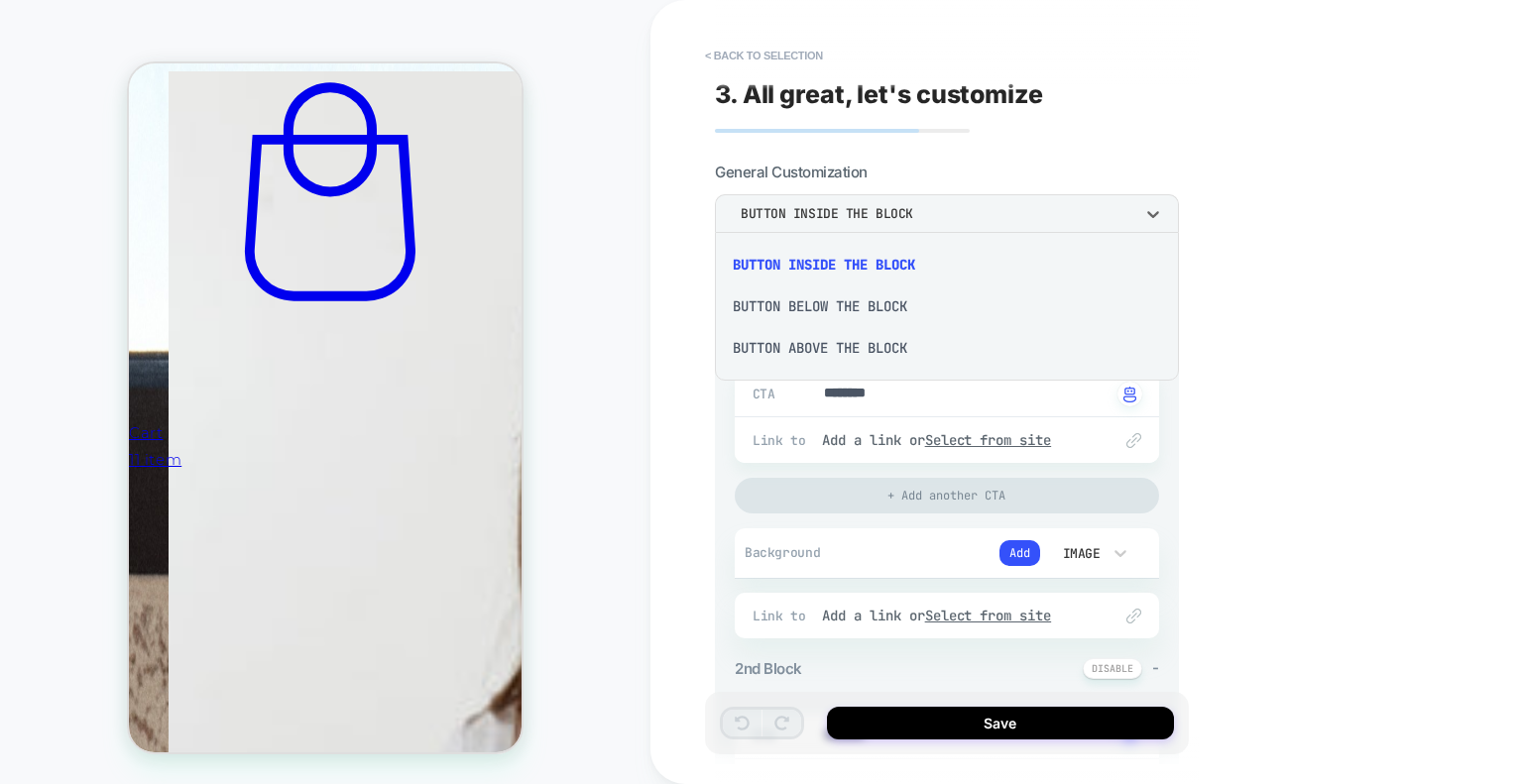 click at bounding box center [762, 392] 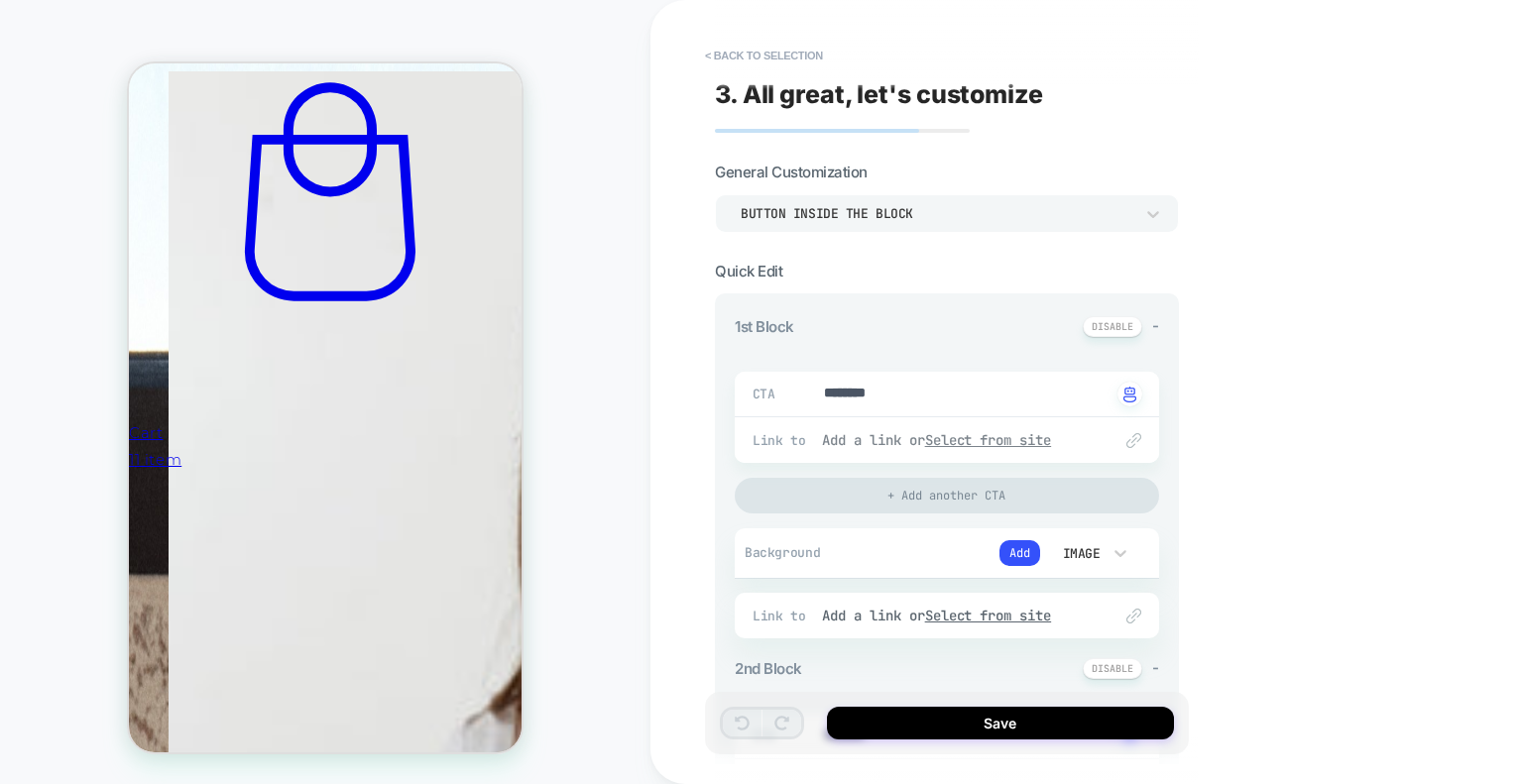 click on "Select from site" at bounding box center [989, 440] 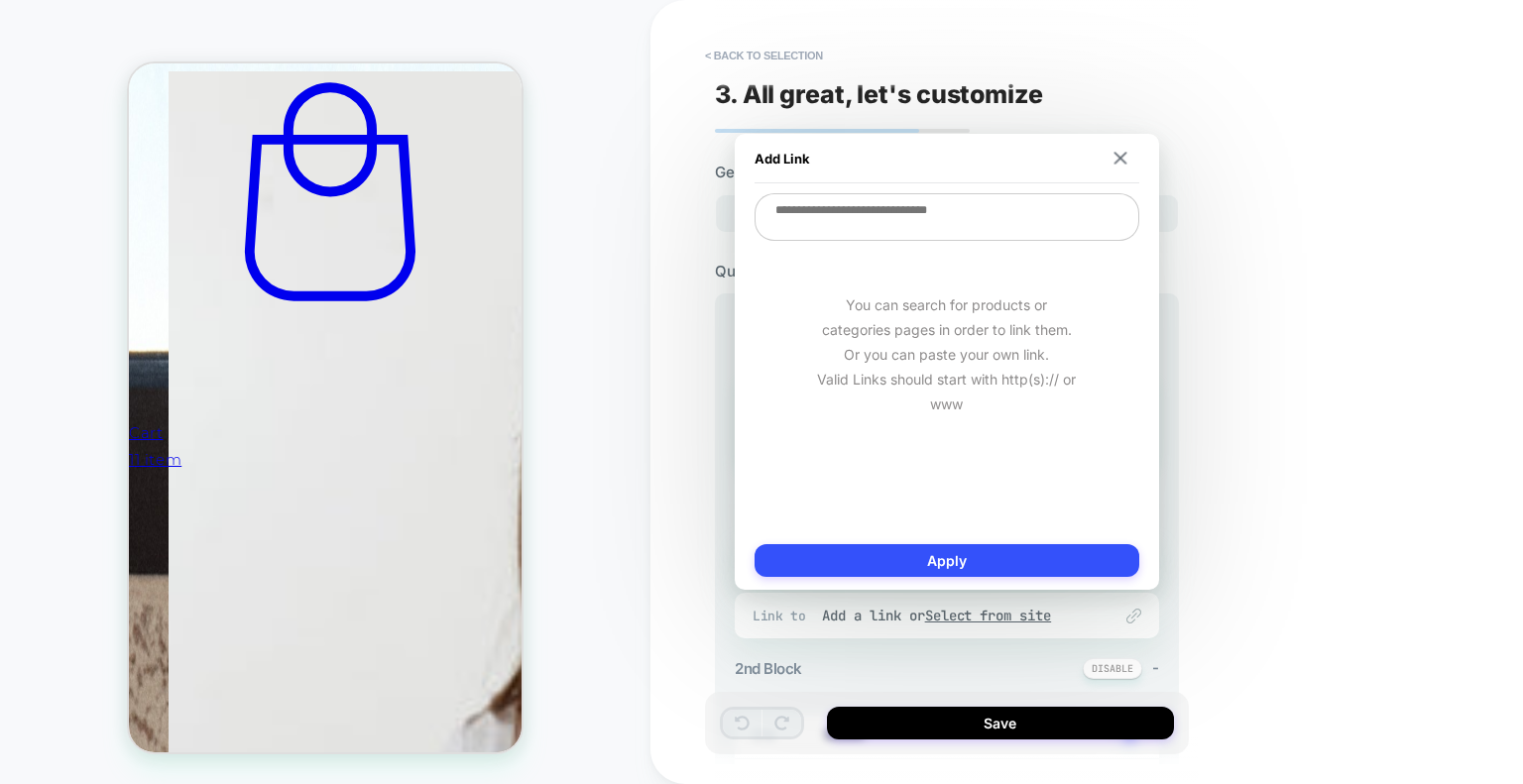 click at bounding box center [947, 217] 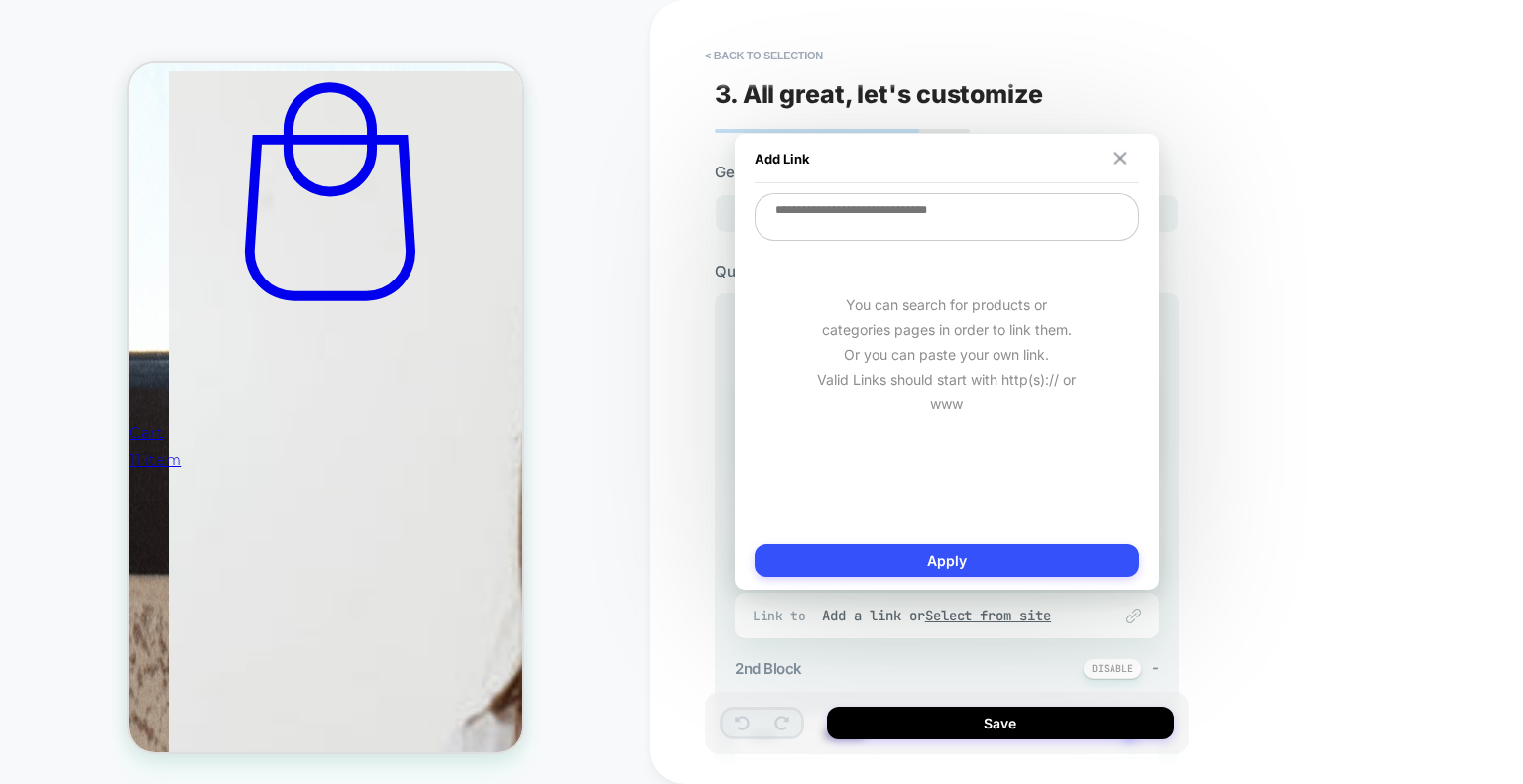 click at bounding box center [1119, 158] 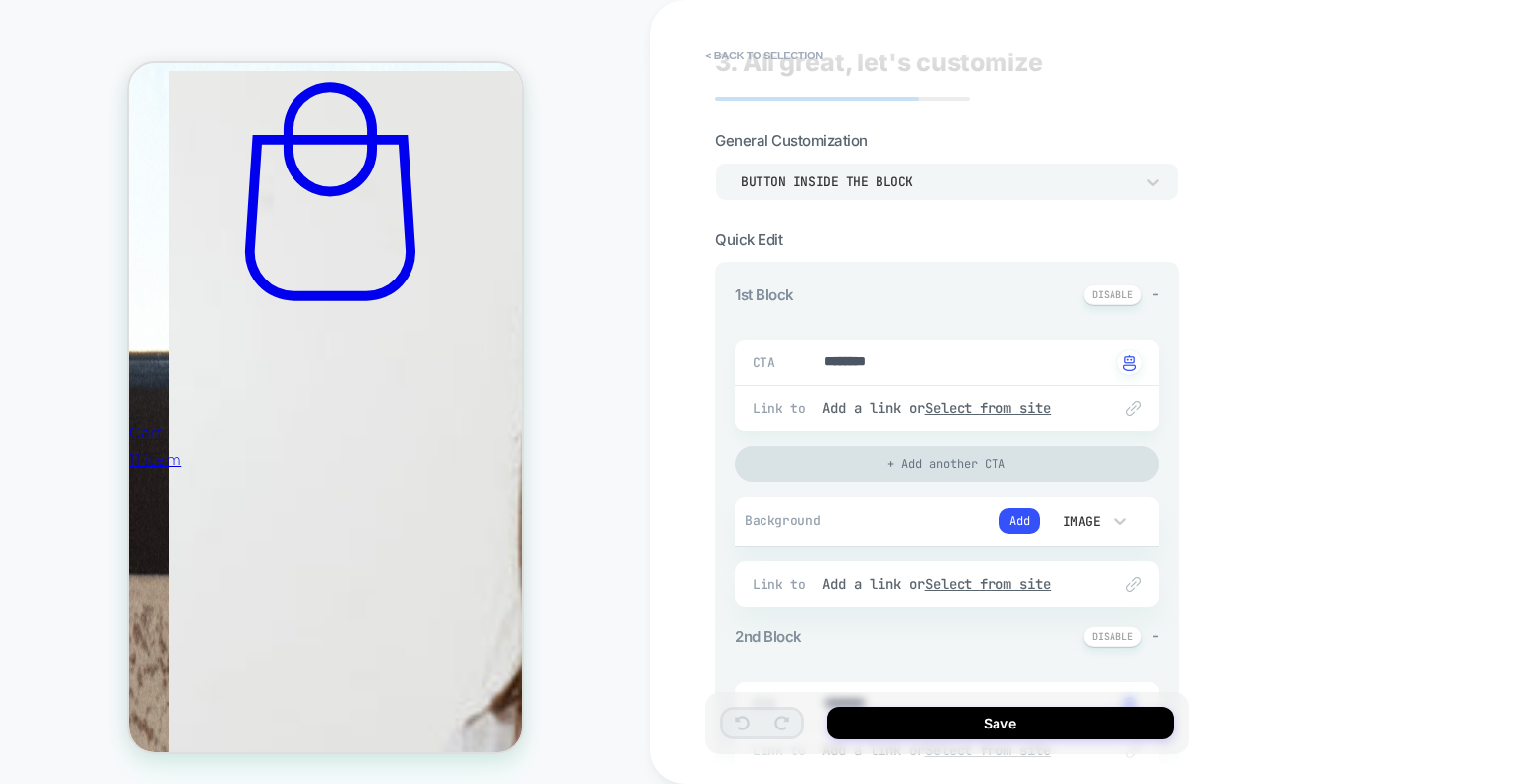 scroll, scrollTop: 0, scrollLeft: 0, axis: both 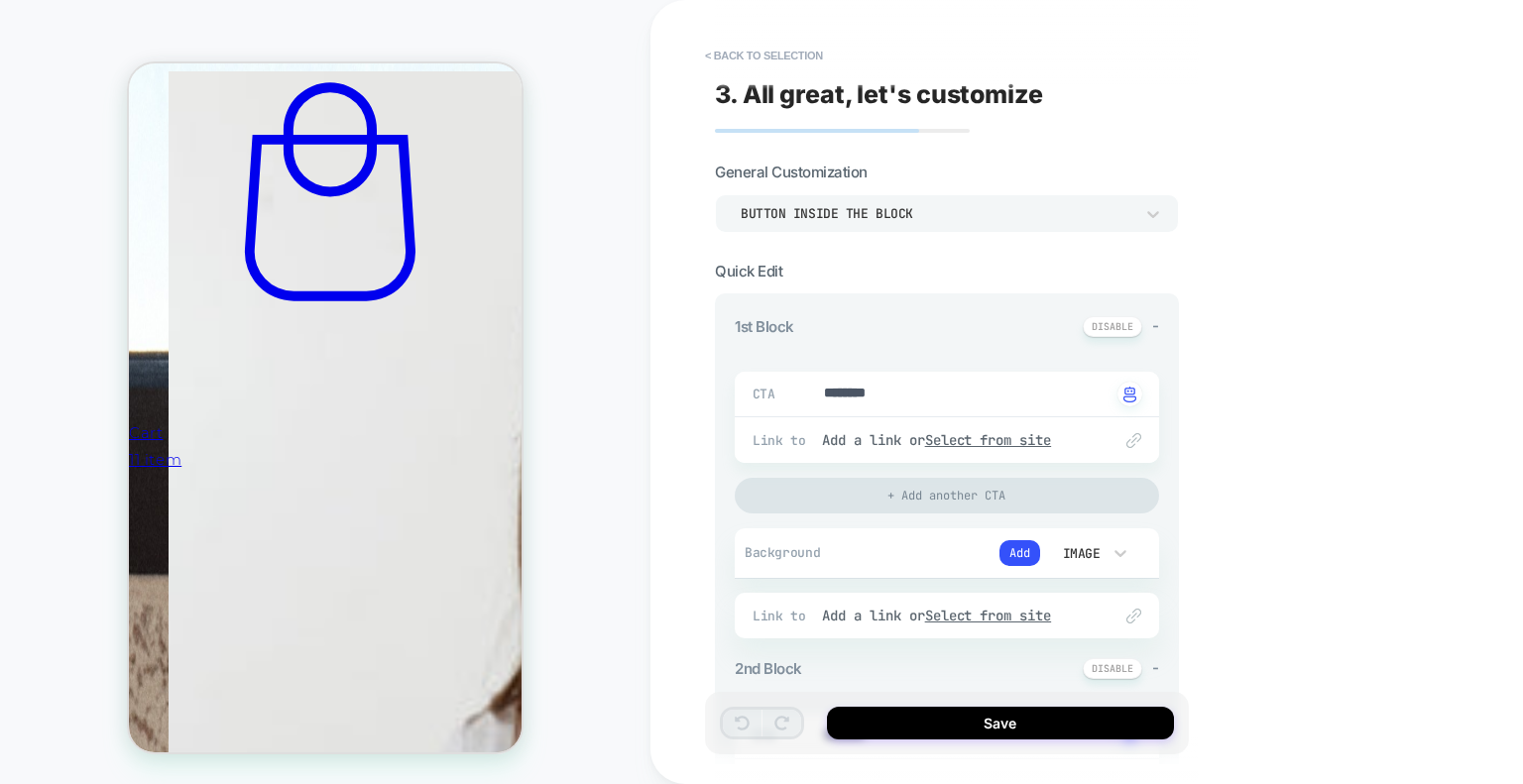 click on "Button inside the block" at bounding box center [947, 213] 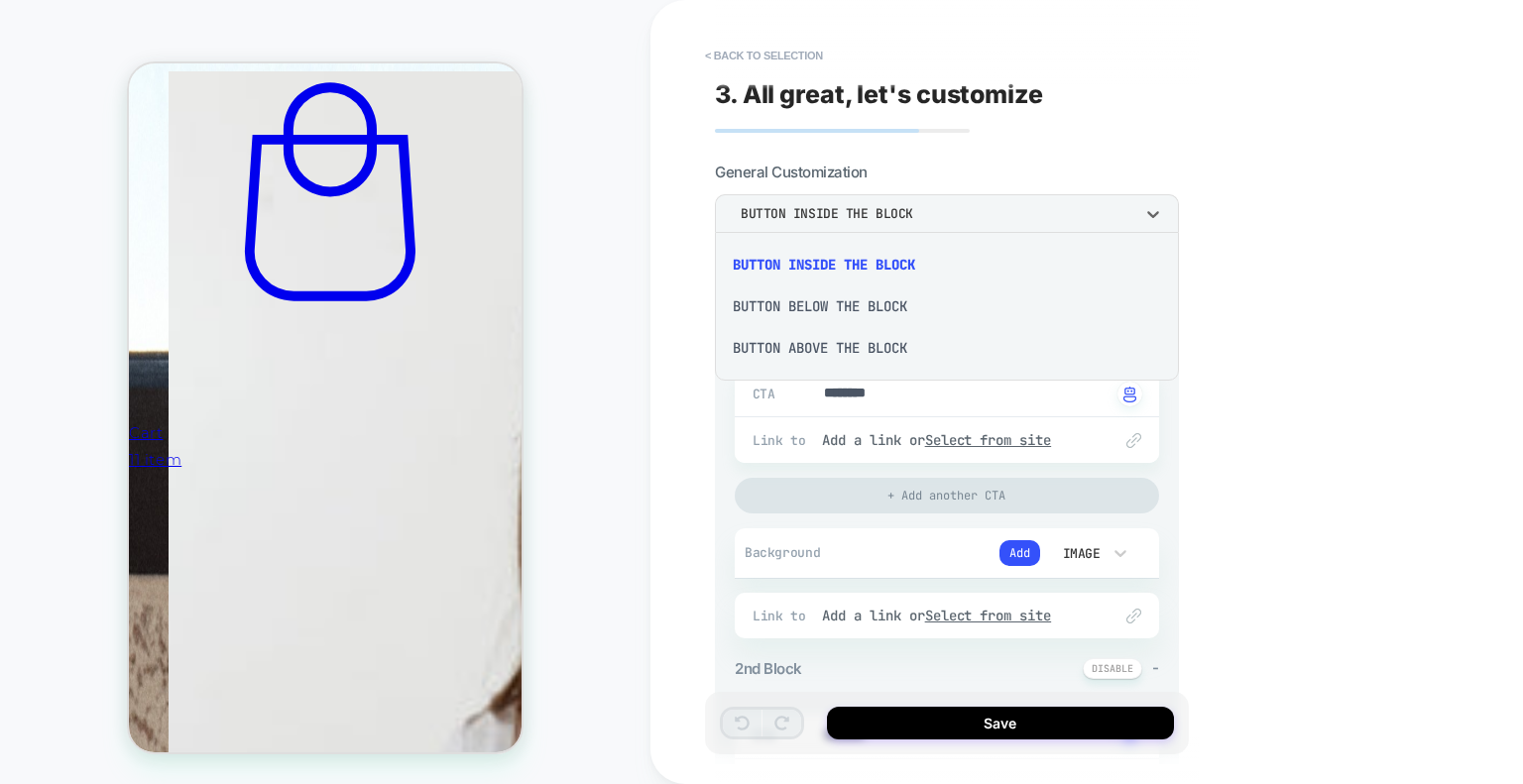 click on "Button below the block" at bounding box center [947, 306] 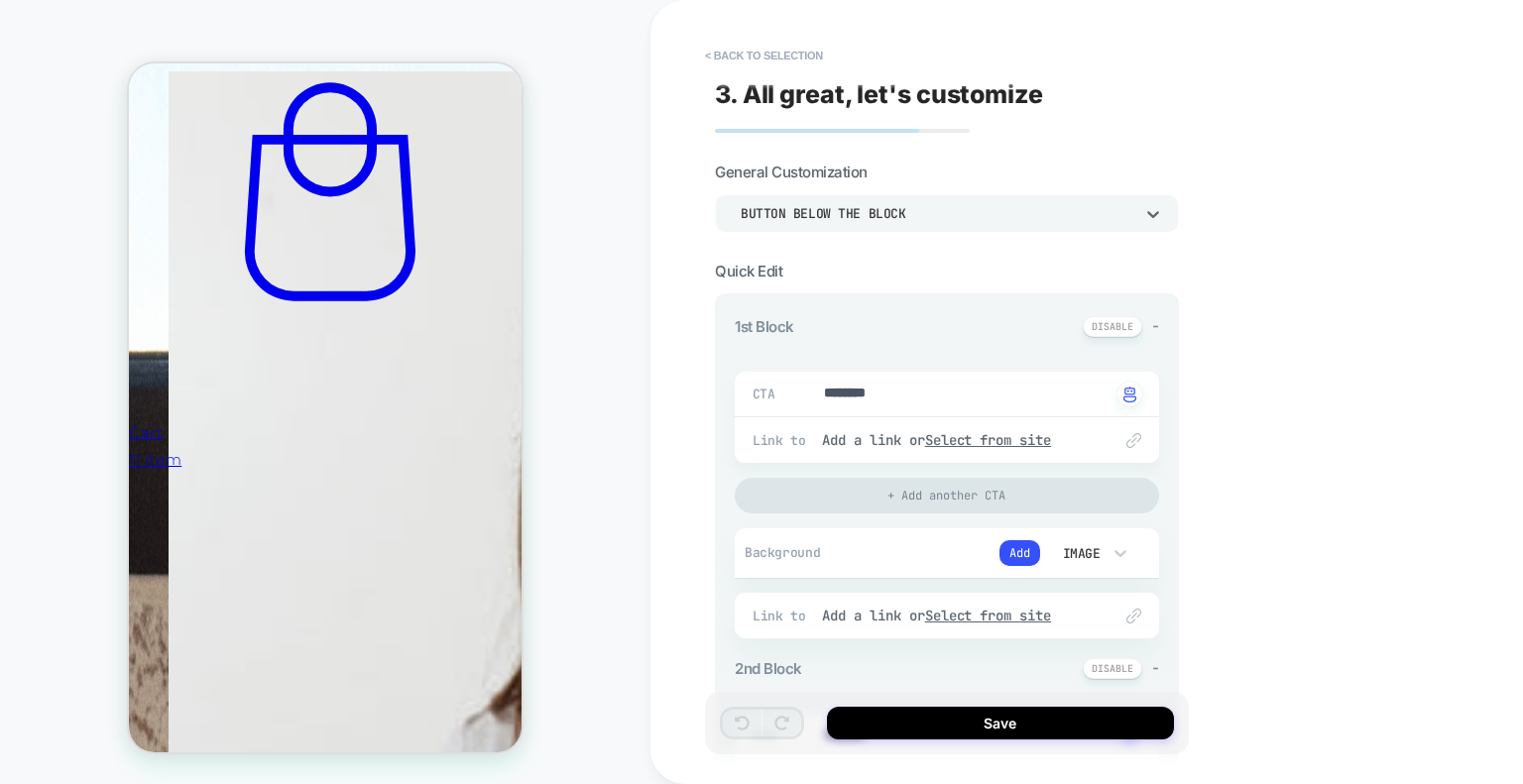 scroll, scrollTop: 1372, scrollLeft: 0, axis: vertical 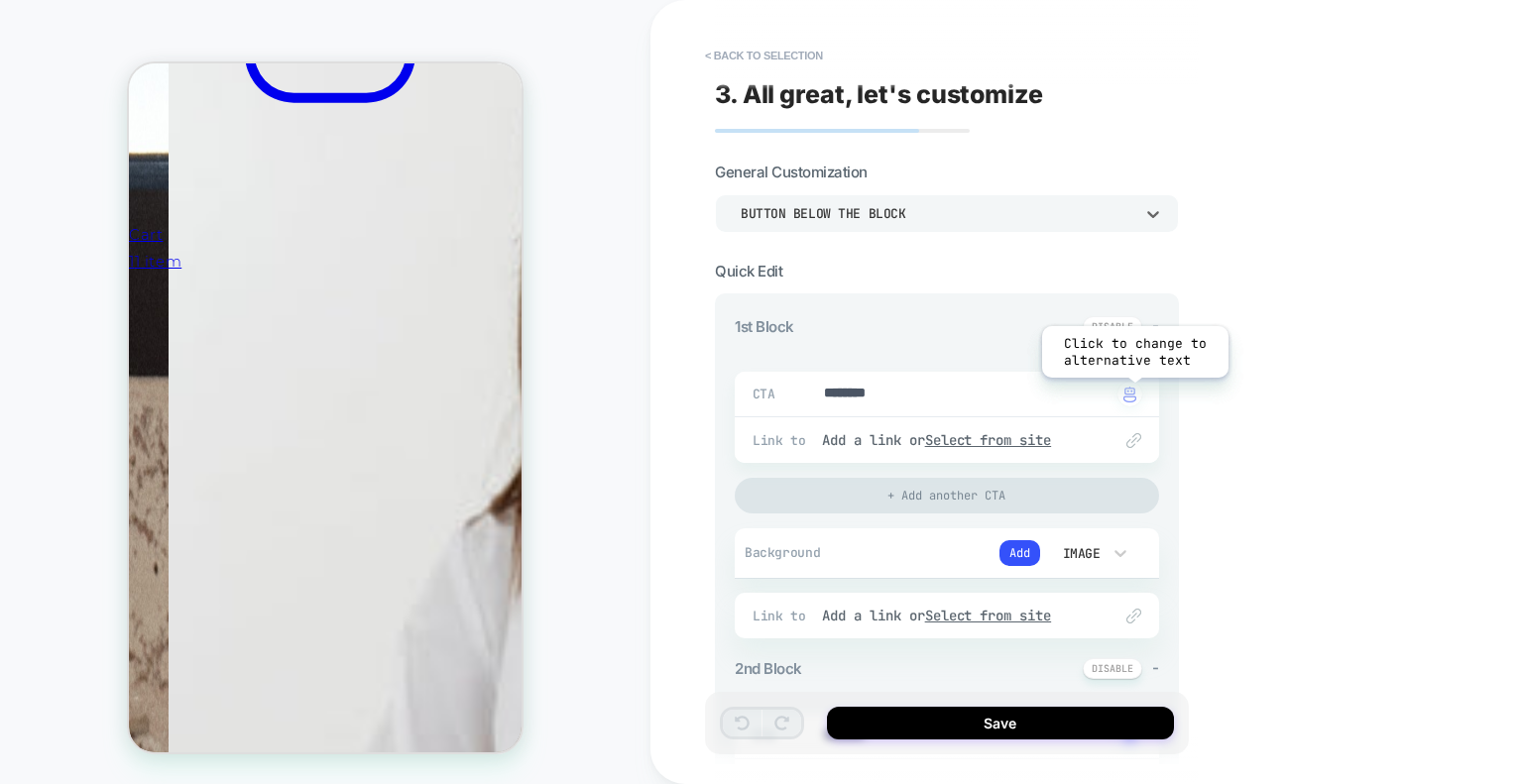 click at bounding box center [1129, 394] 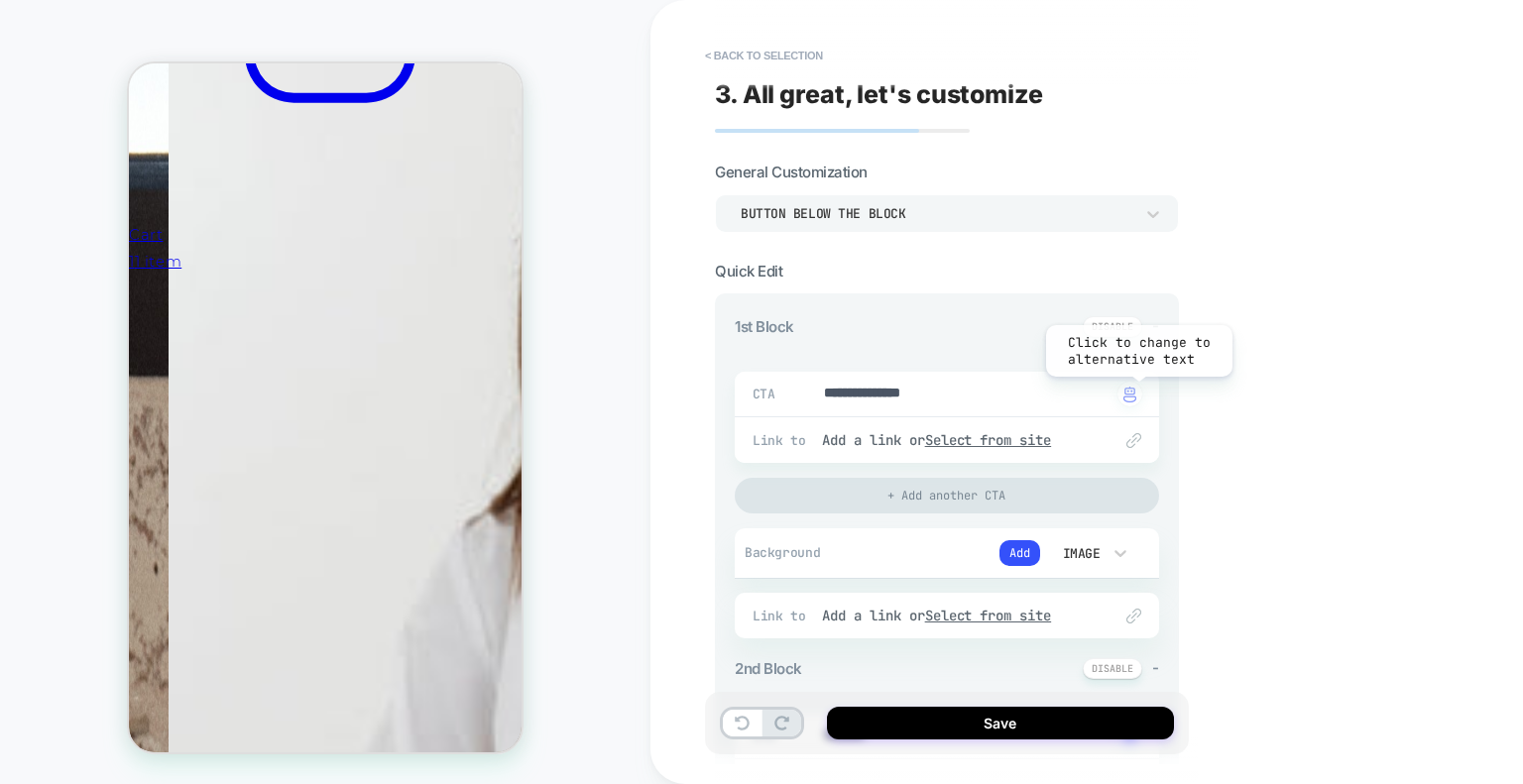 click at bounding box center [1129, 393] 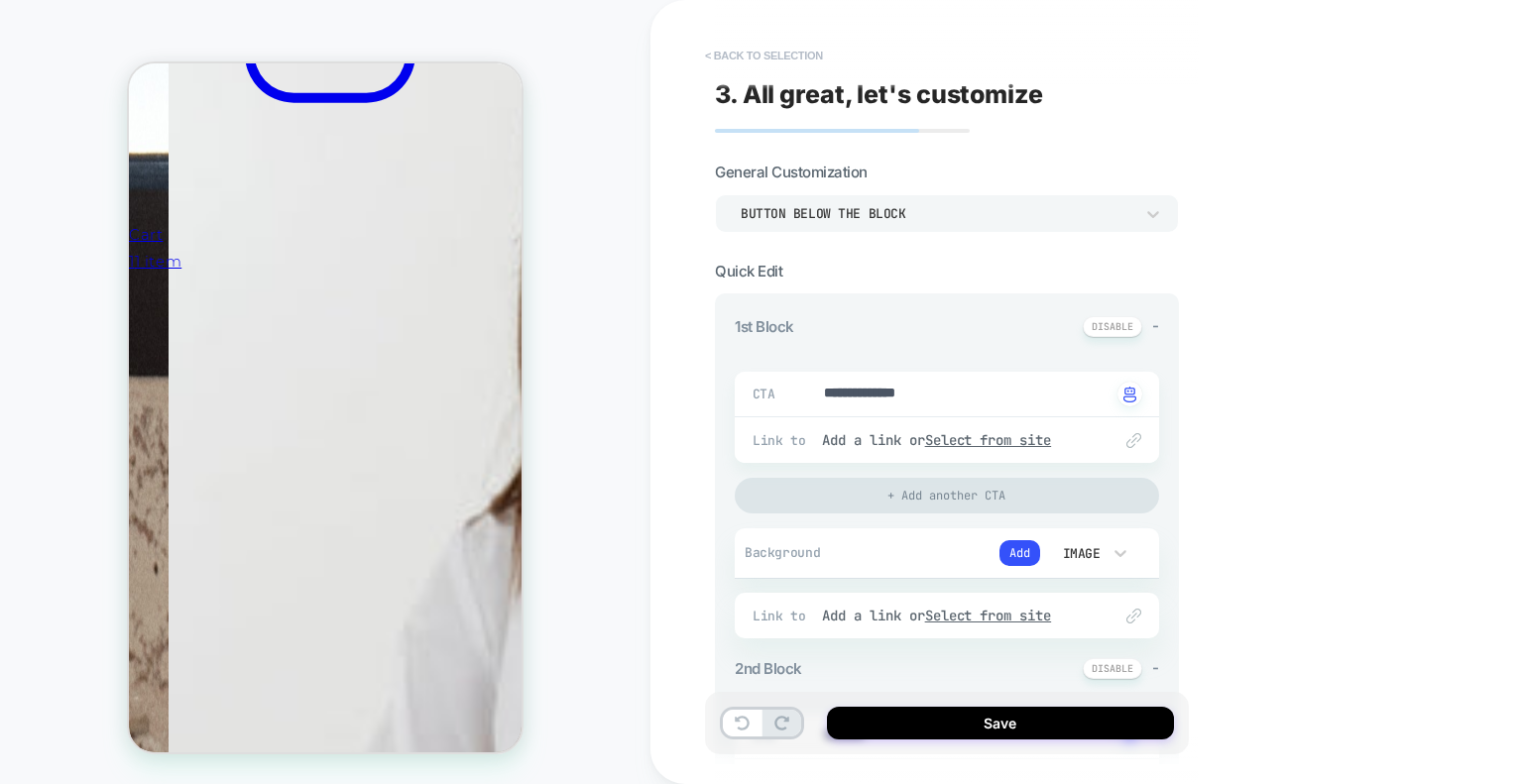 click on "< Back to selection" at bounding box center [763, 56] 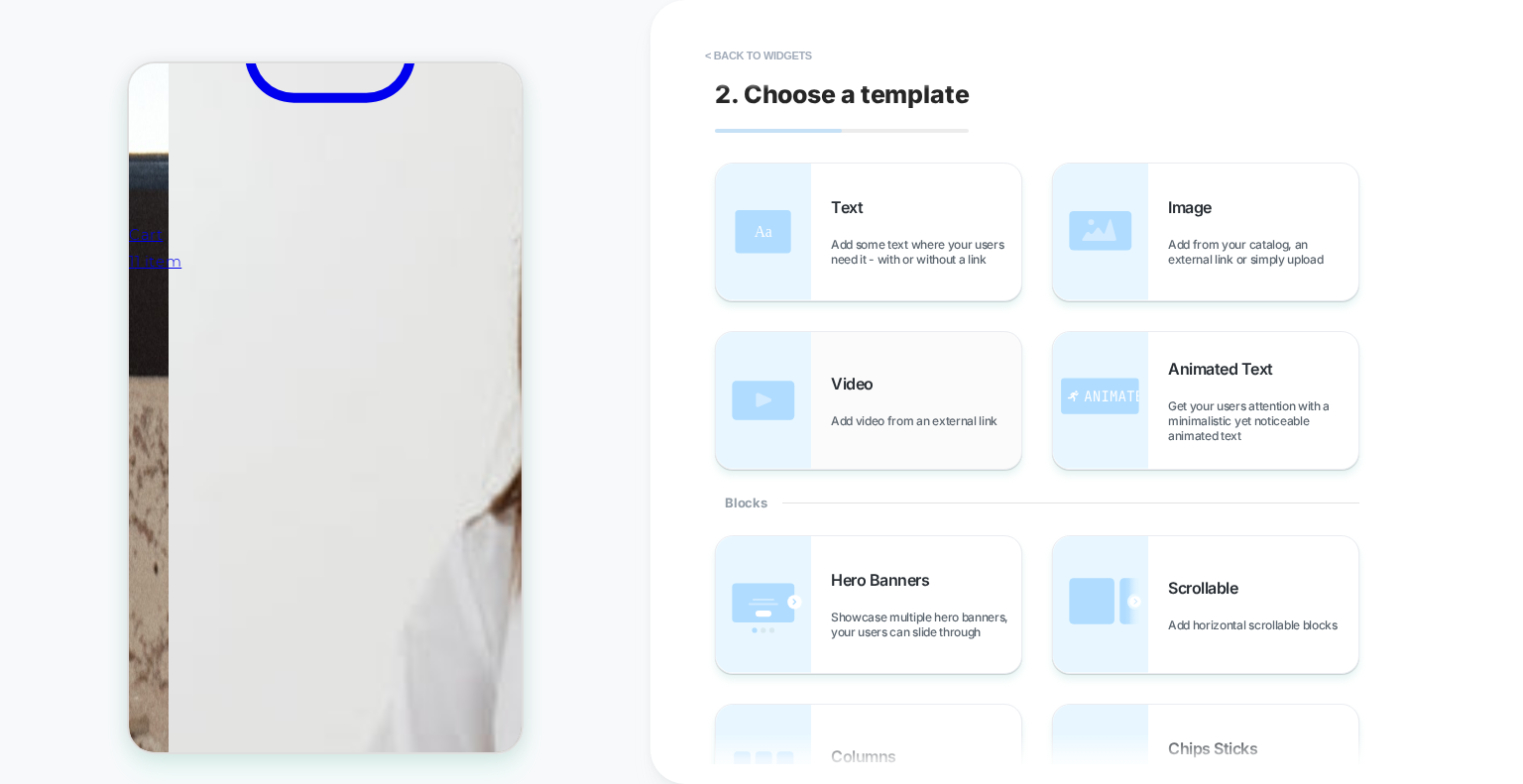 scroll, scrollTop: 1308, scrollLeft: 0, axis: vertical 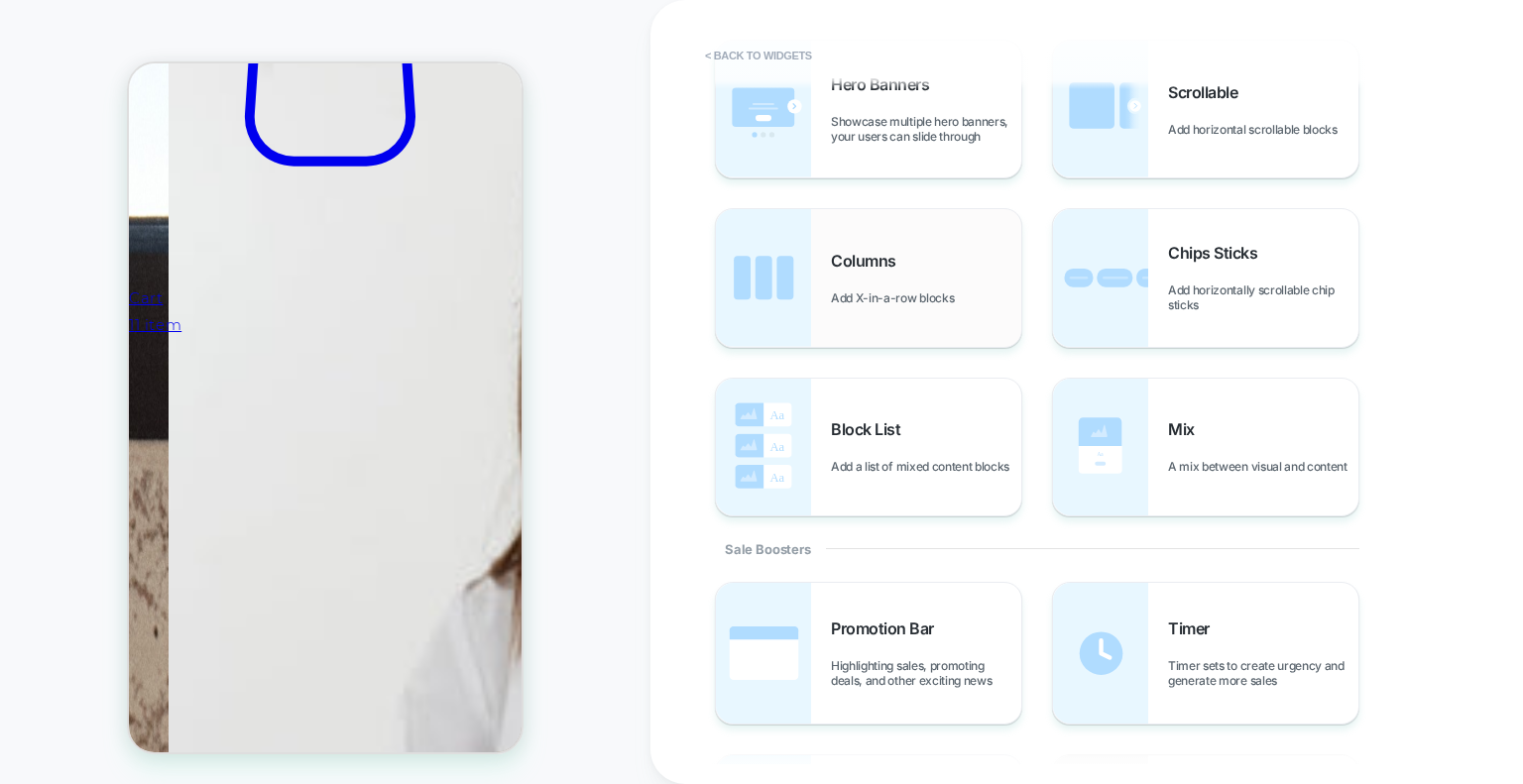 click on "Columns" at bounding box center [869, 261] 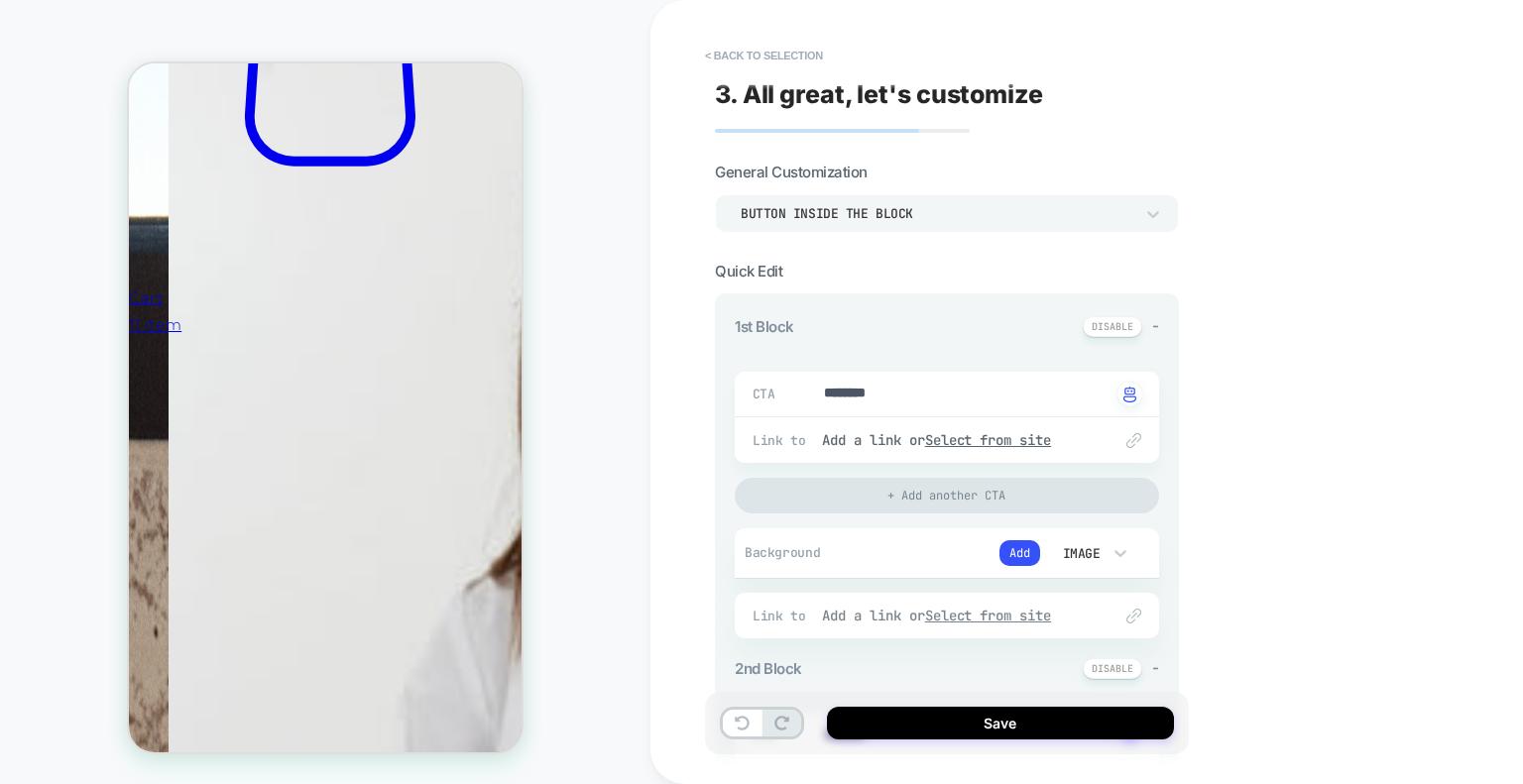 click on "Select from site" at bounding box center [989, 616] 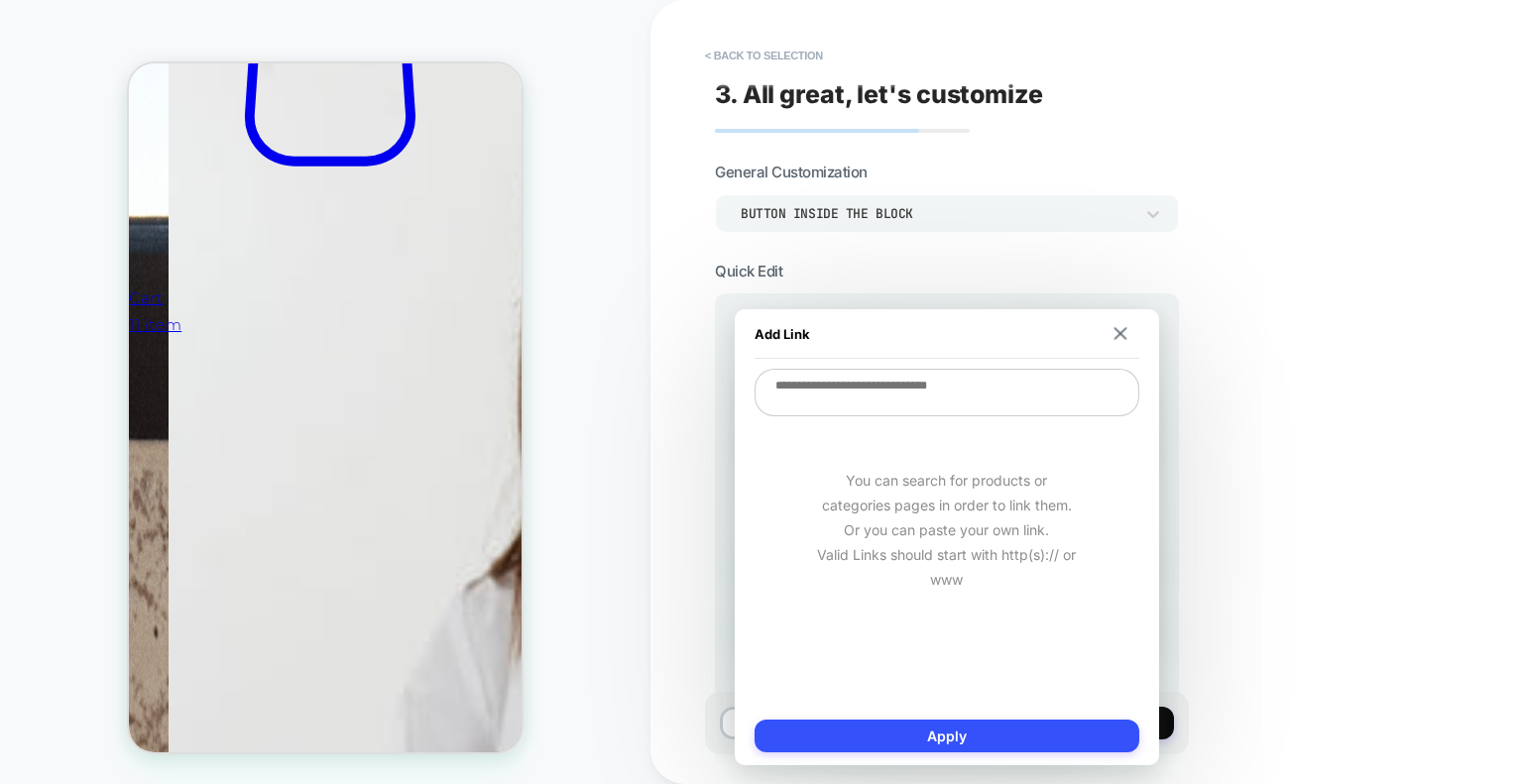 click at bounding box center (947, 392) 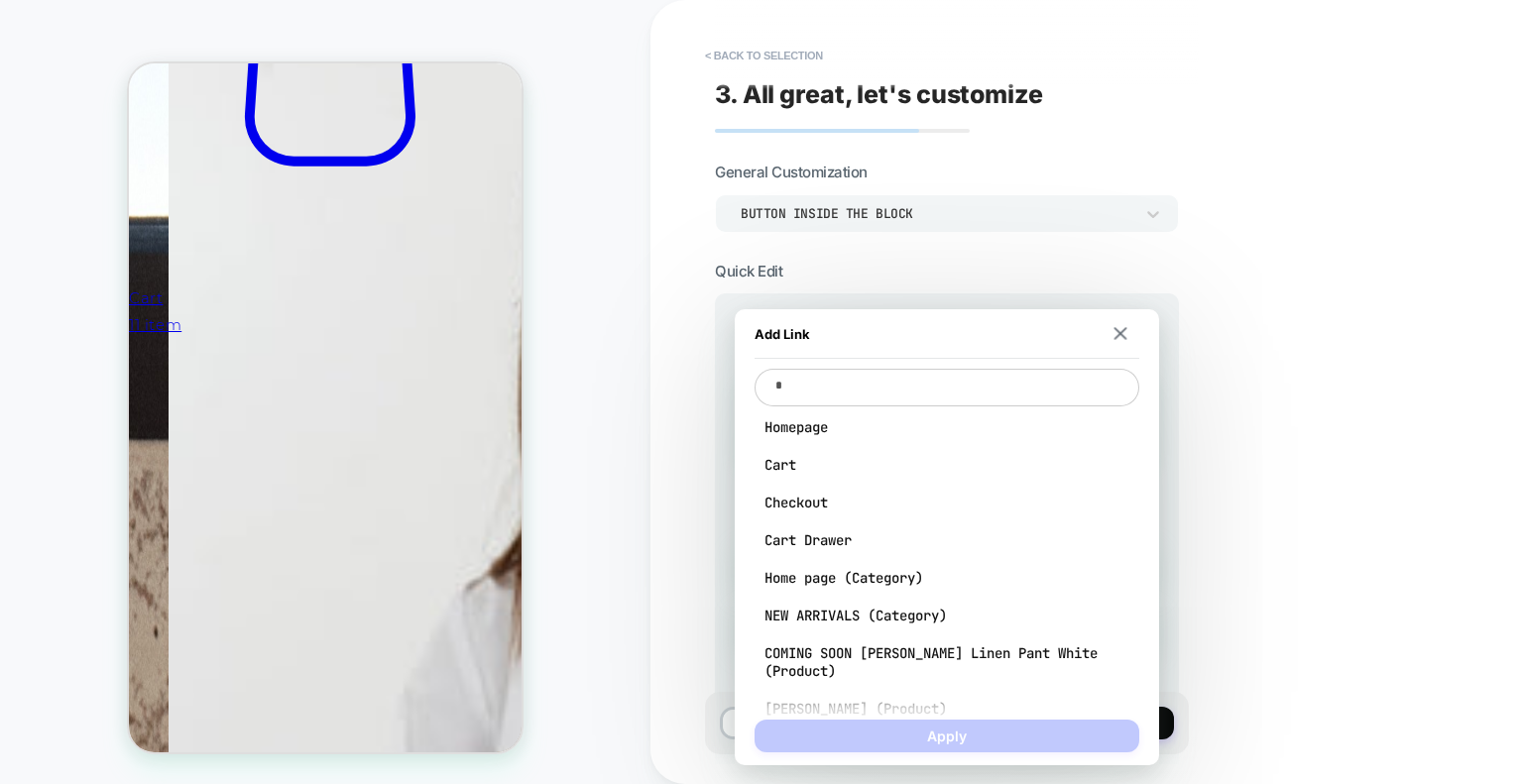 type on "*" 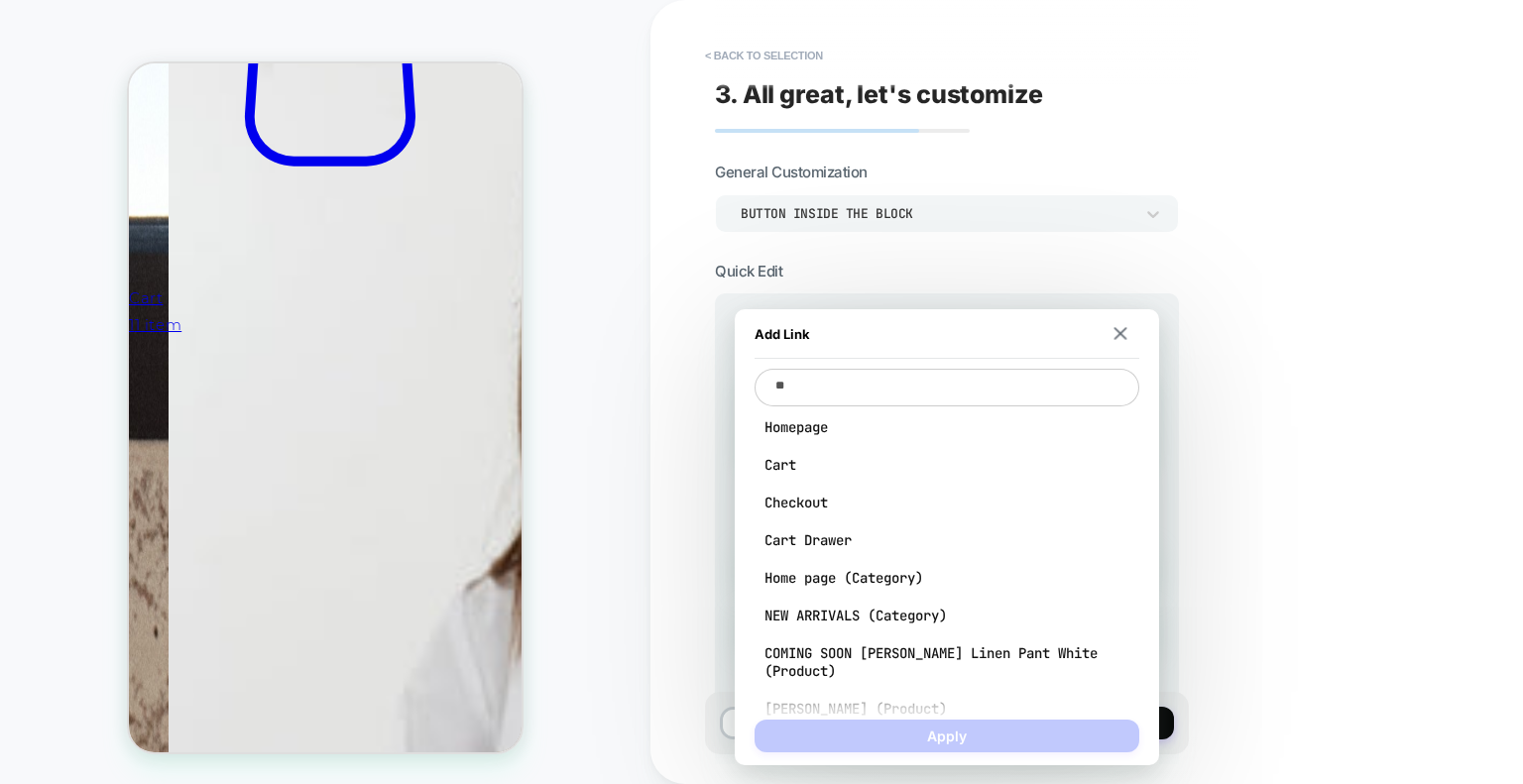 type on "*" 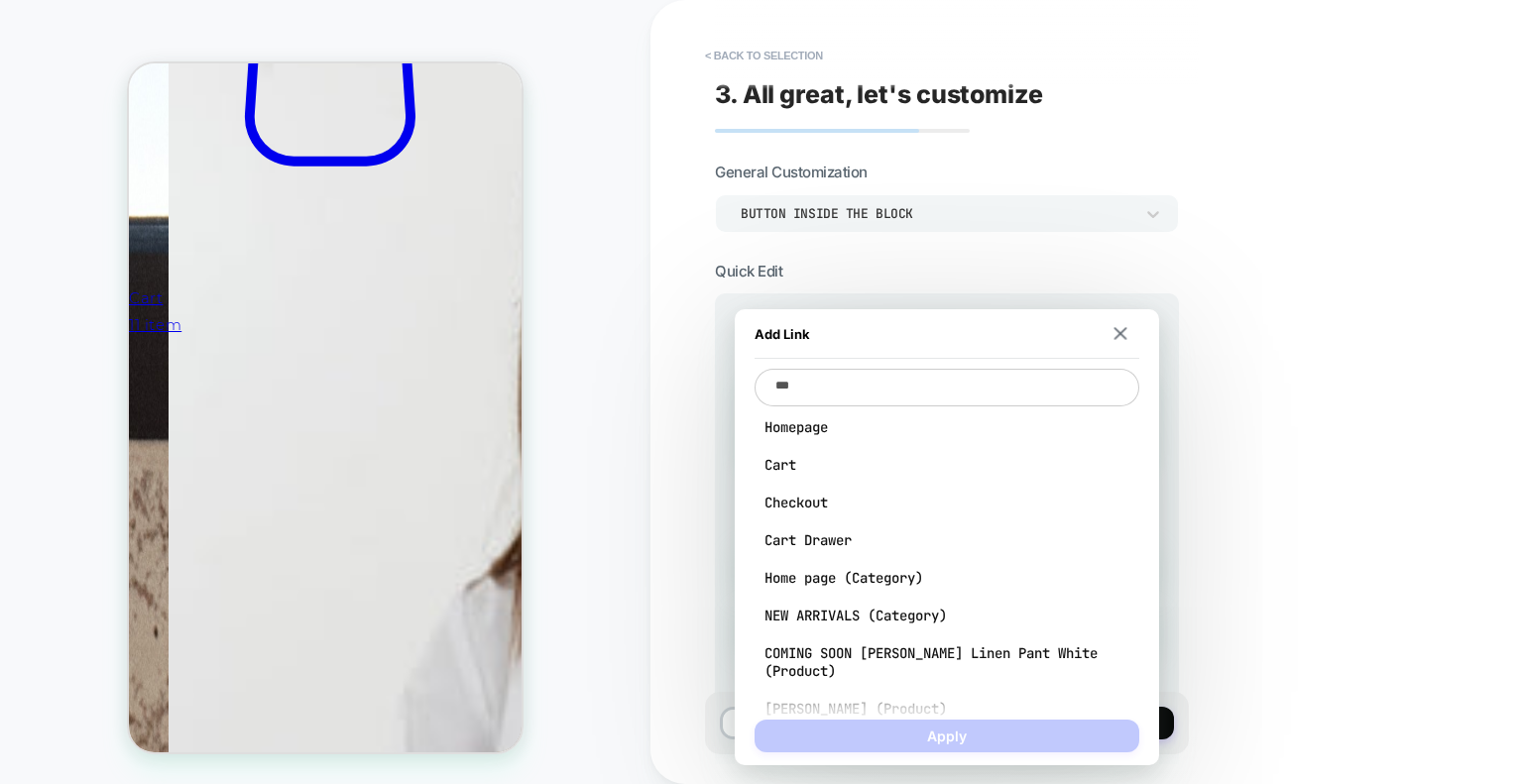 type on "*" 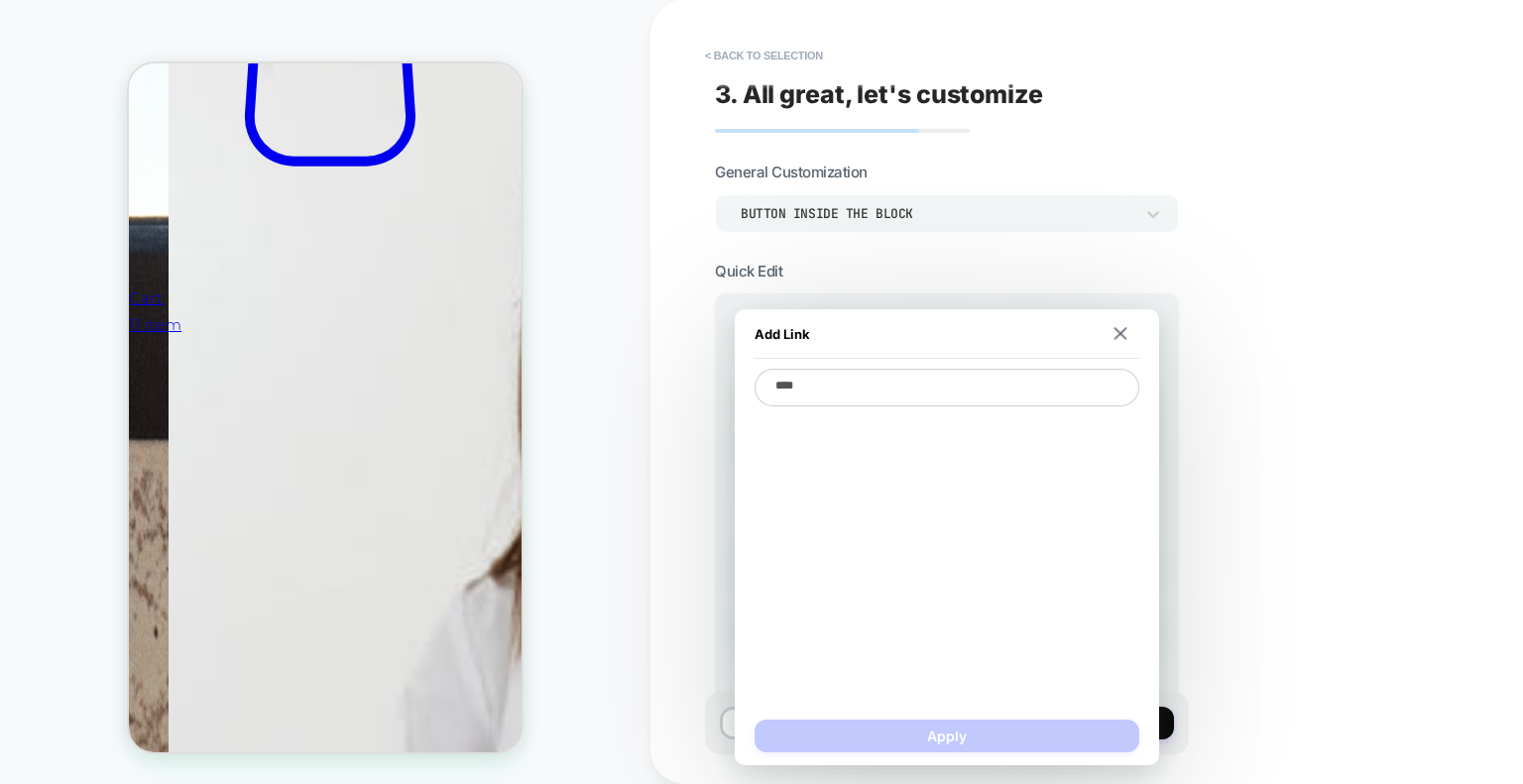 type on "*" 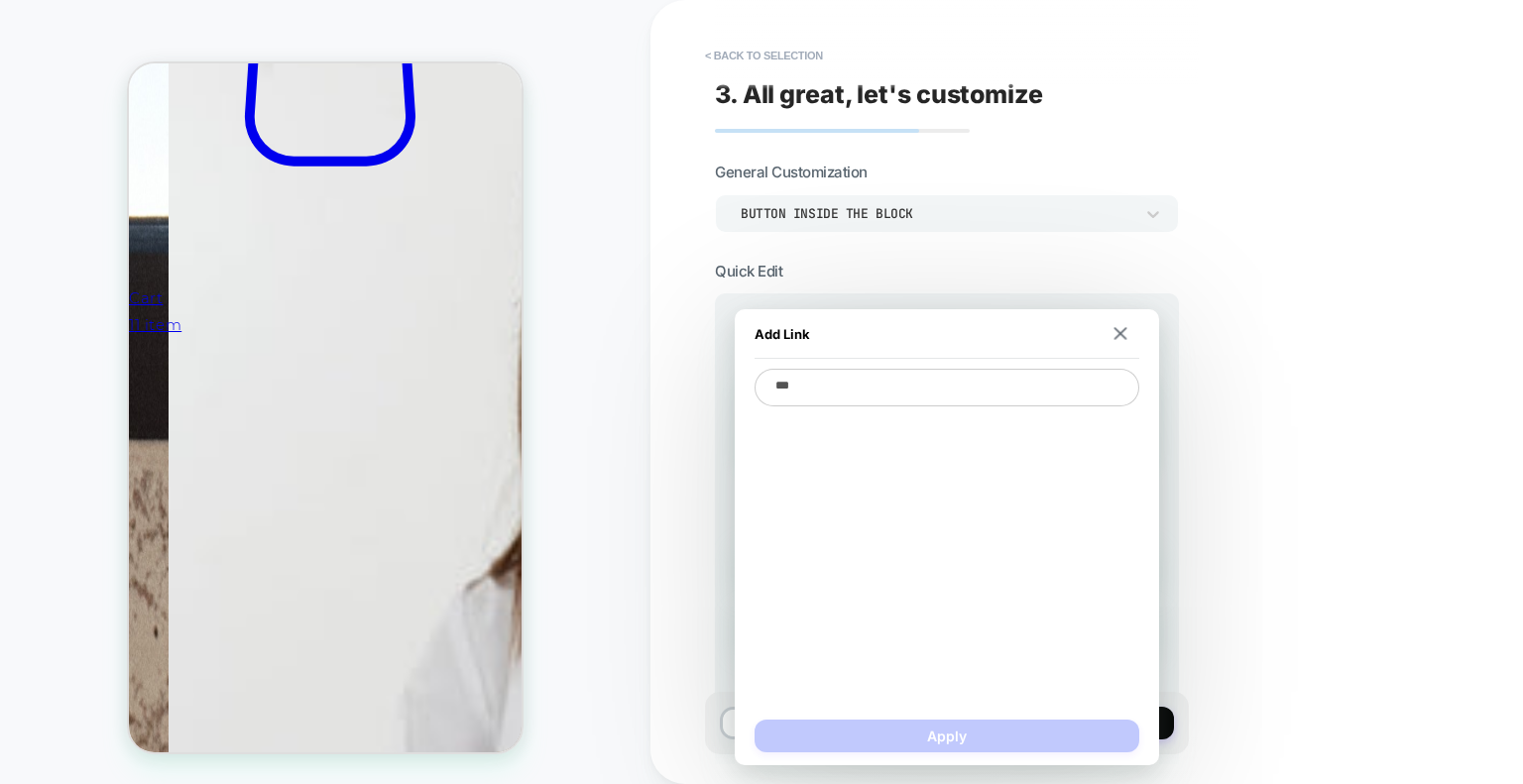 type on "*" 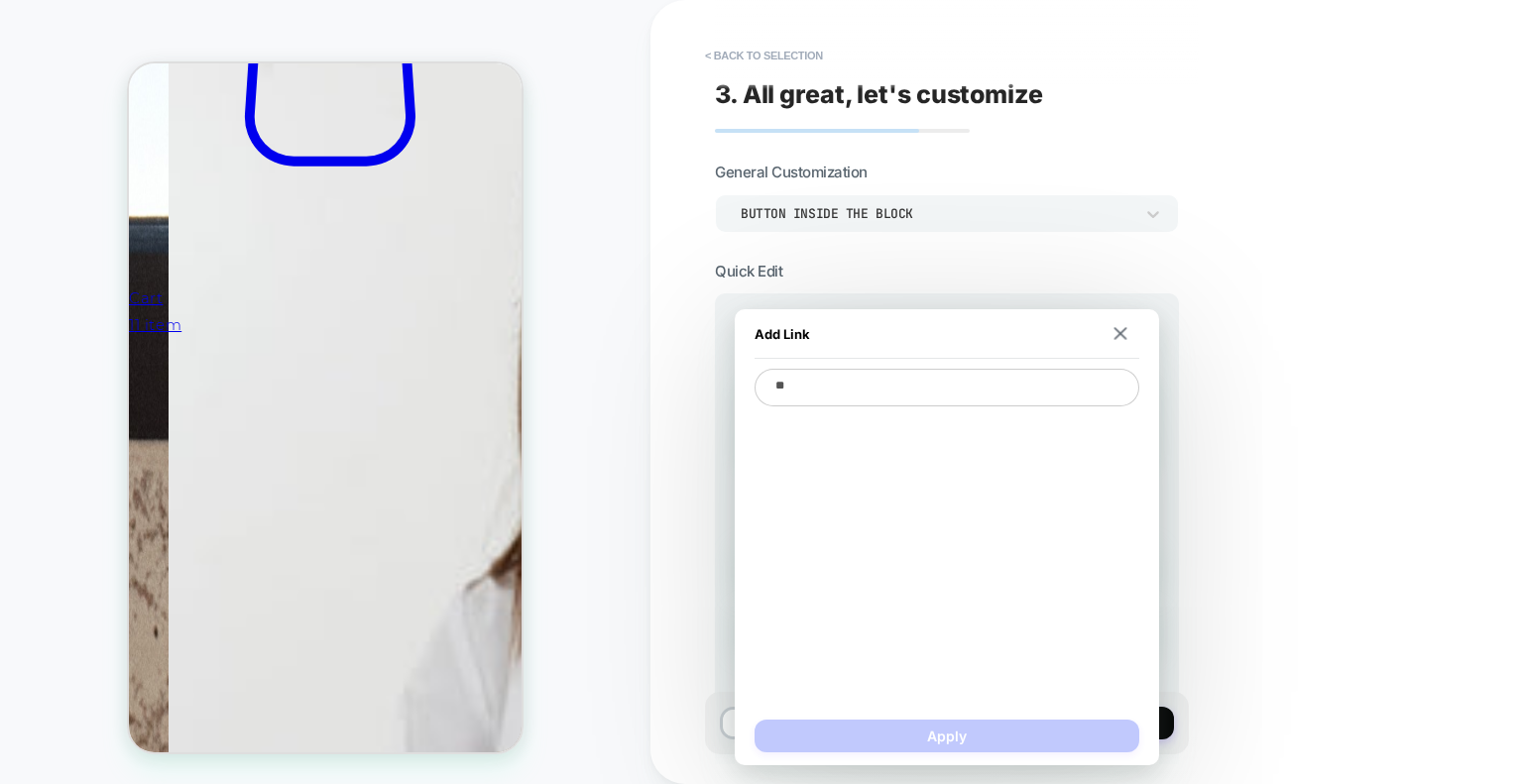 type on "*" 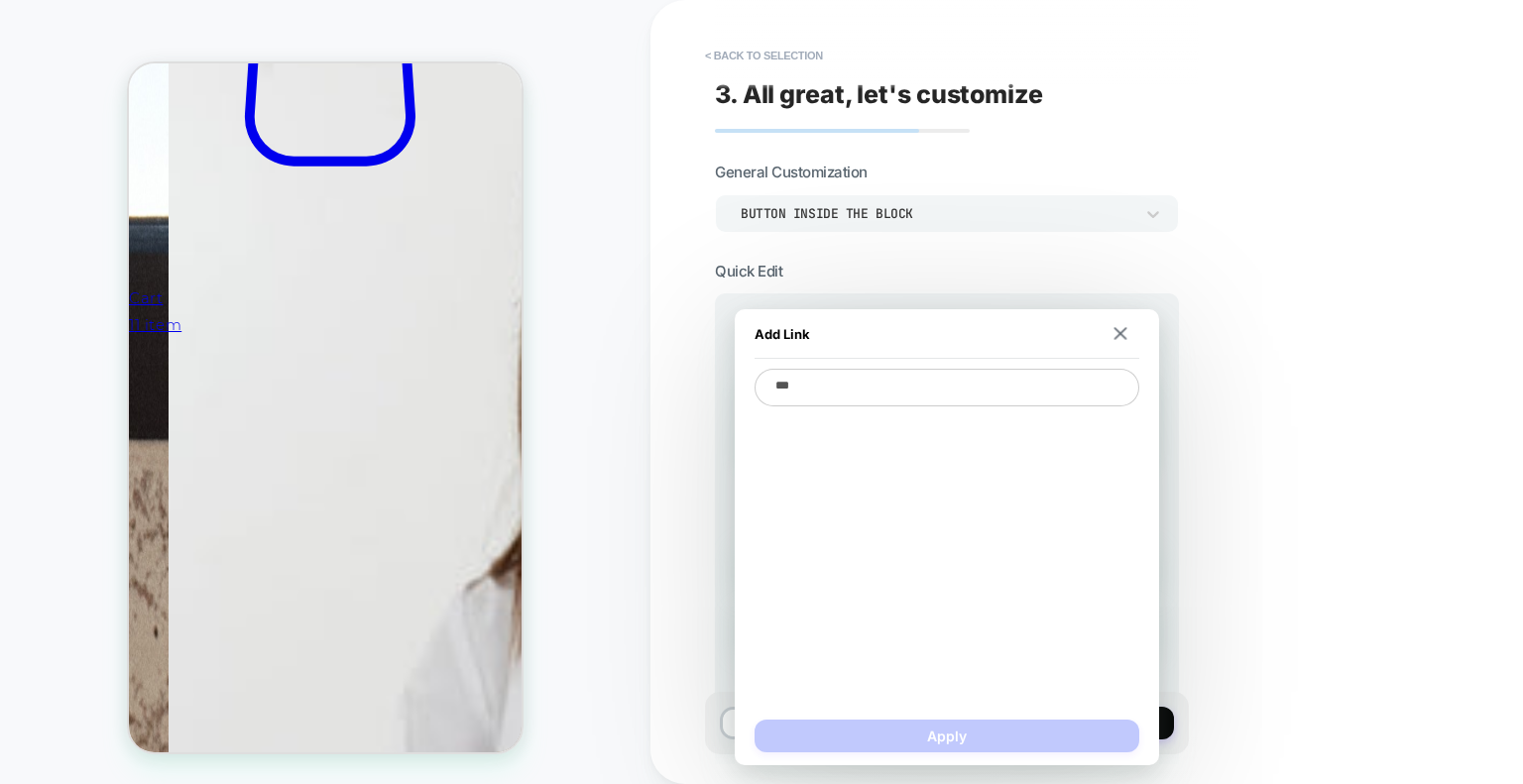 type on "*" 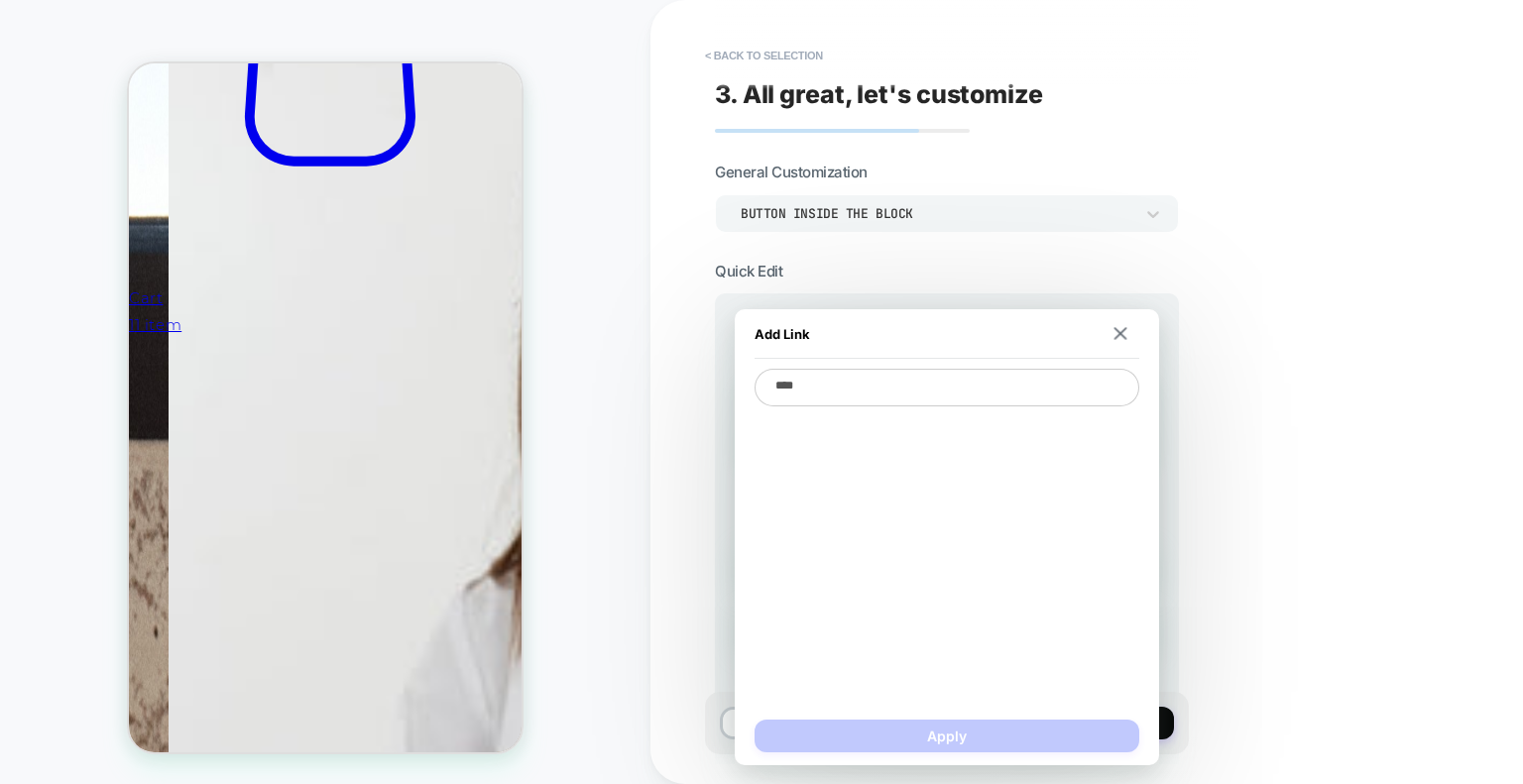 type on "*" 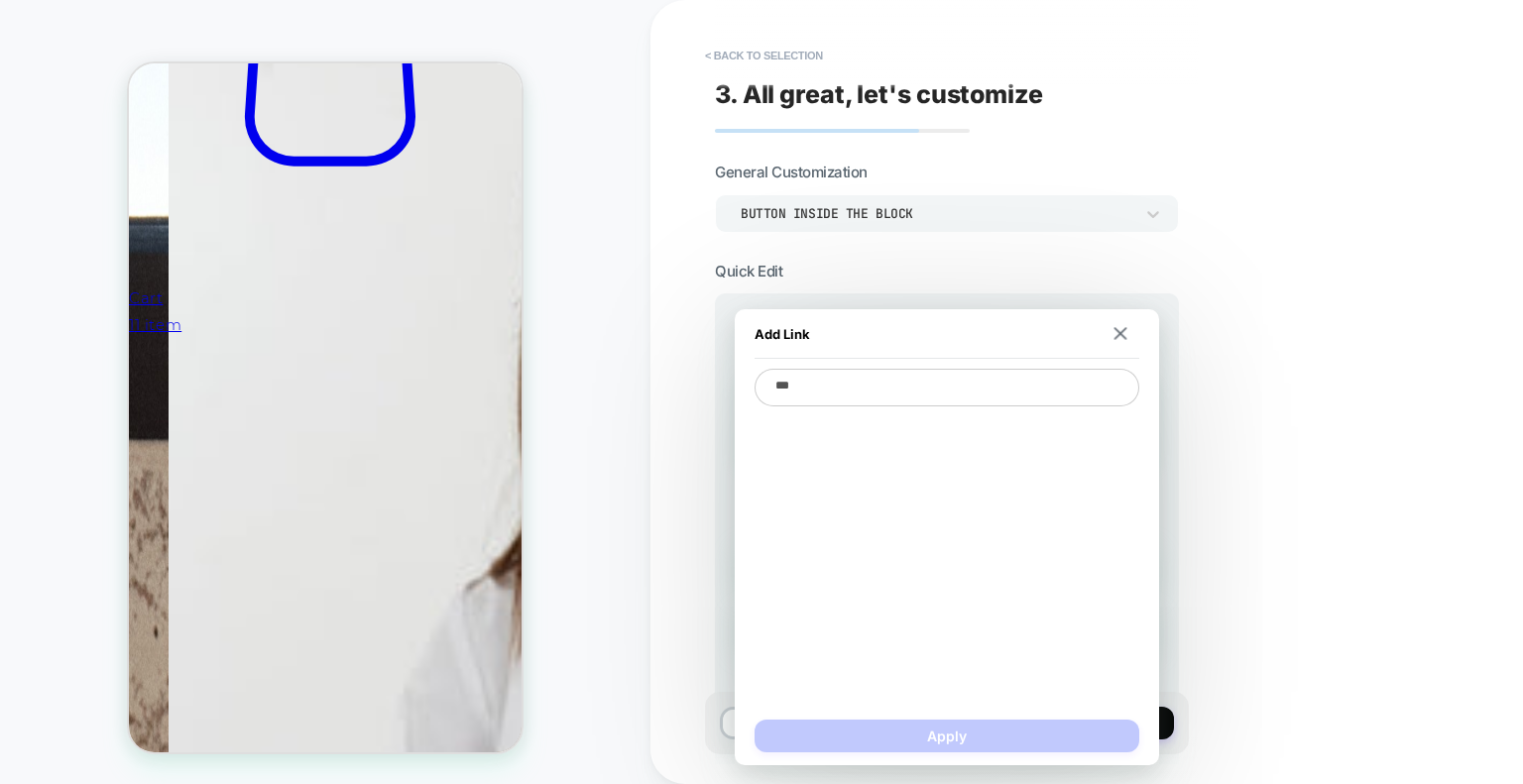 type on "*" 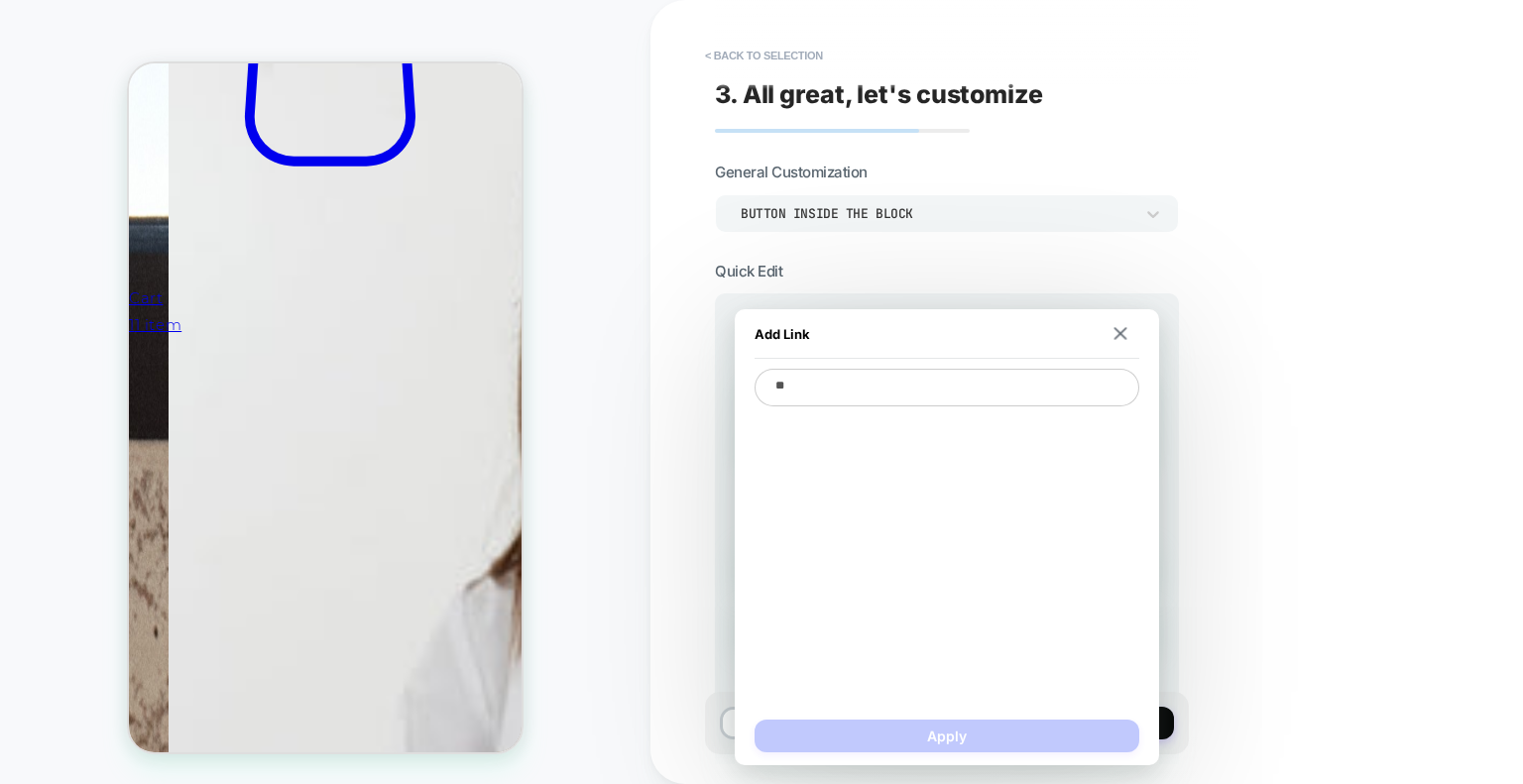 type on "*" 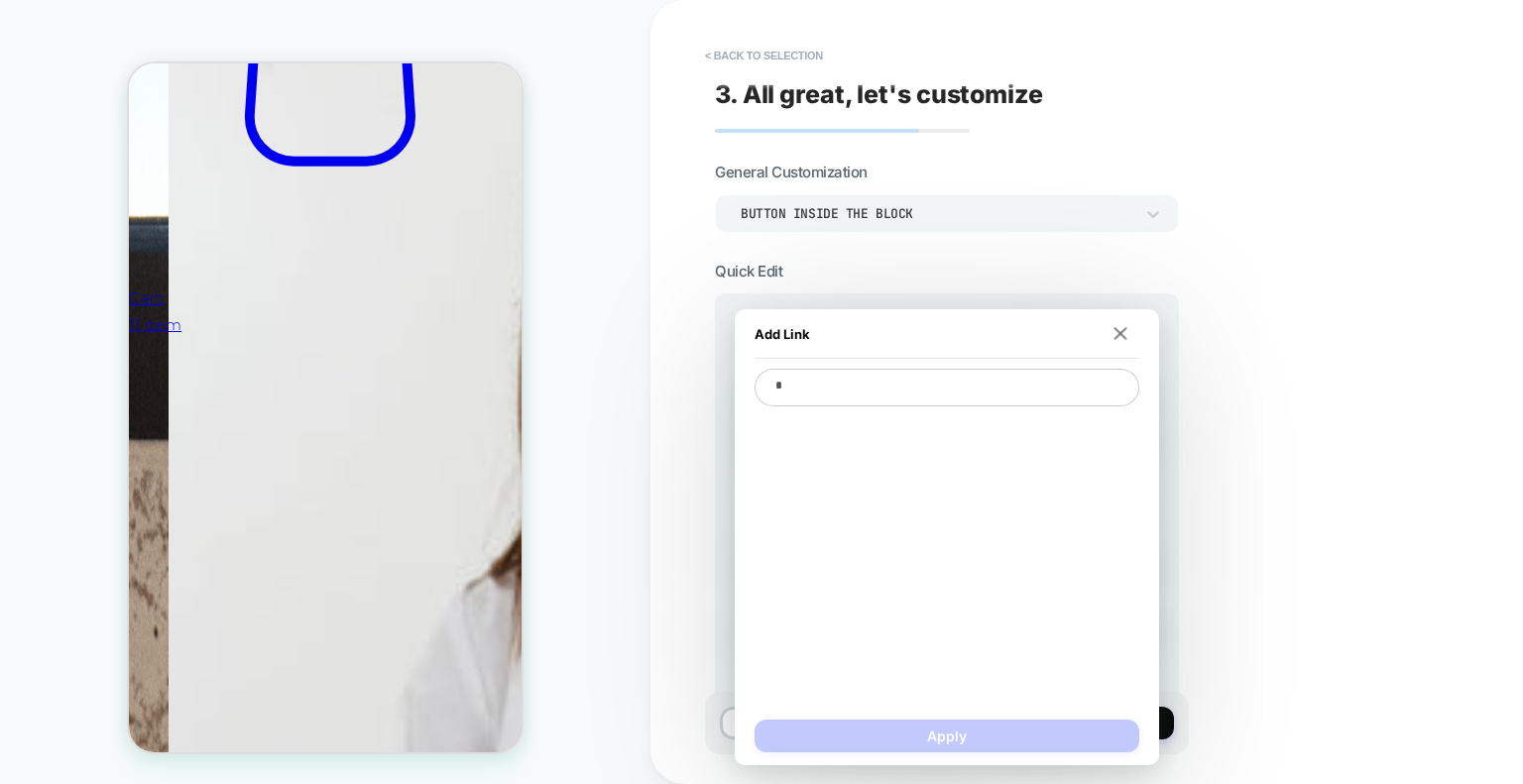 type on "*" 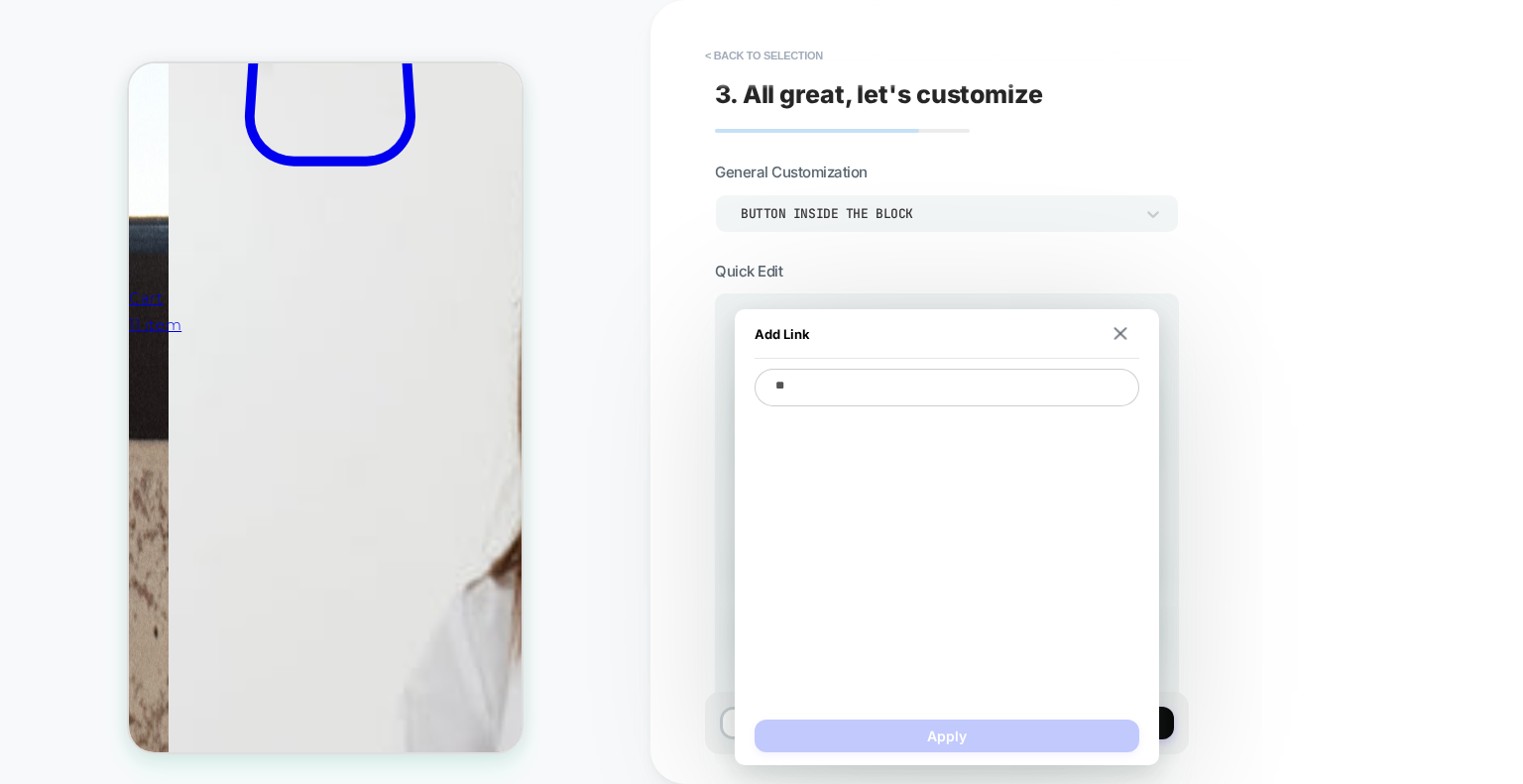 type on "*" 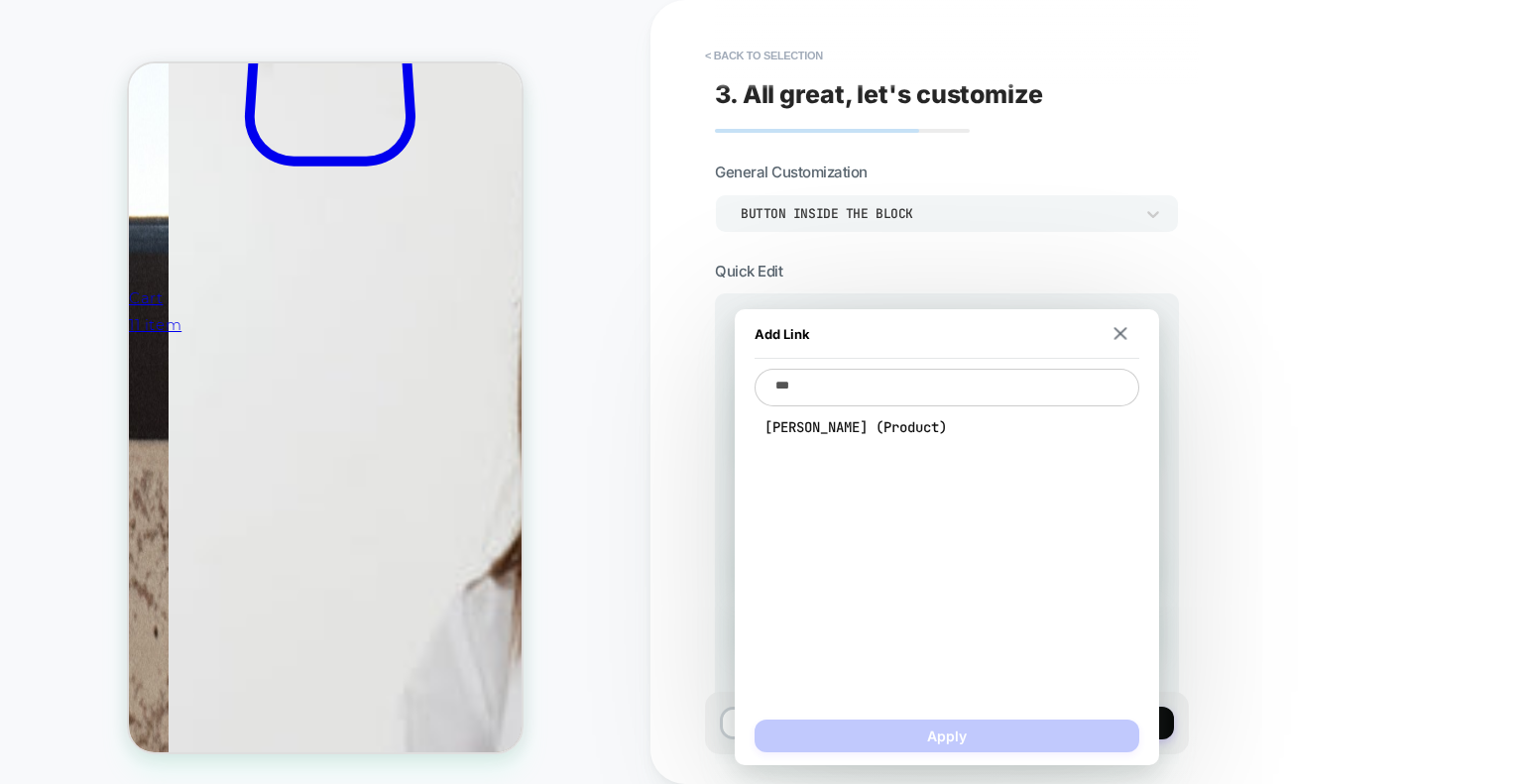 type on "*" 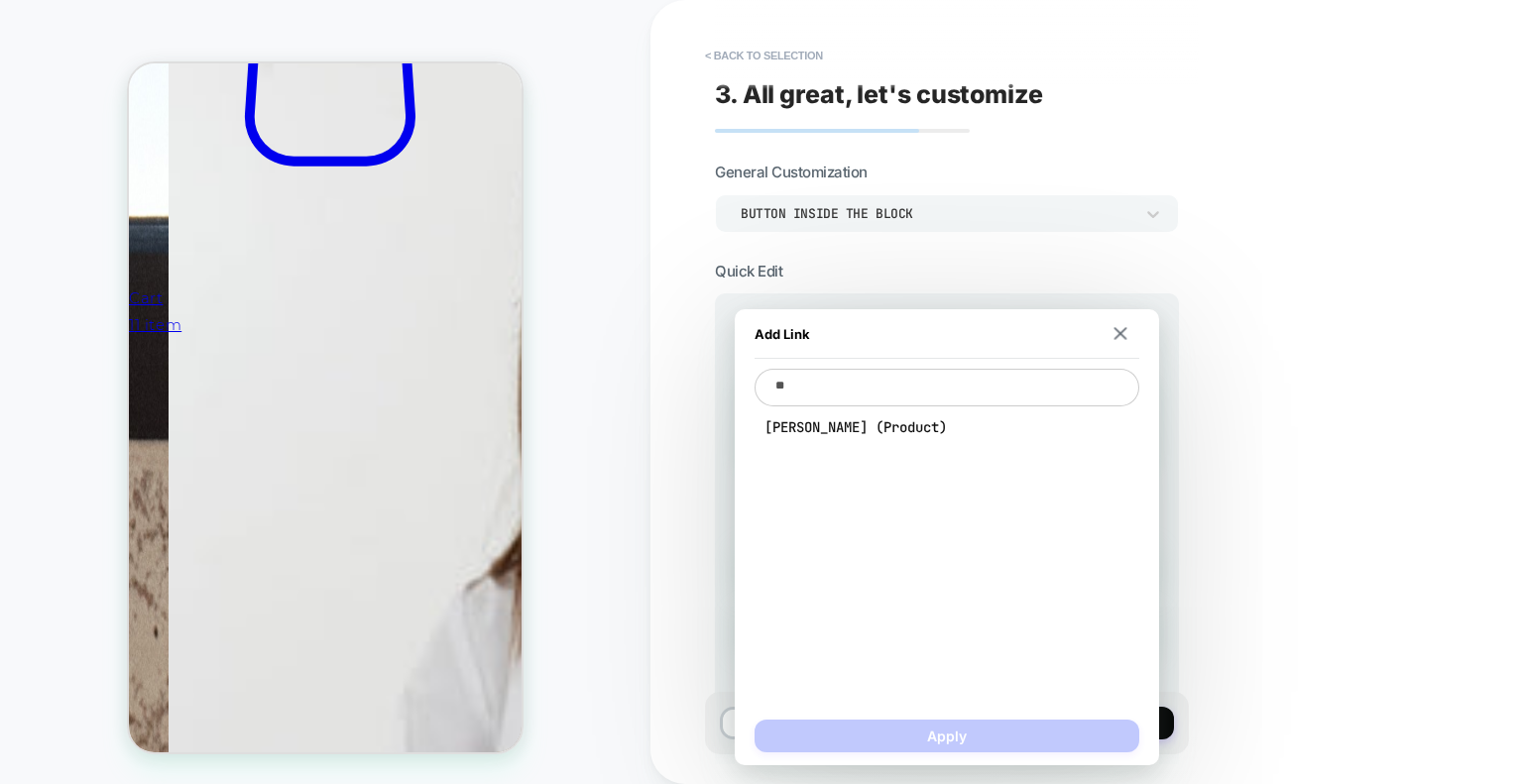 type on "*" 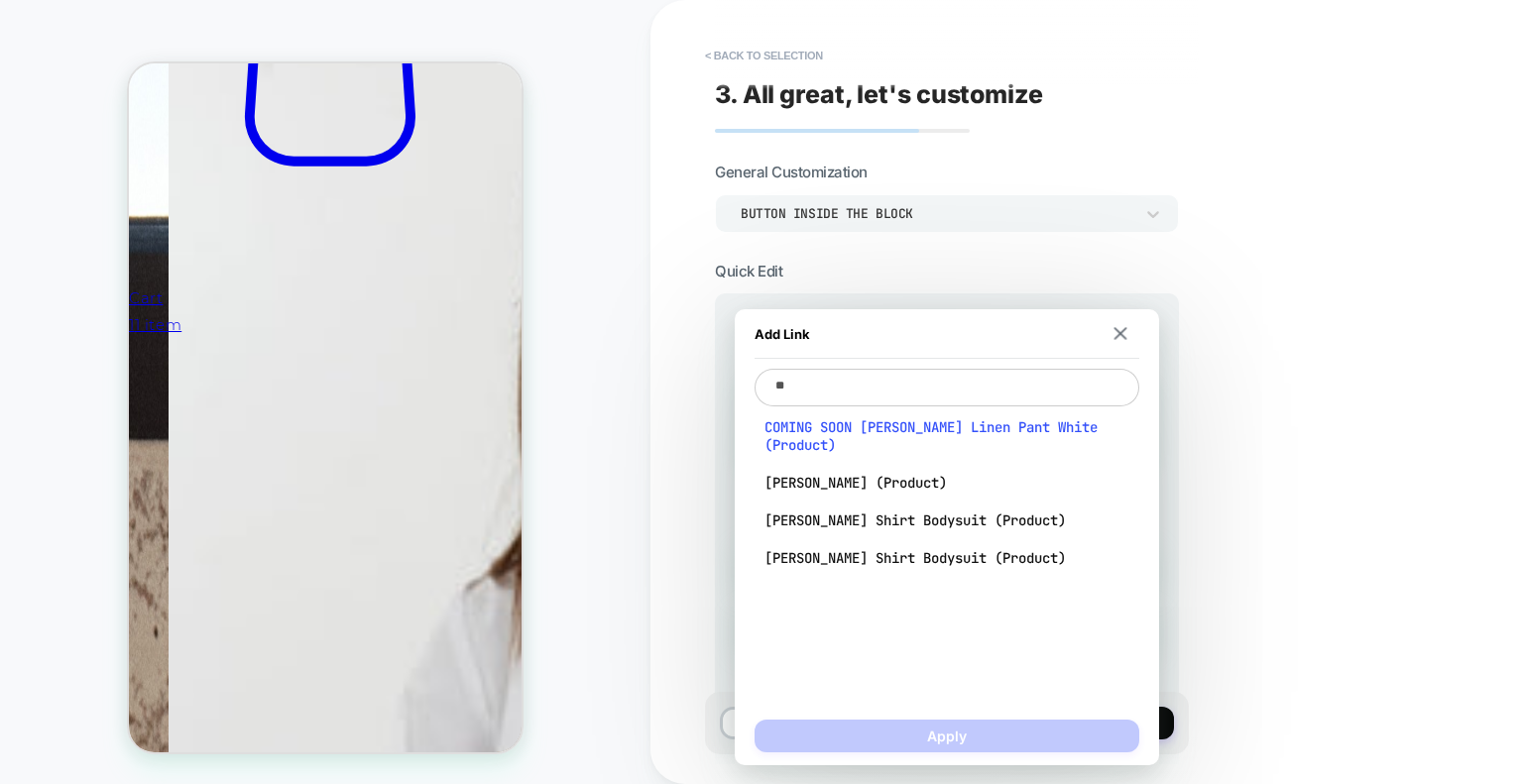 type on "**" 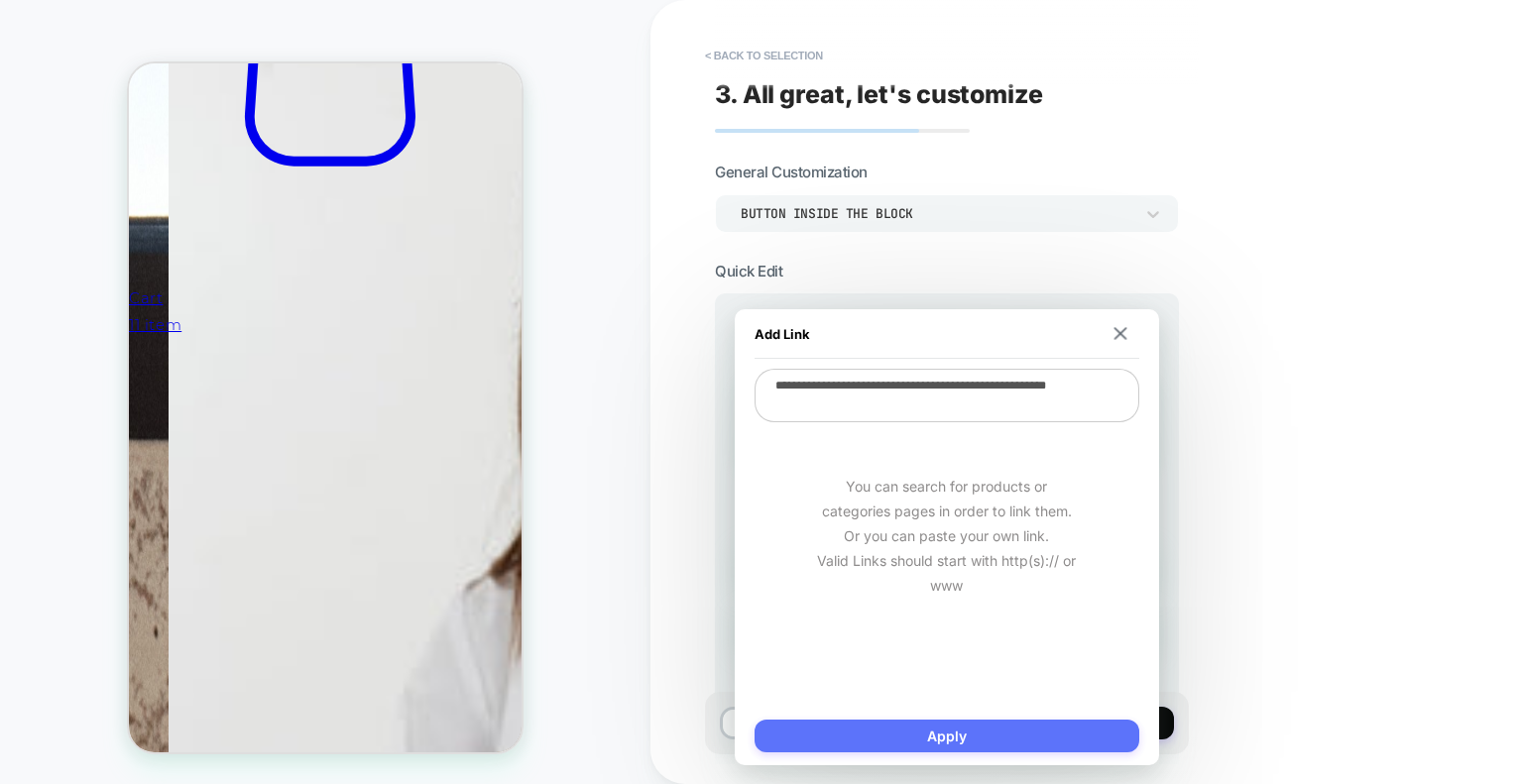 click on "Apply" at bounding box center [947, 735] 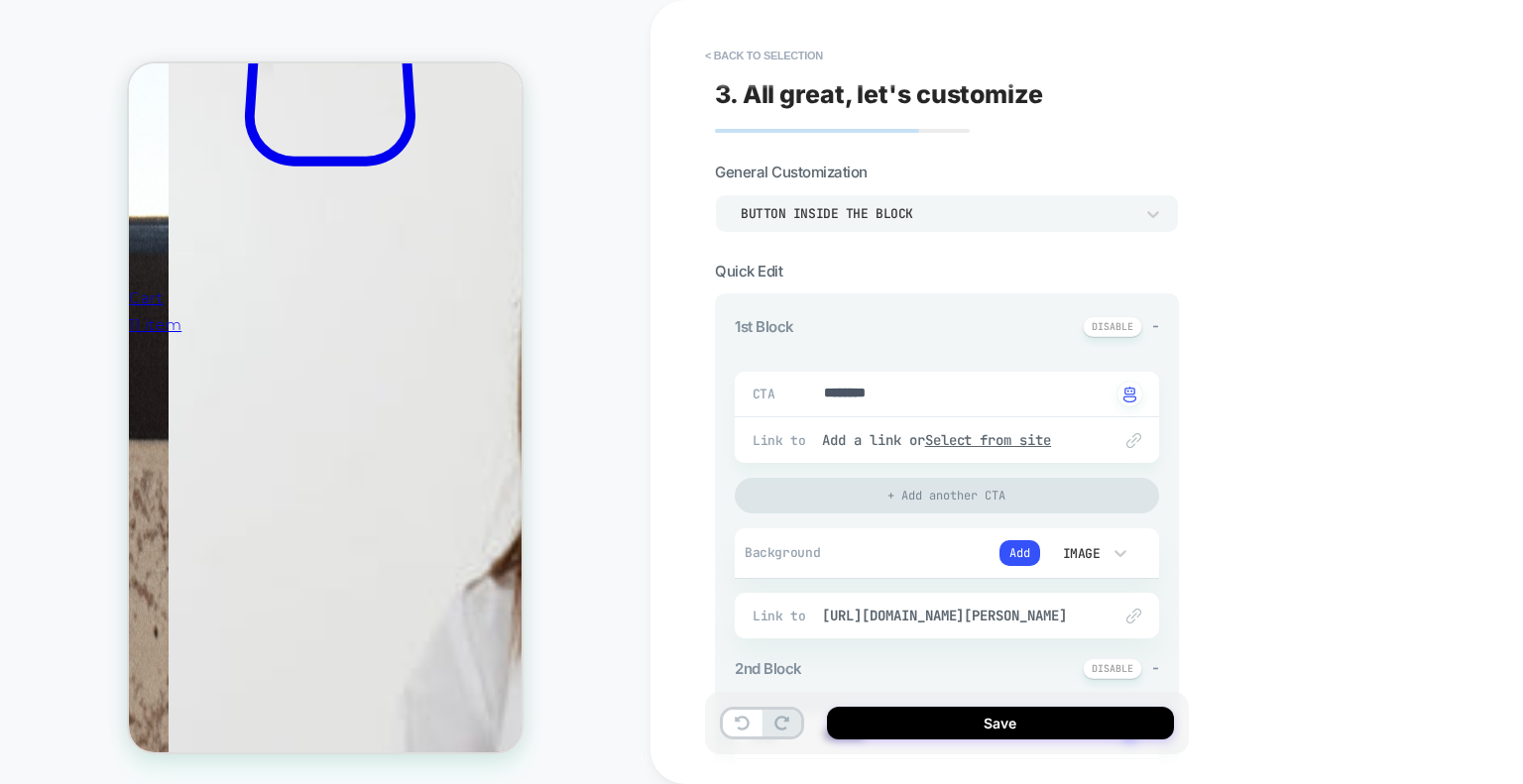 type on "*" 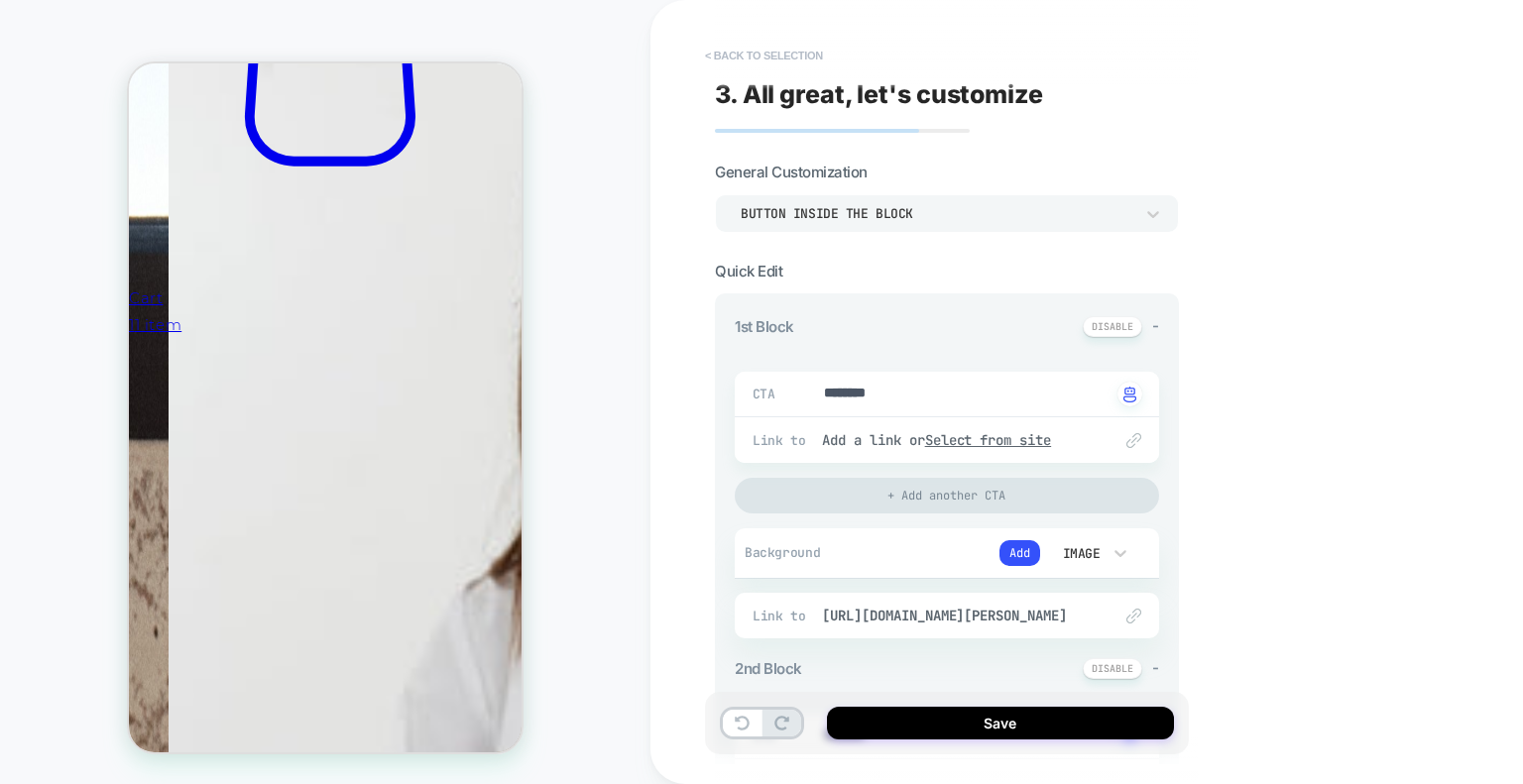click on "< Back to selection" at bounding box center (763, 56) 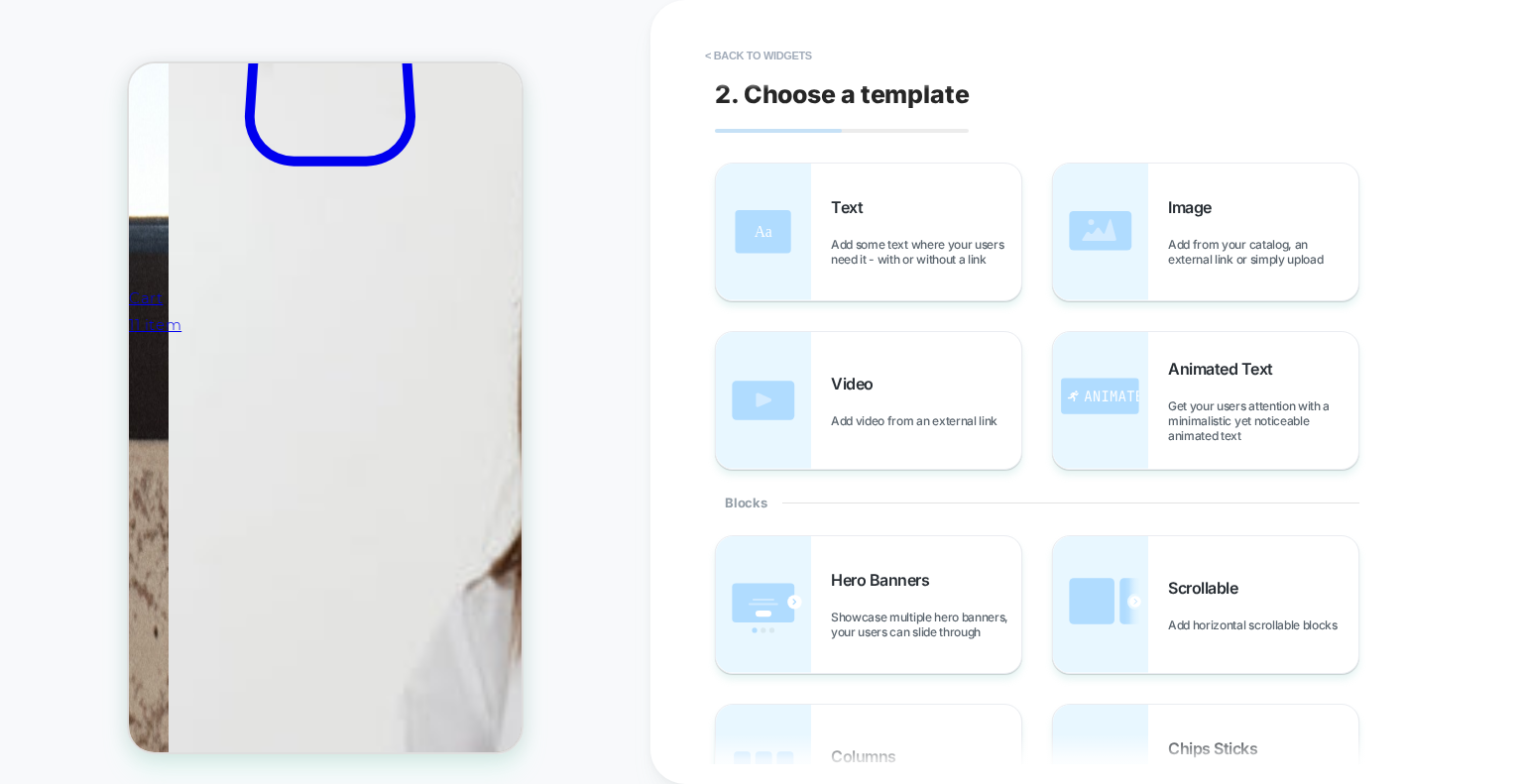 click on "< Back to widgets" at bounding box center [759, 56] 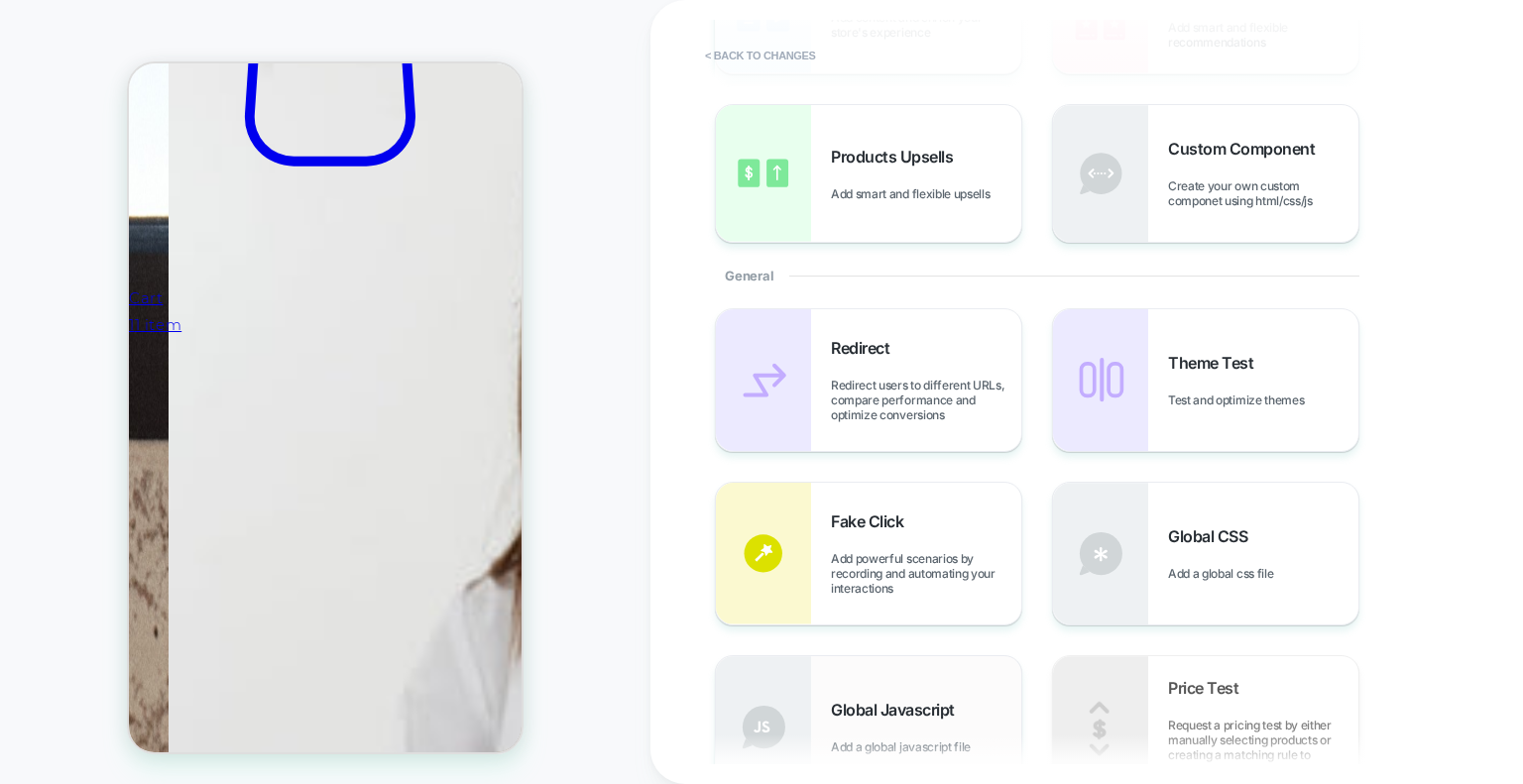 scroll, scrollTop: 496, scrollLeft: 0, axis: vertical 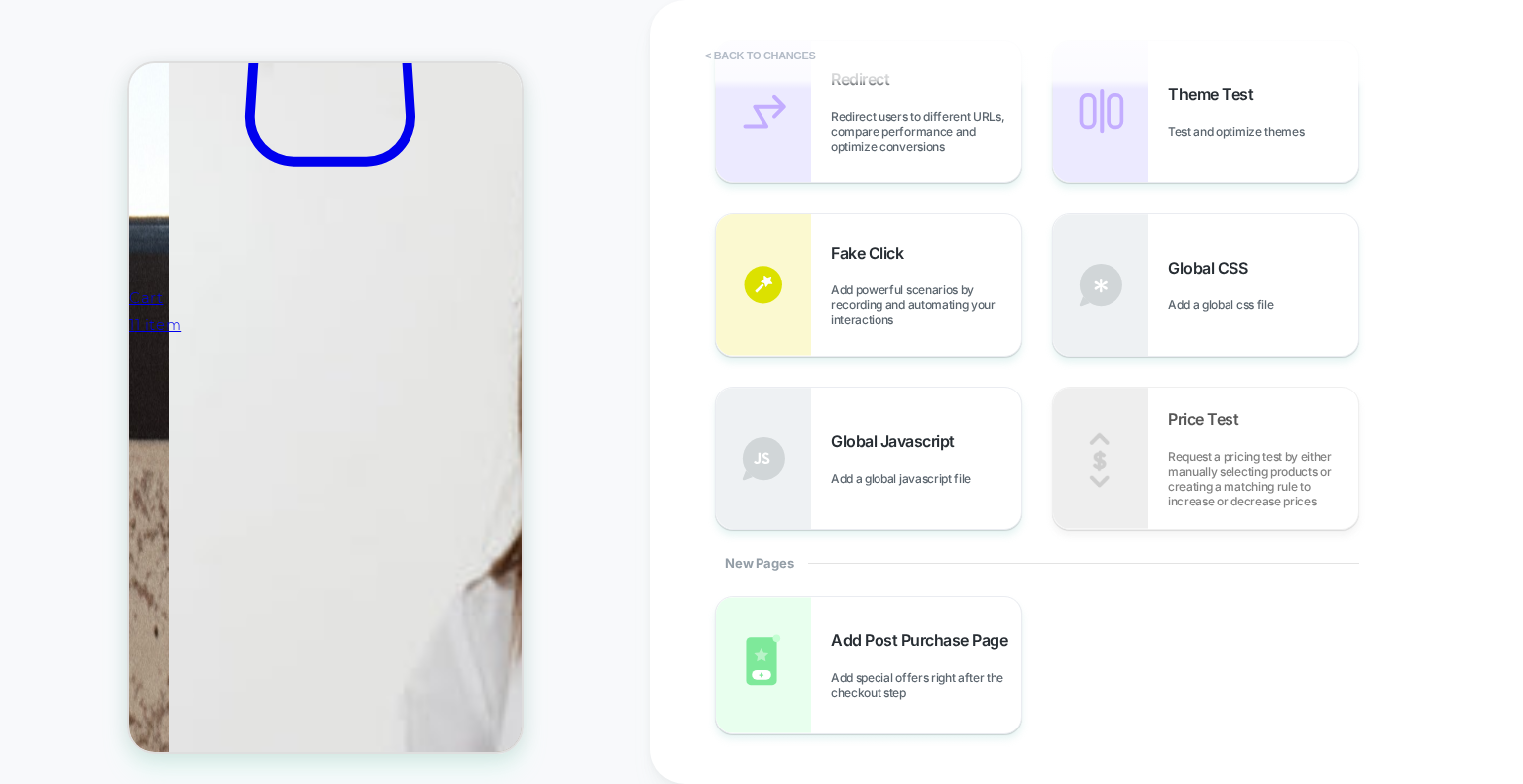 click on "< Back to changes" at bounding box center (761, 56) 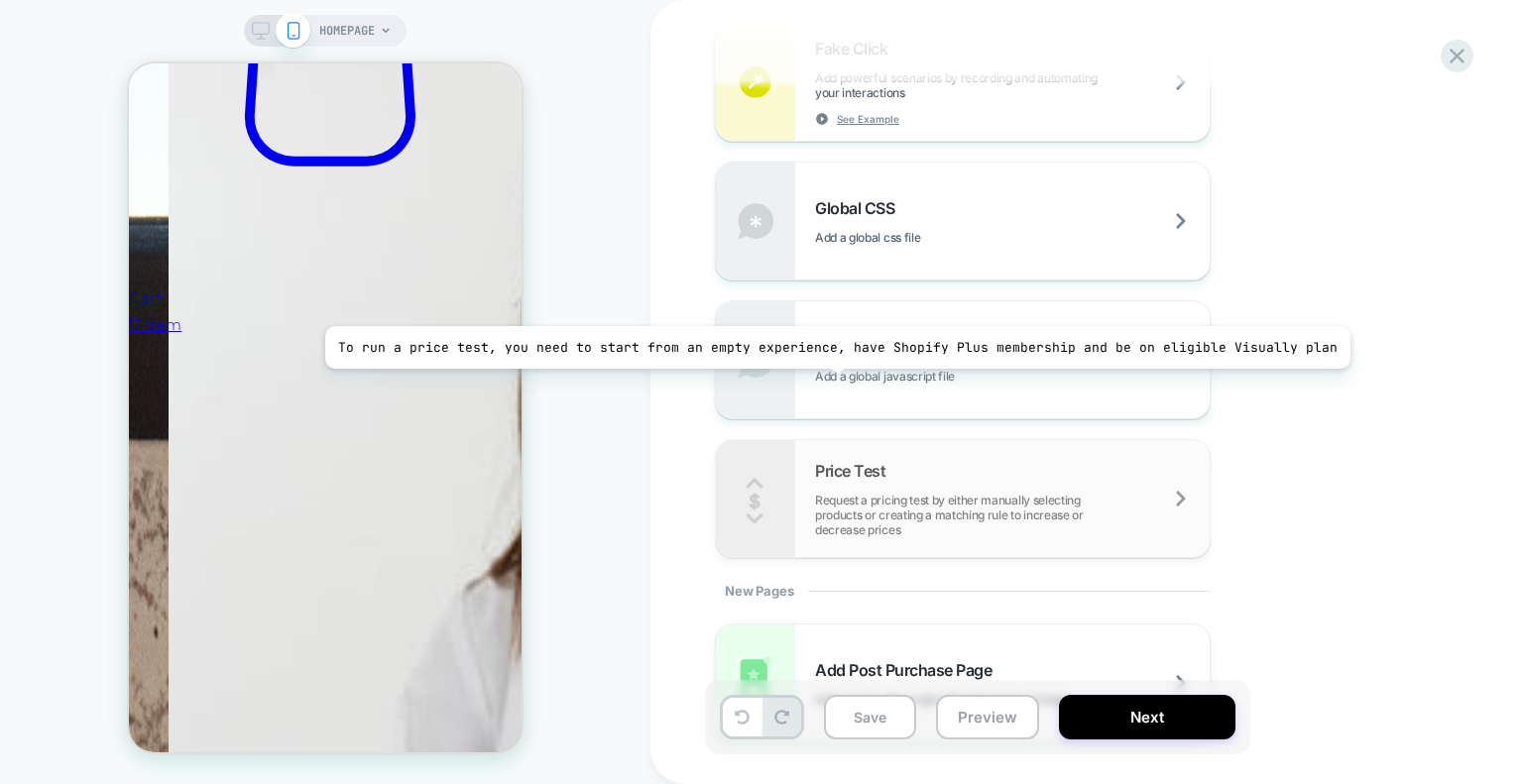 scroll, scrollTop: 1287, scrollLeft: 0, axis: vertical 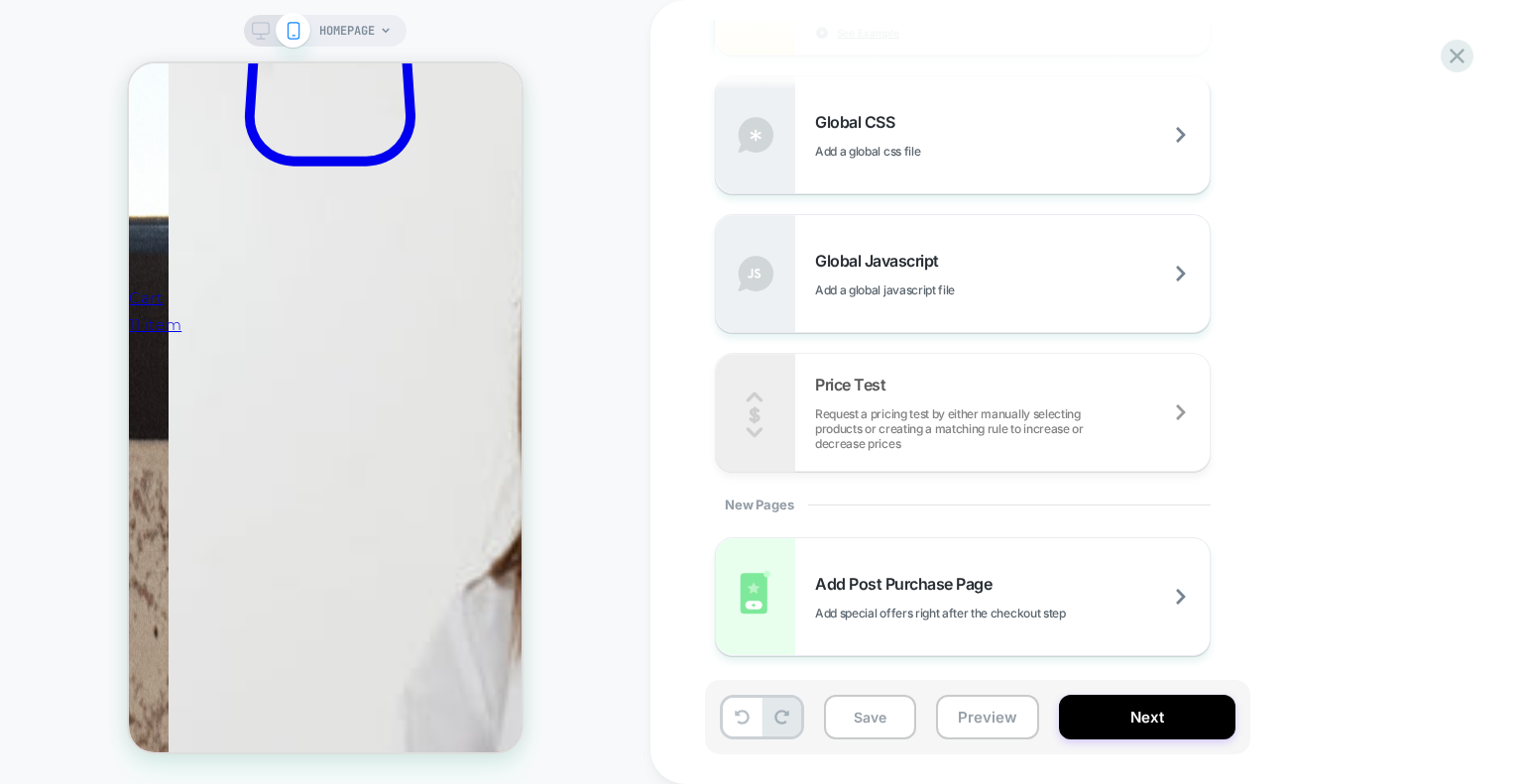 click on "Experience Name Click to edit experience details + Add more info 1. What audience and where will the experience run? Audience All Visitors Pages ALL PAGES Devices ALL DEVICES Trigger Page Load 2. No changes yet, what would you like to add? Content Blocks Add content and enrich your store's experience See Example Products Recommendations Add smart and flexible recommendations See Example Products Upsells Add smart and flexible upsells See Example Custom Component Create your own custom componet using html/css/js General Redirect Redirect users to different URLs, compare performance and optimize conversions Theme Test Test and optimize themes To run a price test, you need to start from an empty experience, have Shopify Plus membership and be on eligible Visually plan Price Test Request a pricing test by either manually selecting products or creating a matching rule to increase or decrease prices Fake Click Add powerful scenarios  by recording and automating your interactions See Example Global CSS New Pages" at bounding box center [1087, 392] 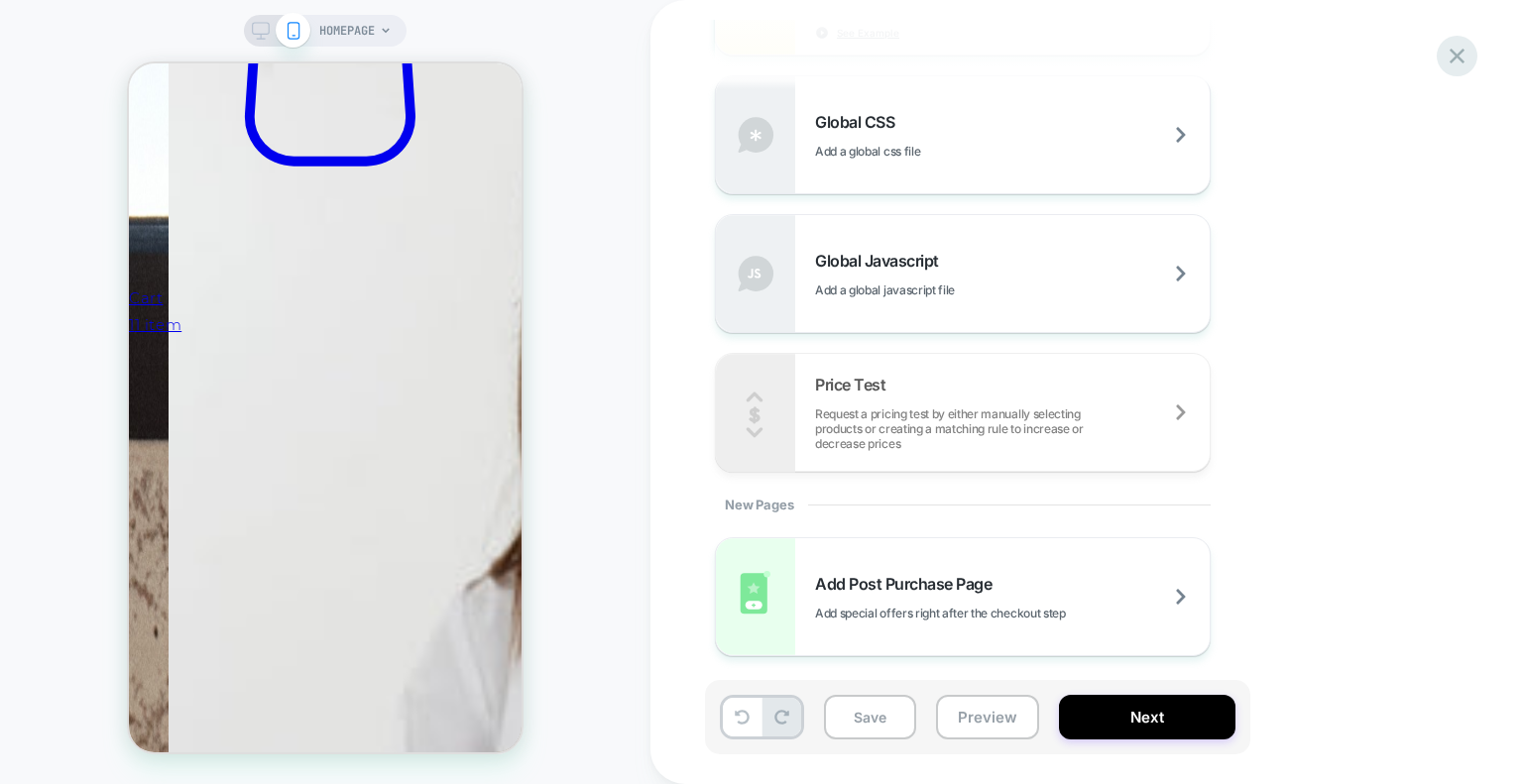 click at bounding box center [1457, 56] 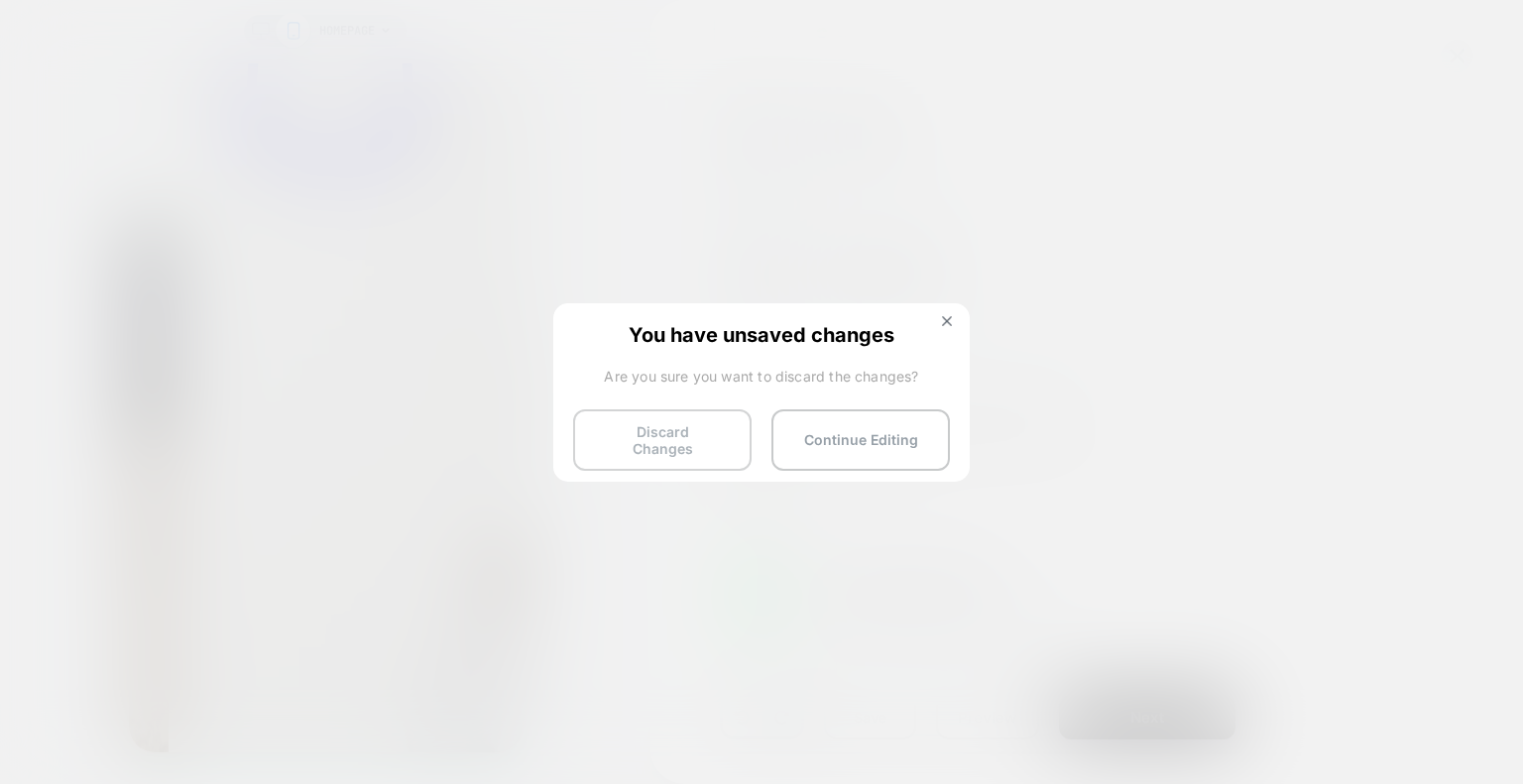 click on "Discard Changes" at bounding box center [662, 440] 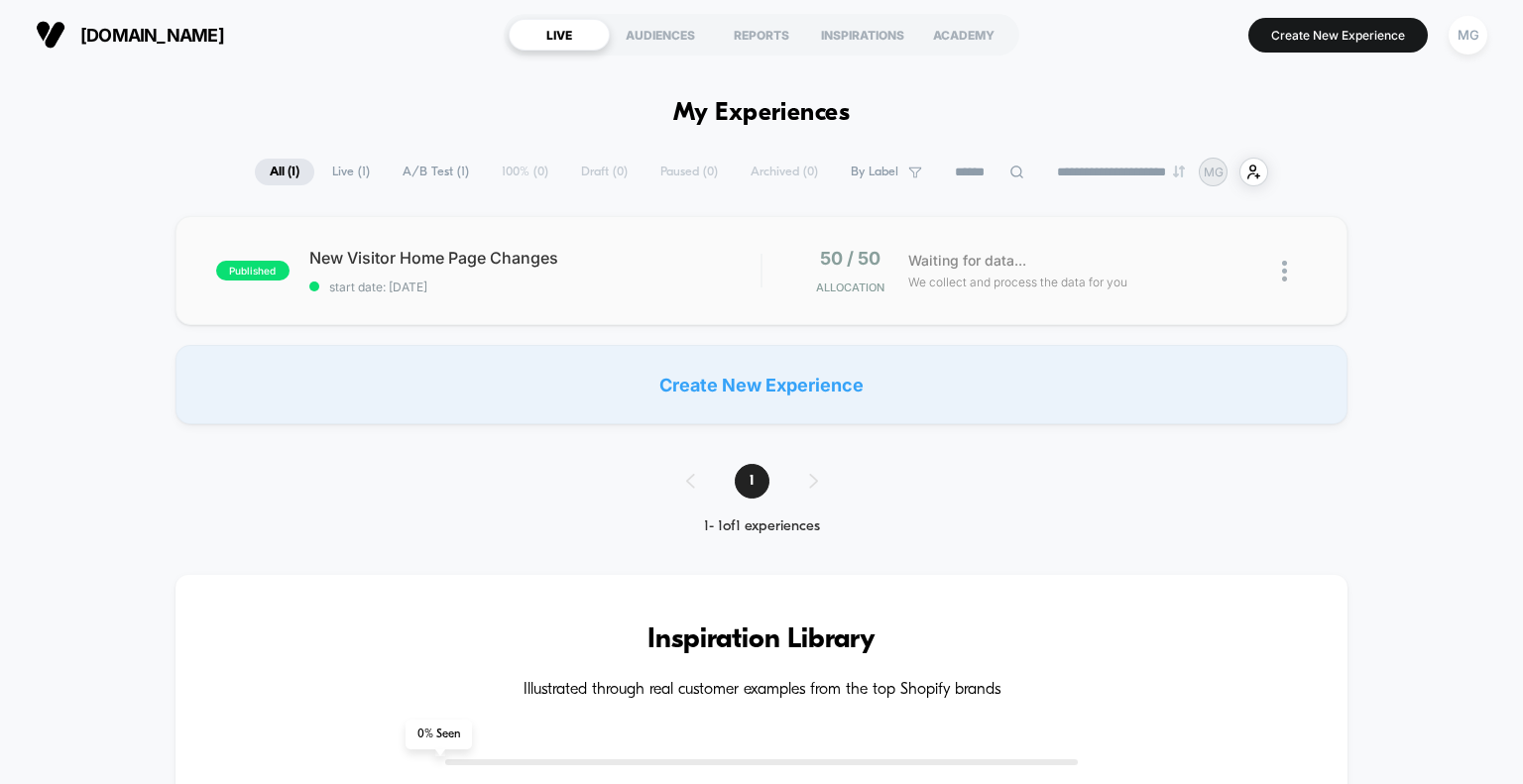 scroll, scrollTop: 0, scrollLeft: 0, axis: both 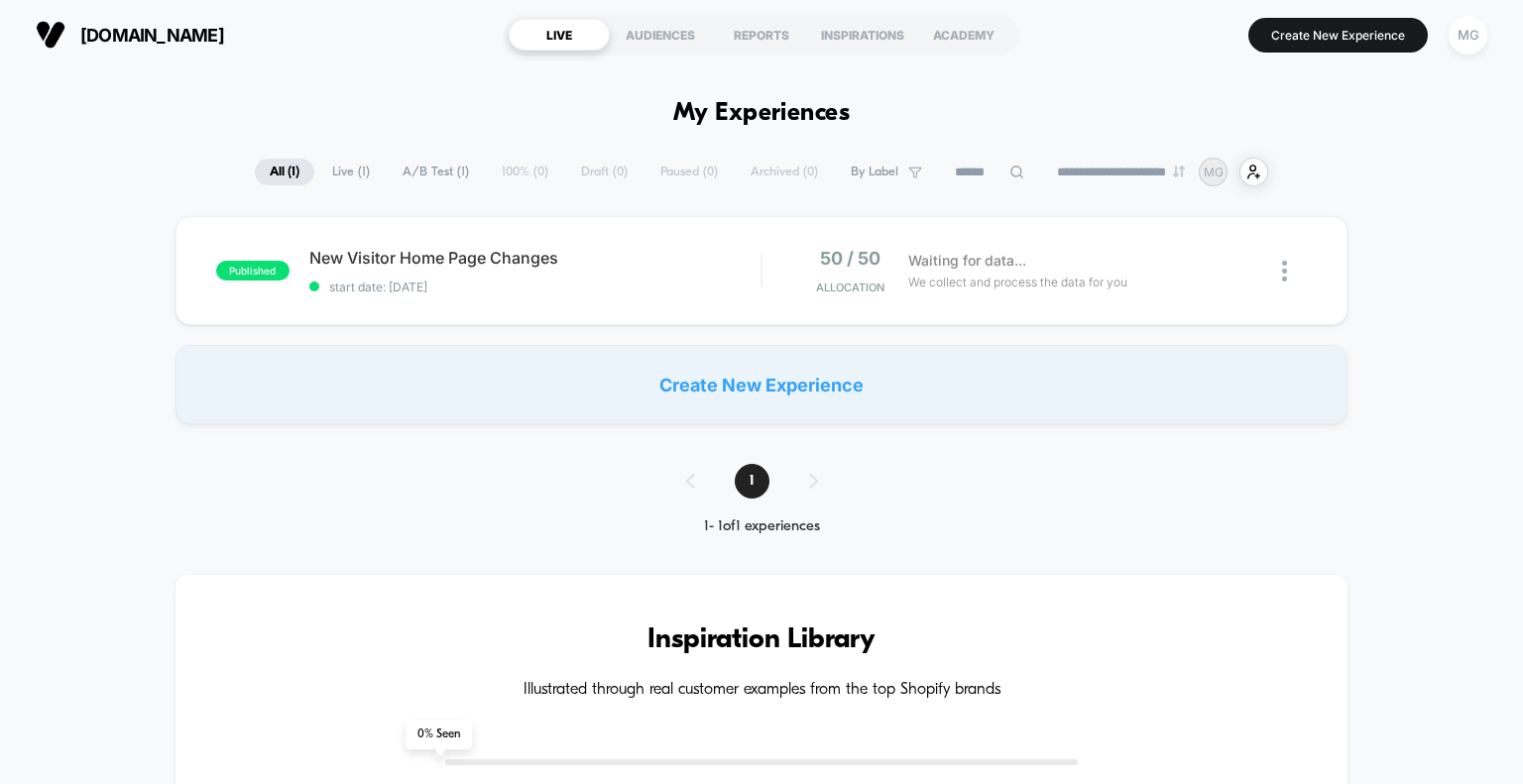 click on "A/B Test ( 1 )" at bounding box center (435, 171) 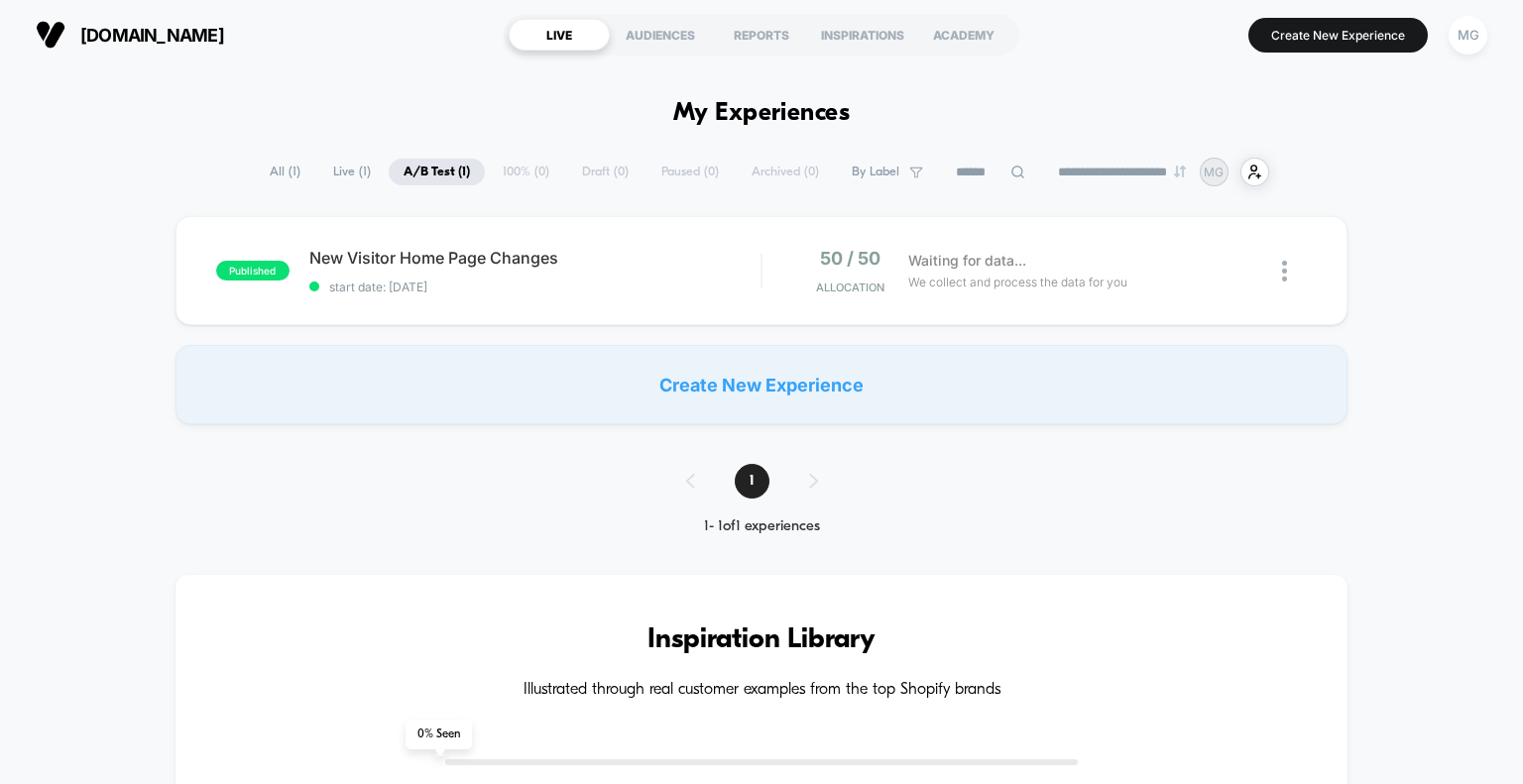 scroll, scrollTop: 0, scrollLeft: 0, axis: both 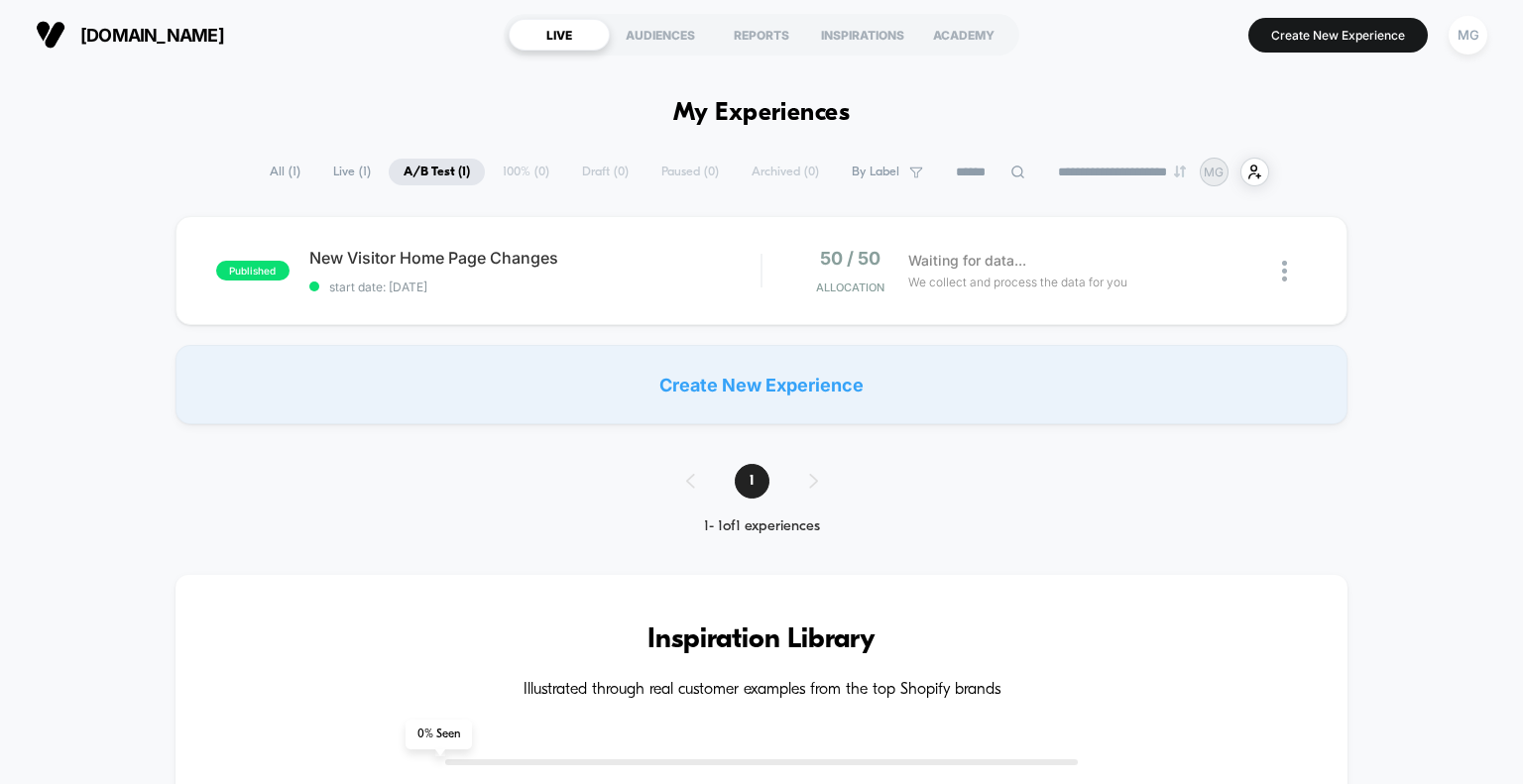 click on "All ( 1 )" at bounding box center (285, 171) 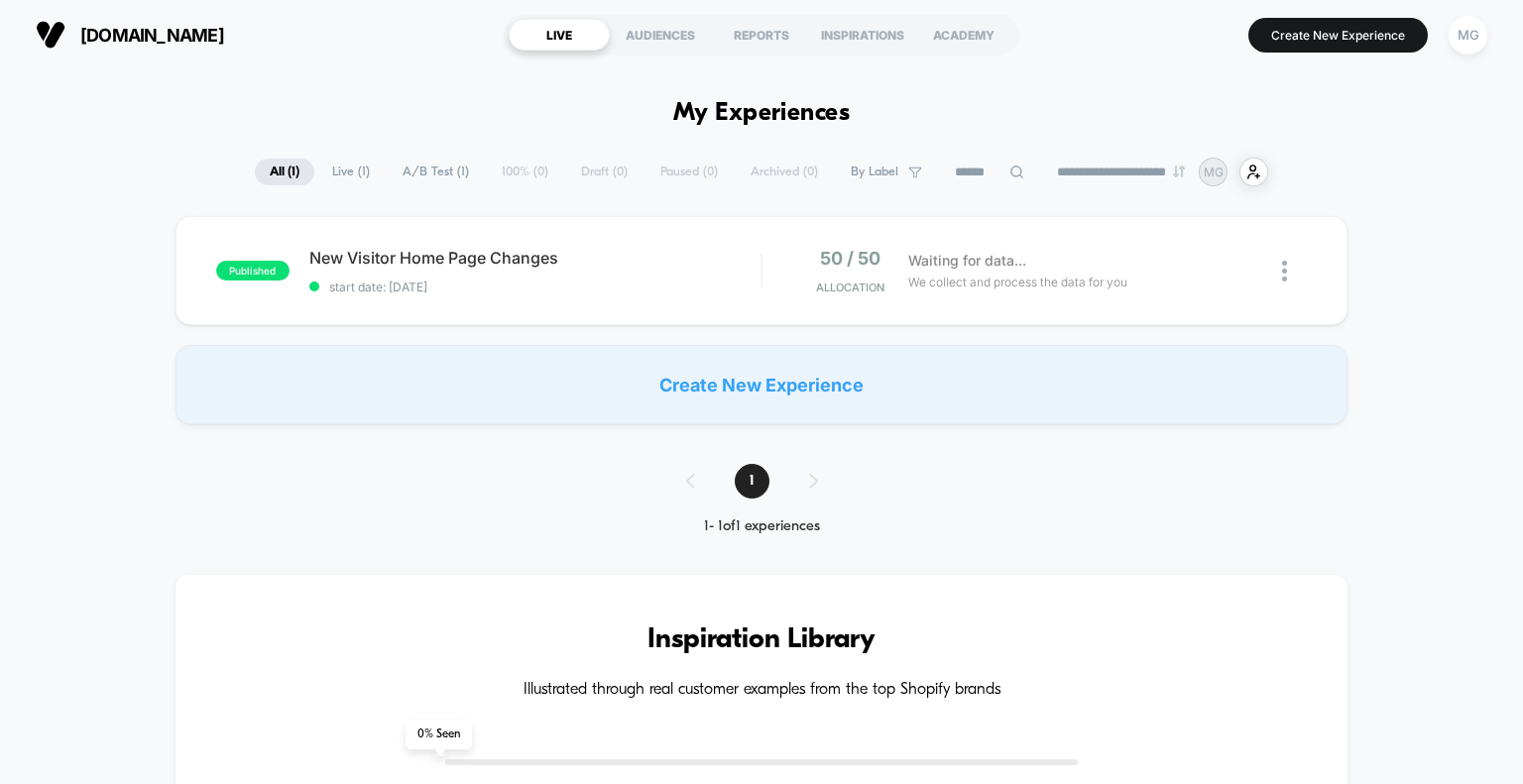 scroll, scrollTop: 0, scrollLeft: 0, axis: both 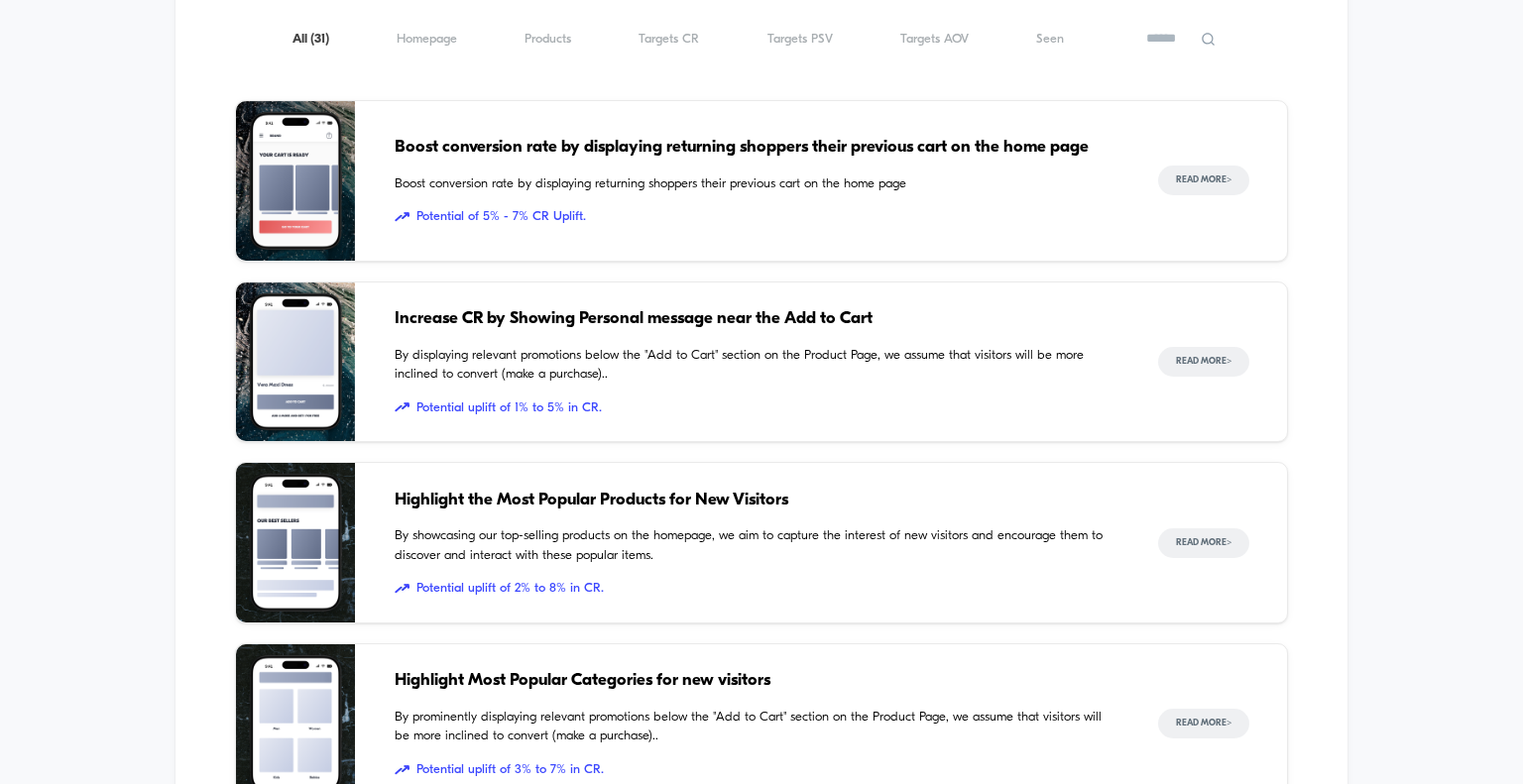 click on "Boost conversion rate by displaying returning shoppers their previous cart on the home page" at bounding box center (757, 148) 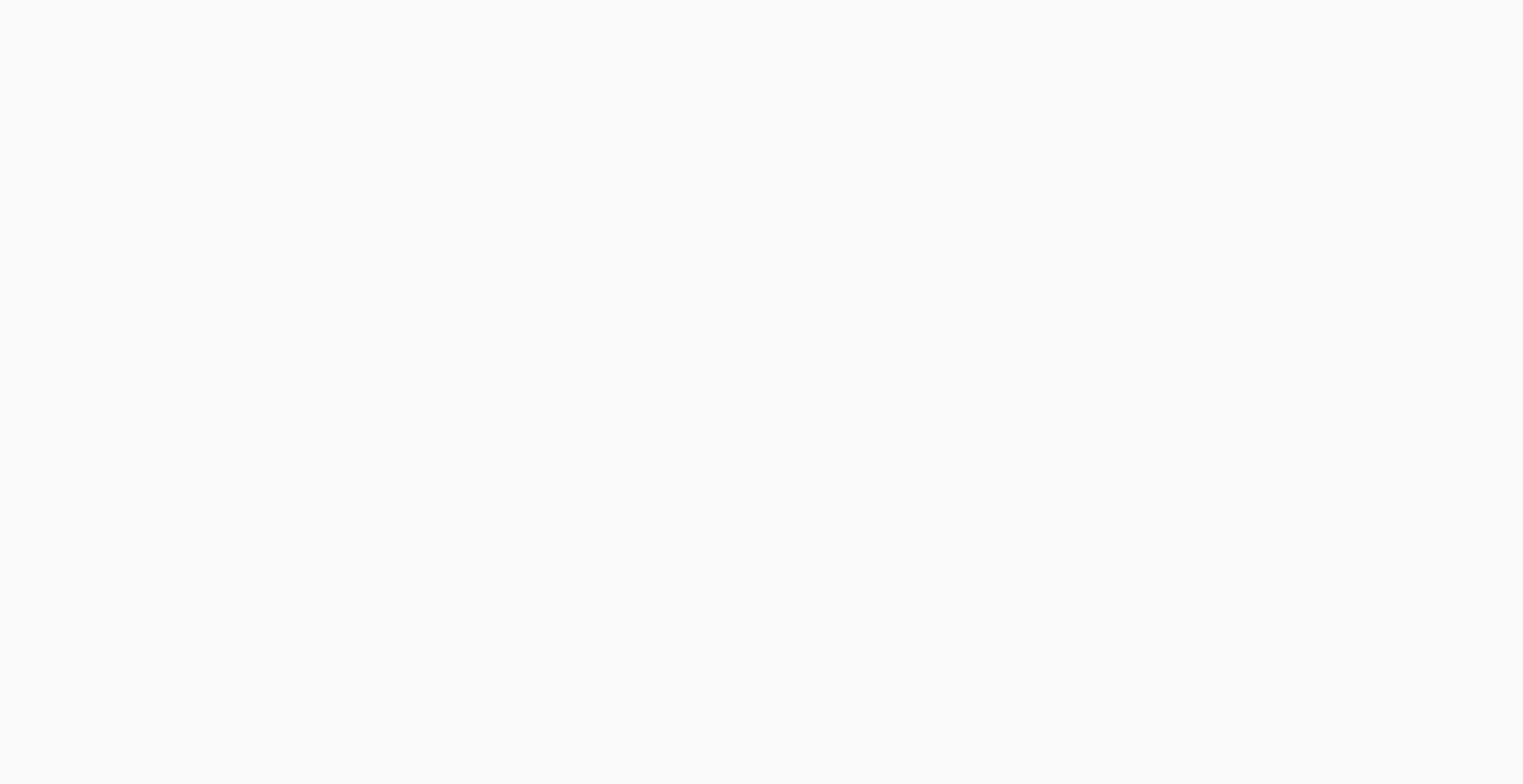 scroll, scrollTop: 5055, scrollLeft: 0, axis: vertical 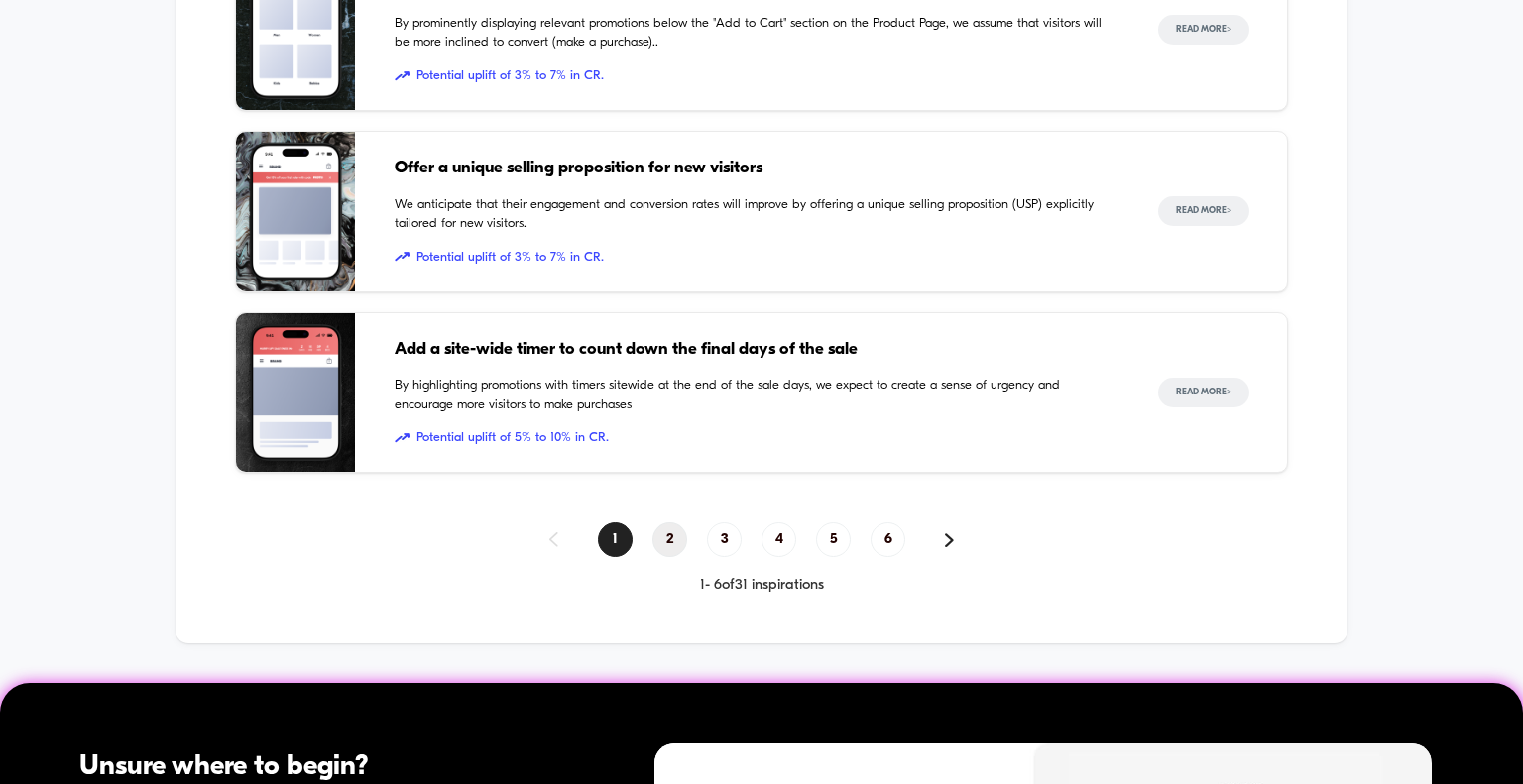 click on "2" at bounding box center [669, 539] 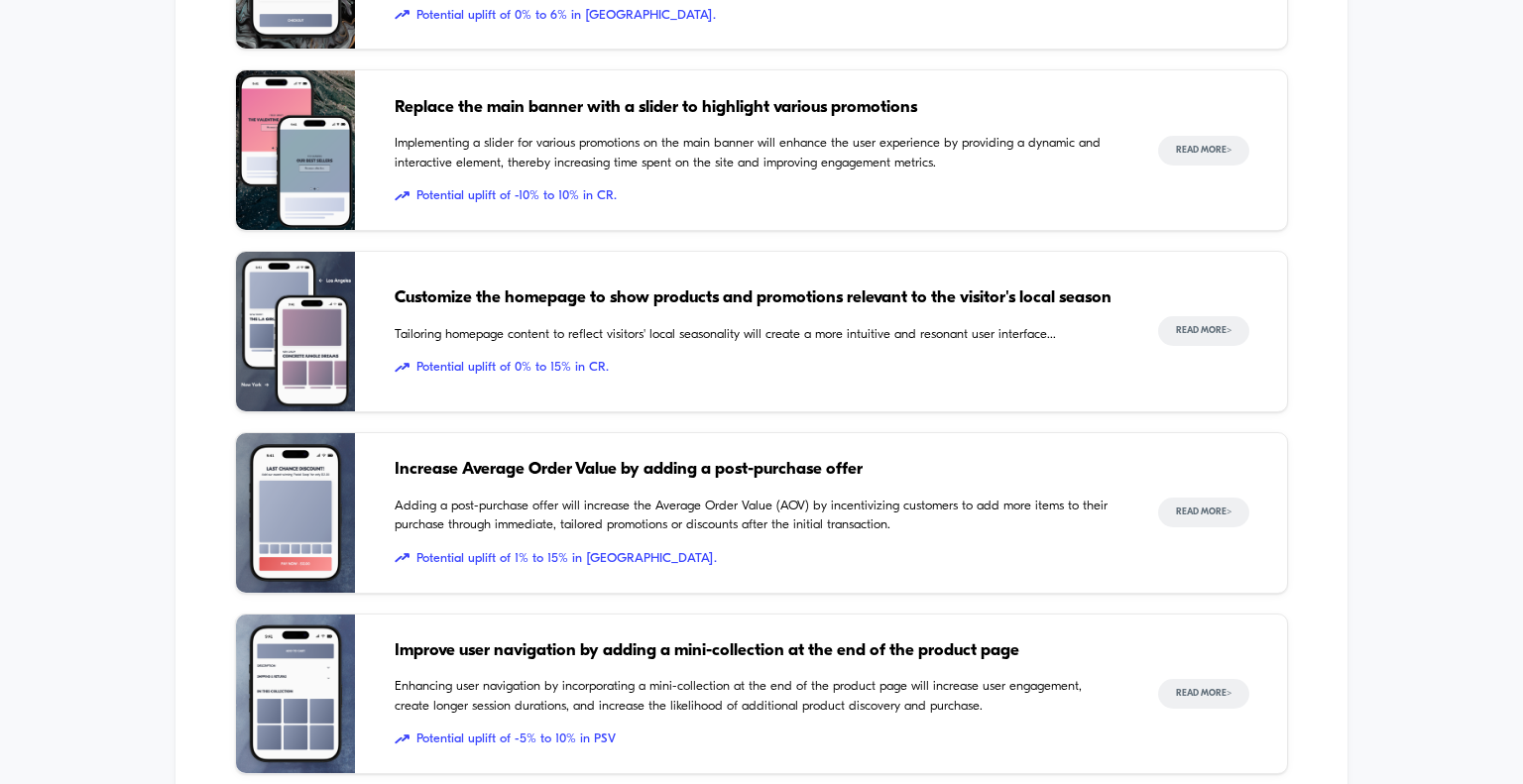 scroll, scrollTop: 1189, scrollLeft: 0, axis: vertical 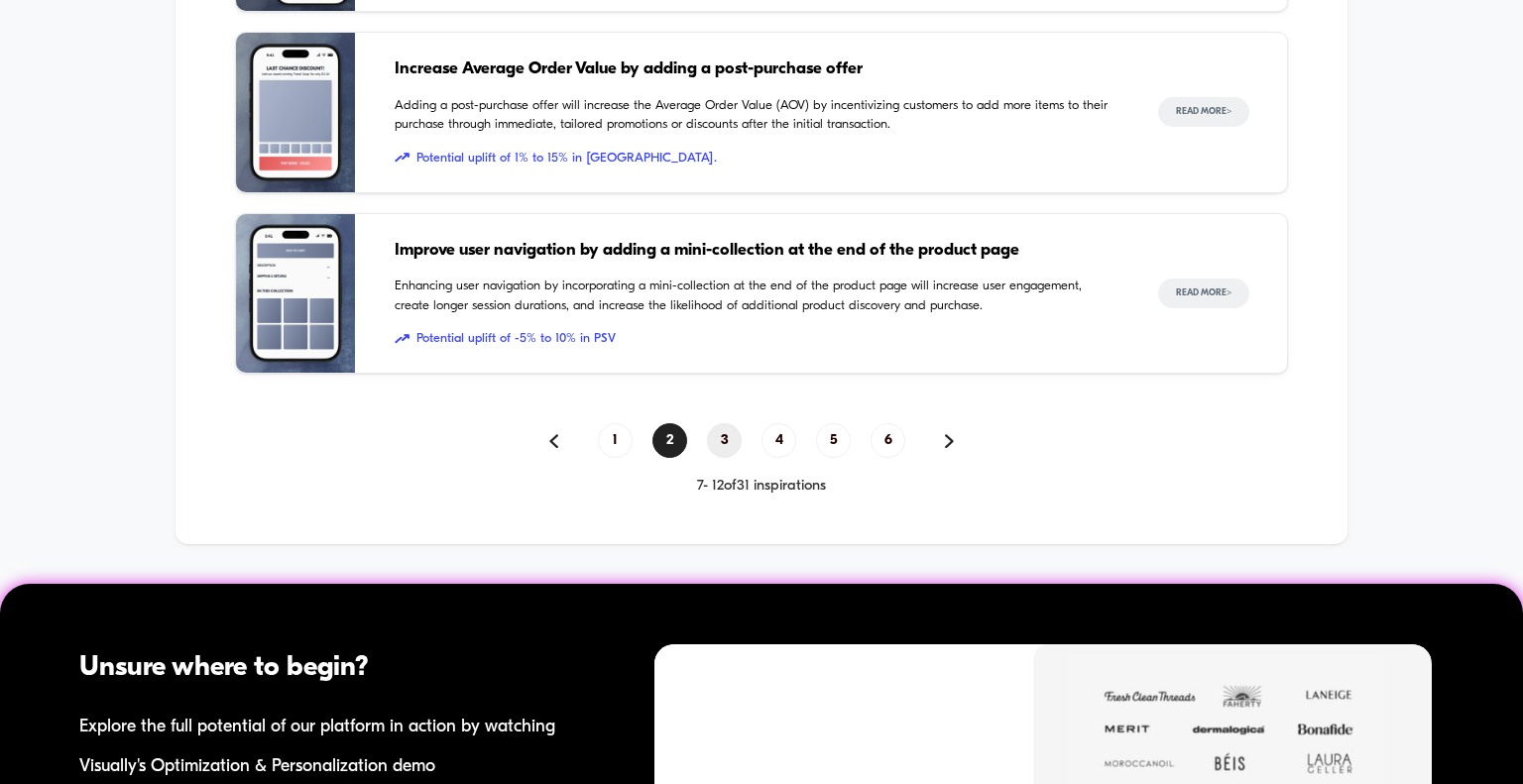 click on "3" at bounding box center (724, 440) 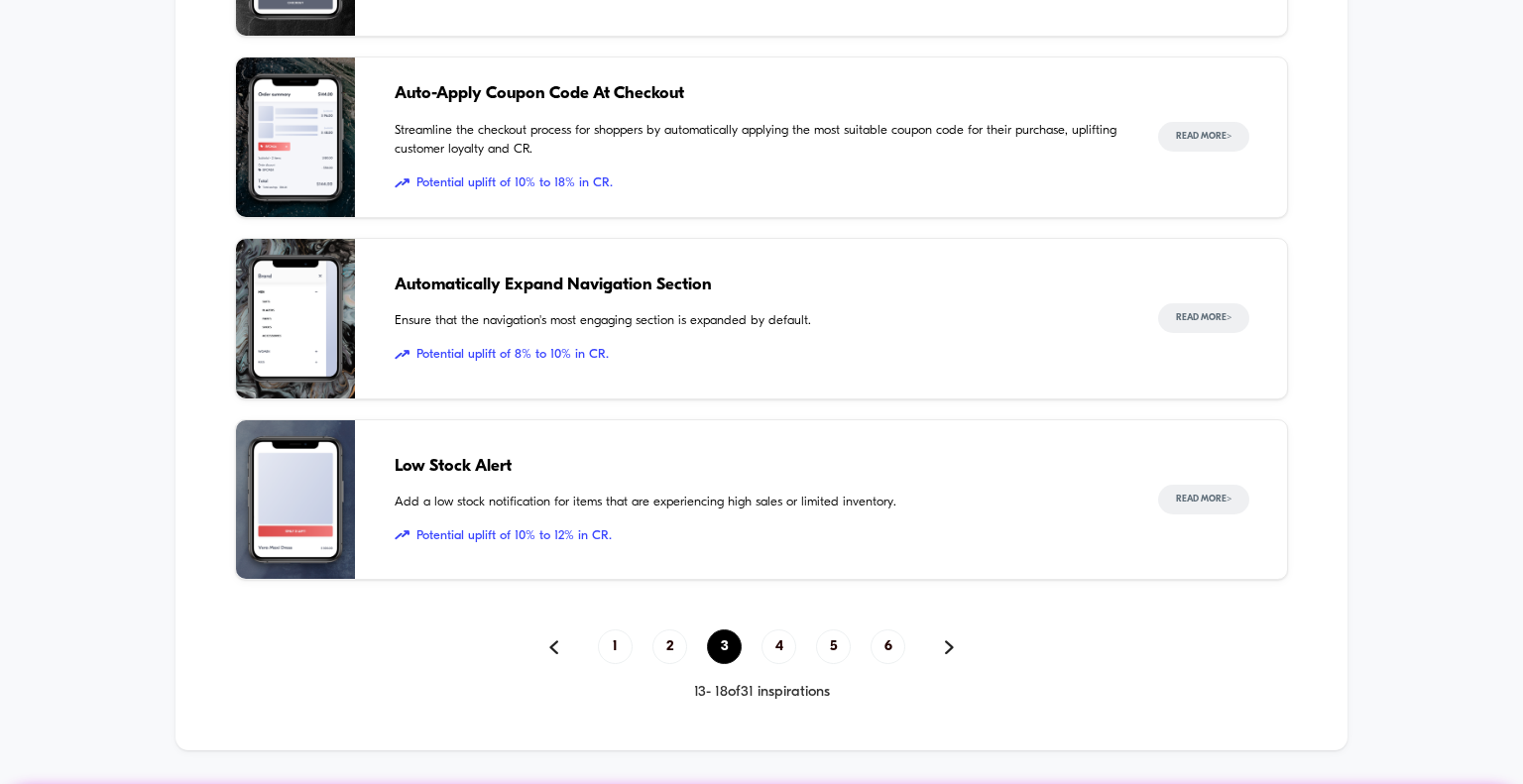 scroll, scrollTop: 1586, scrollLeft: 0, axis: vertical 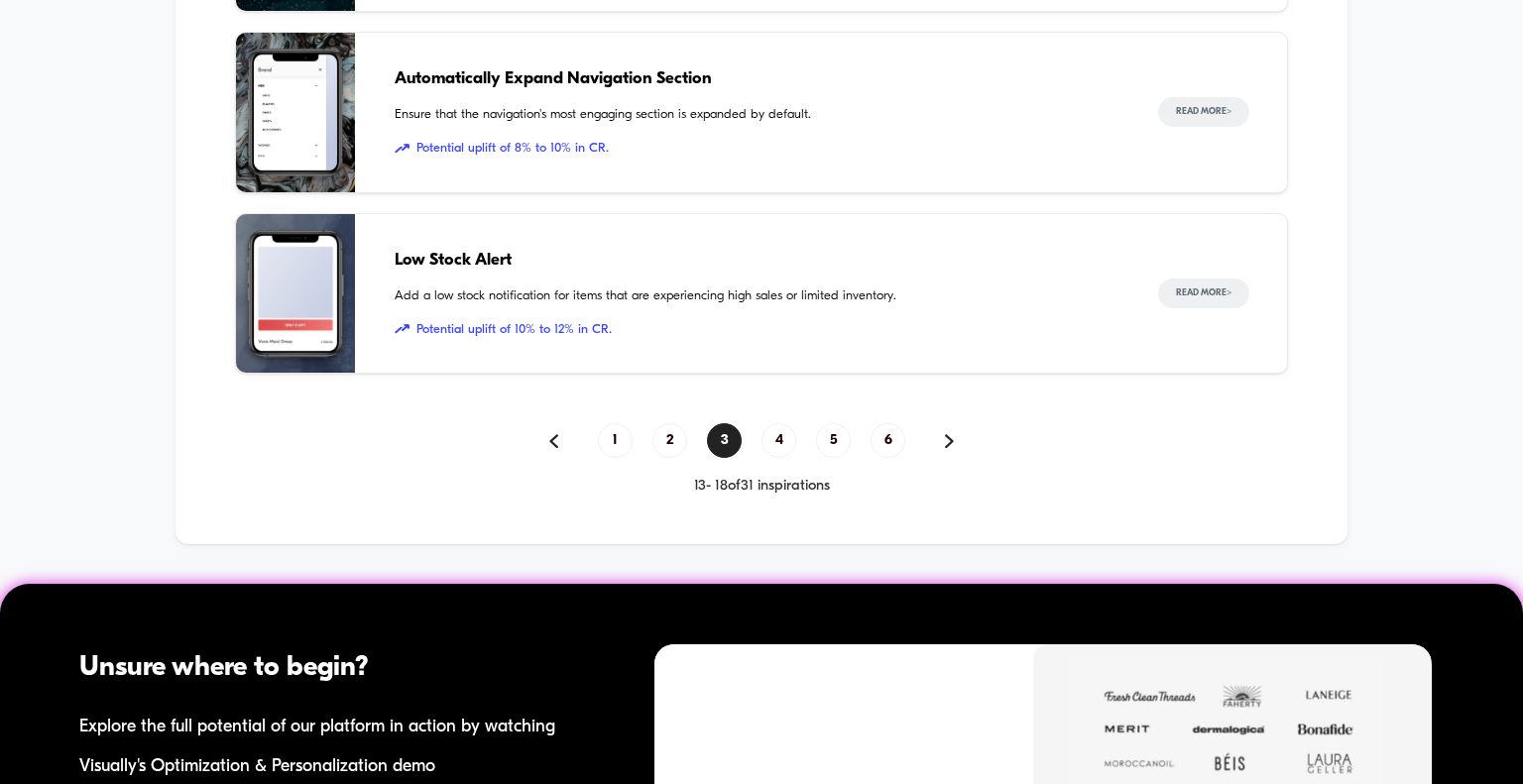 click on "Low Stock Alert" at bounding box center (757, 261) 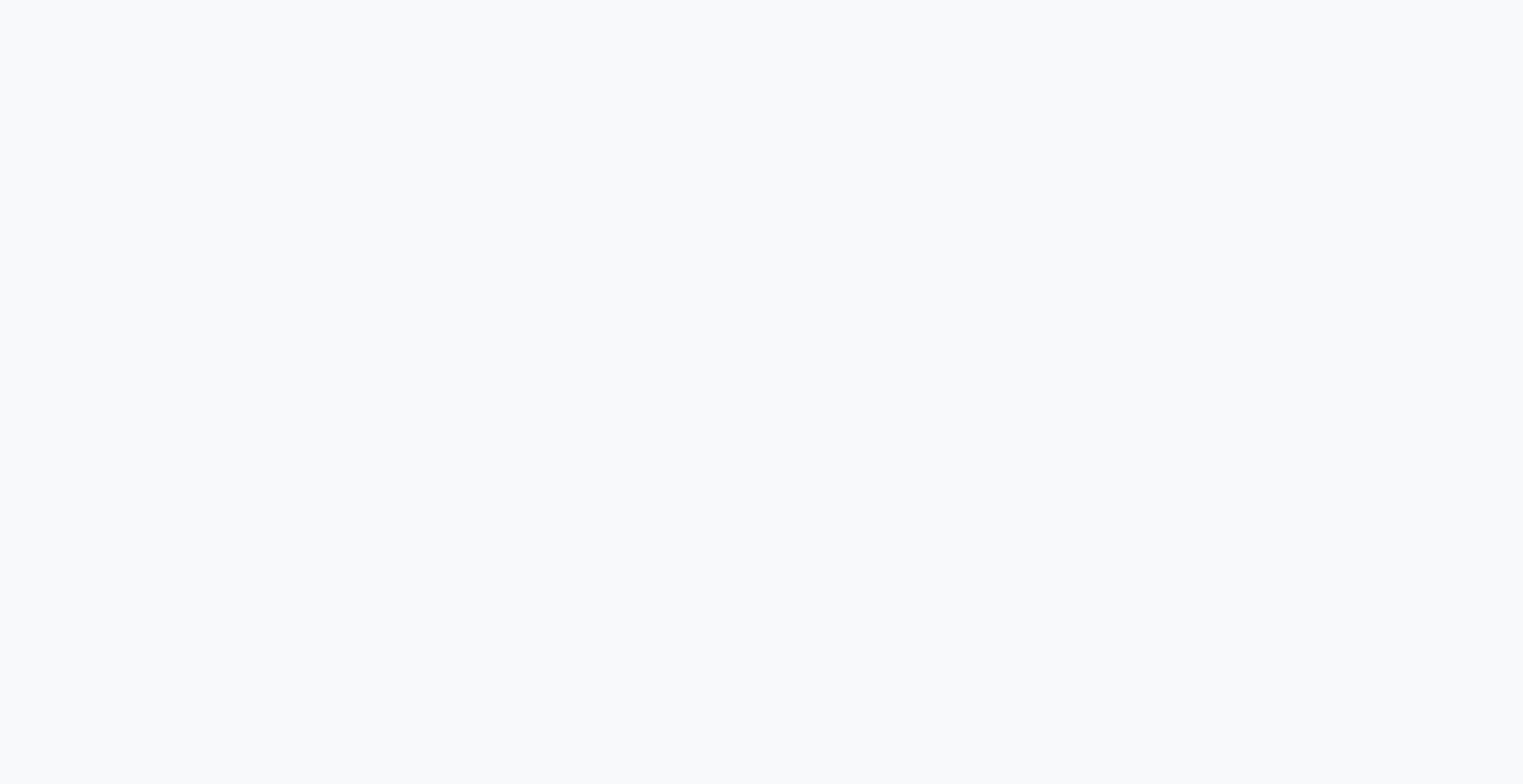 scroll, scrollTop: 2874, scrollLeft: 0, axis: vertical 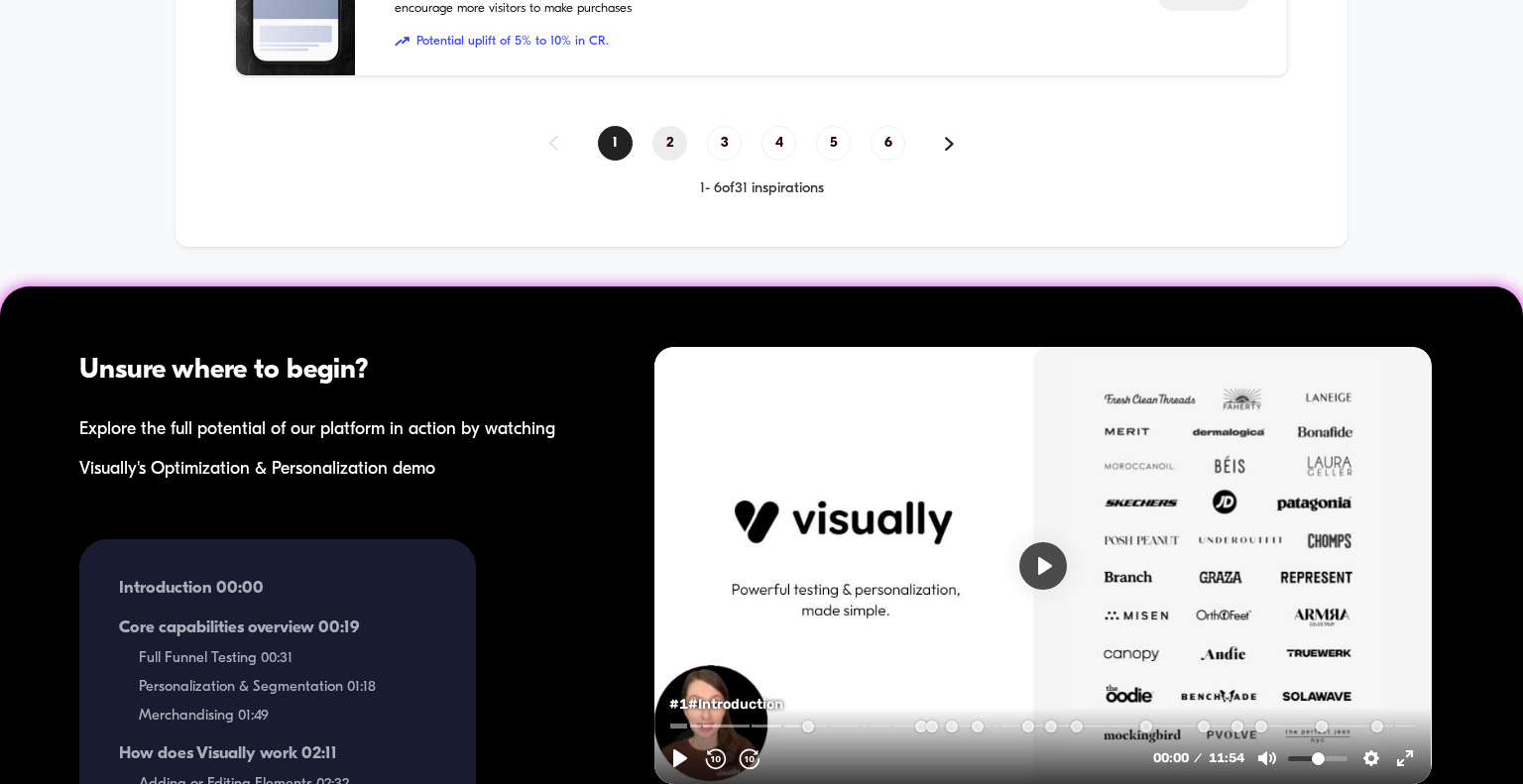 click on "2" at bounding box center [669, 143] 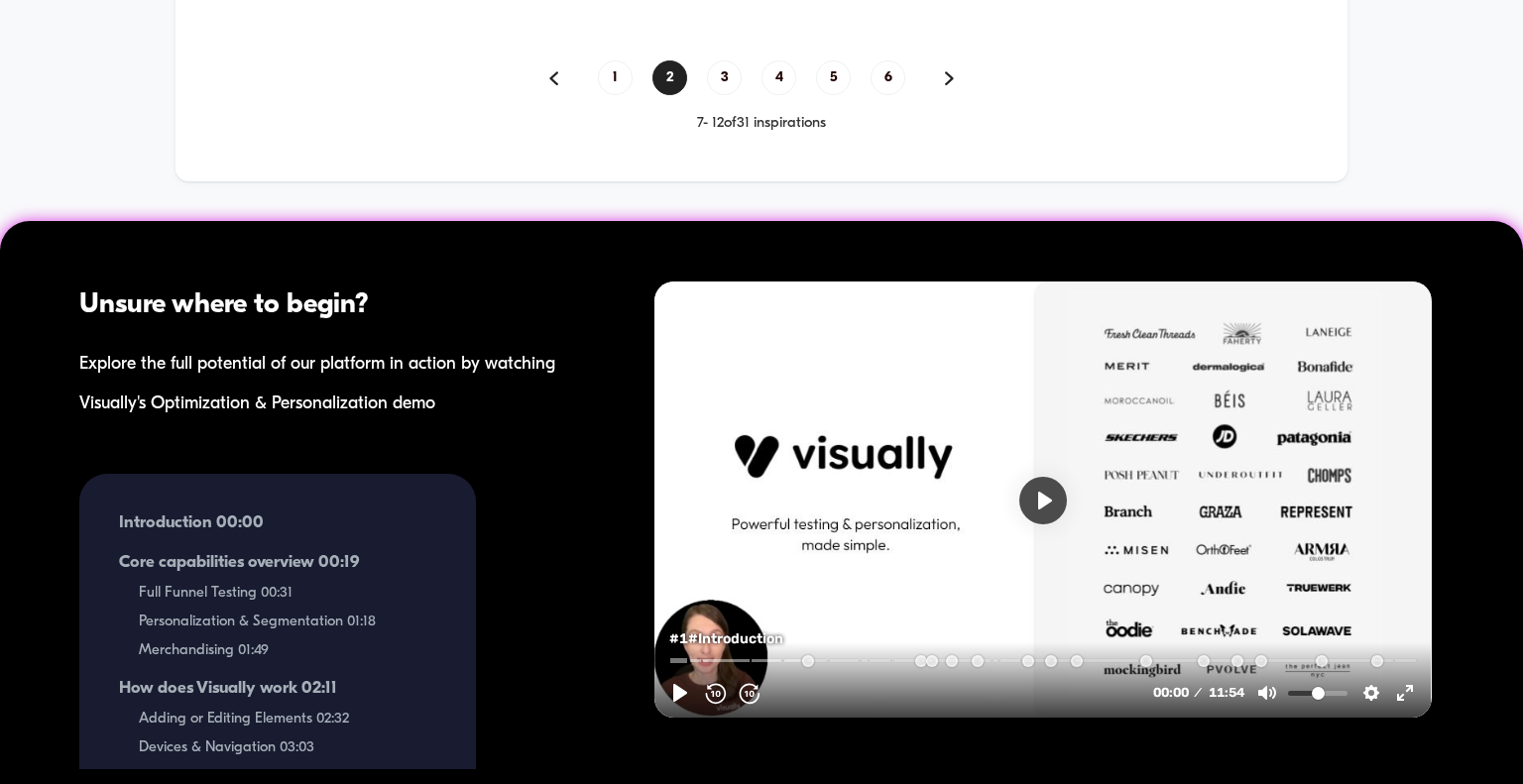 scroll, scrollTop: 1883, scrollLeft: 0, axis: vertical 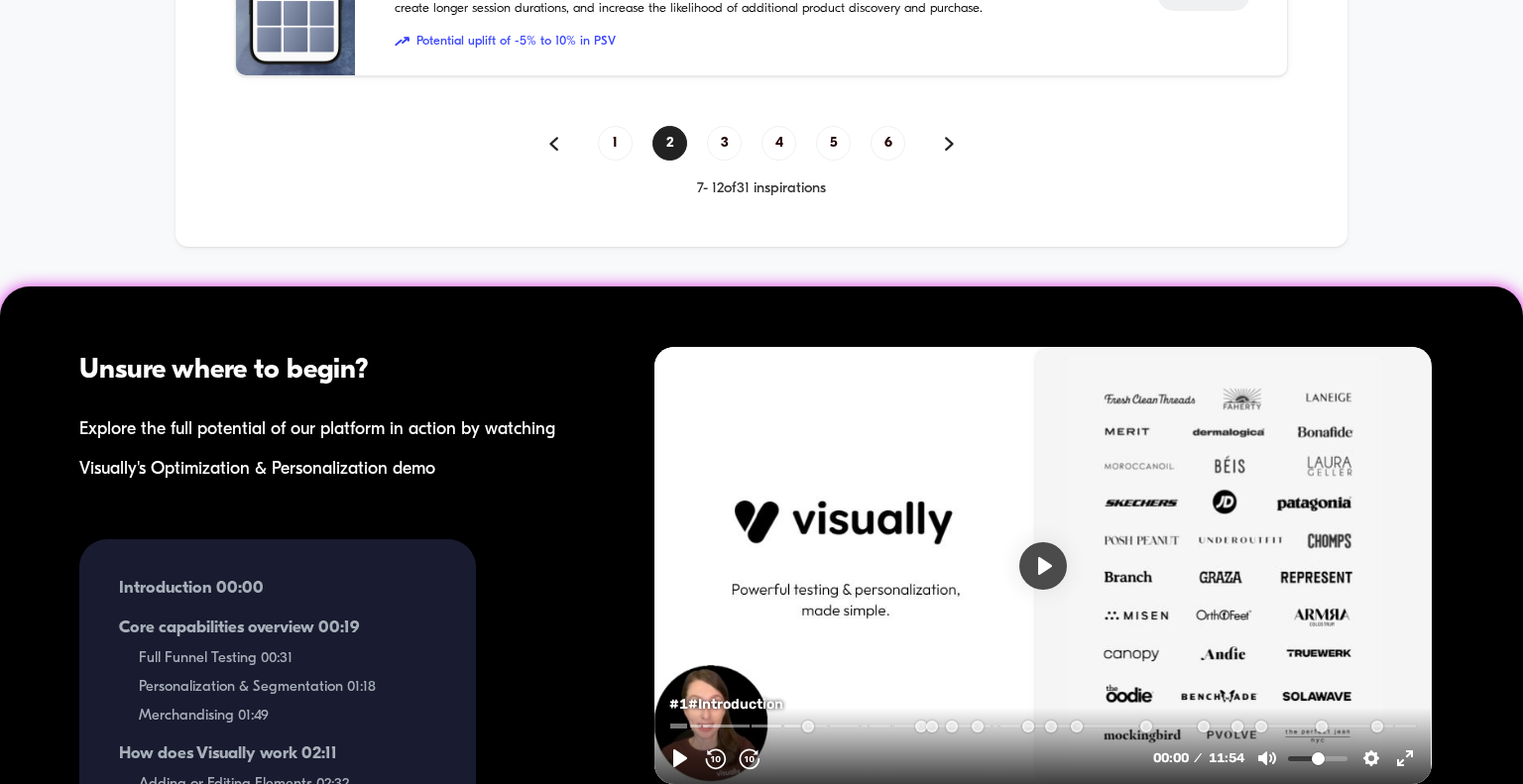 click on "1 2 3 4 5 6" at bounding box center [762, 143] 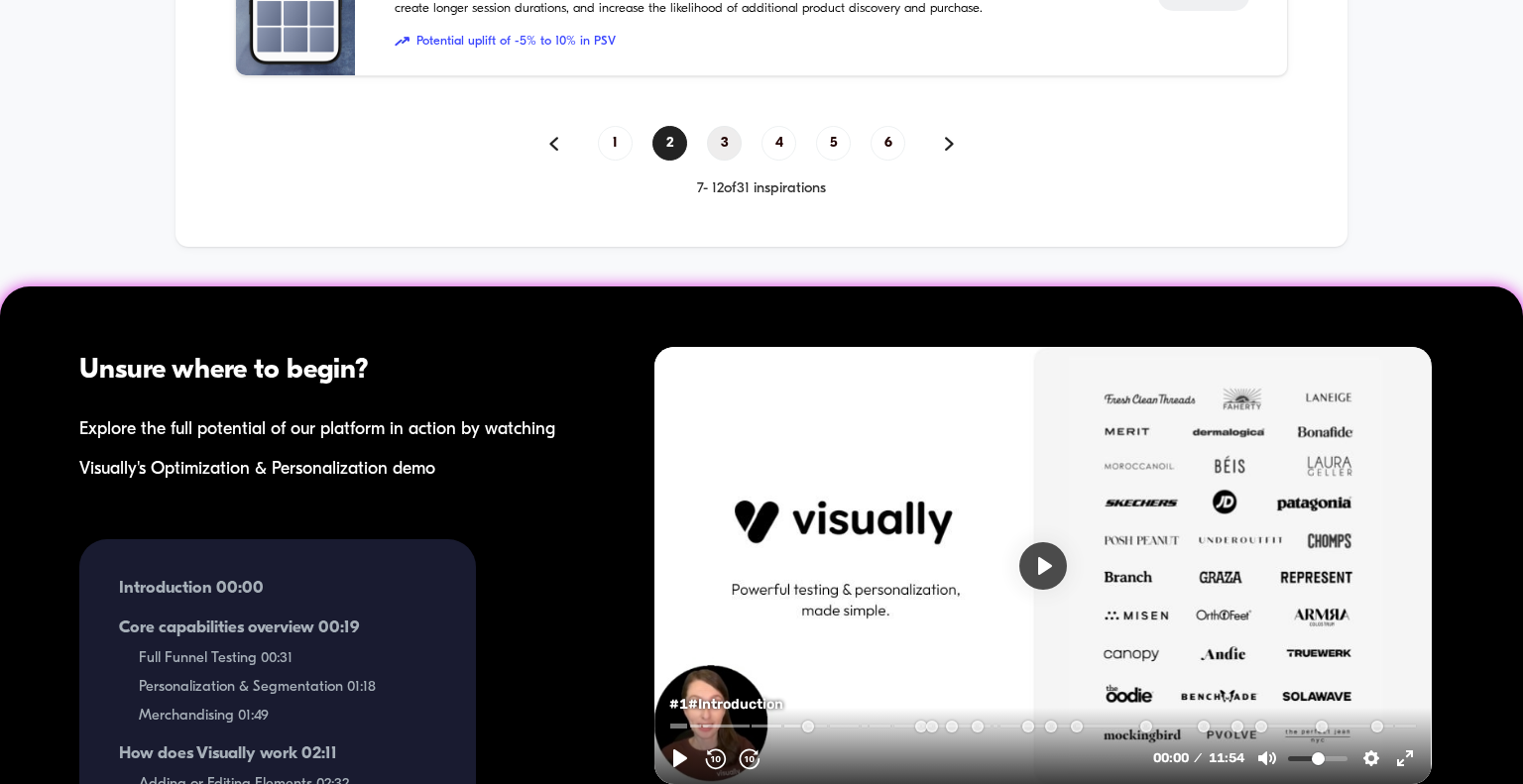 click on "3" at bounding box center (724, 143) 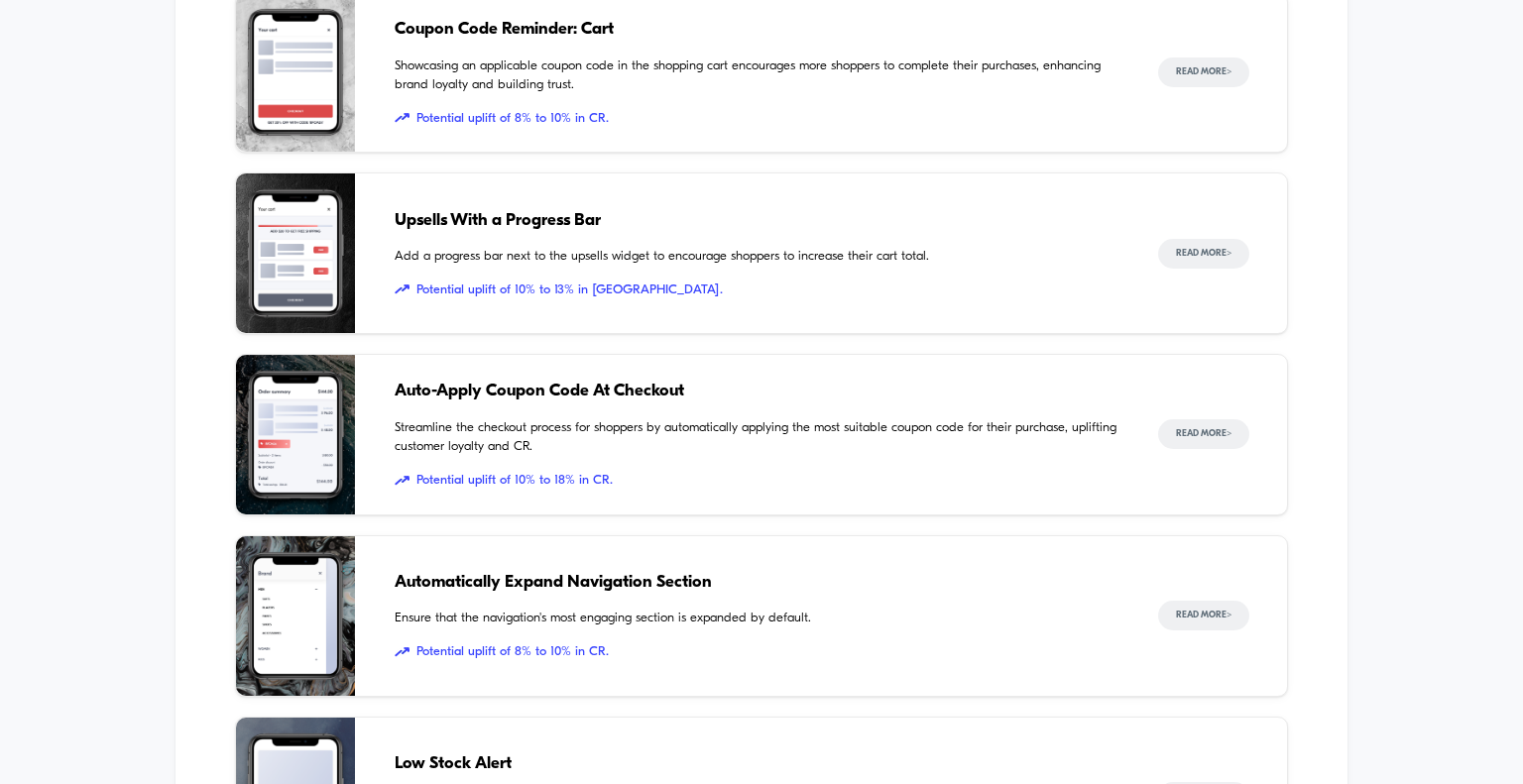 scroll, scrollTop: 1380, scrollLeft: 0, axis: vertical 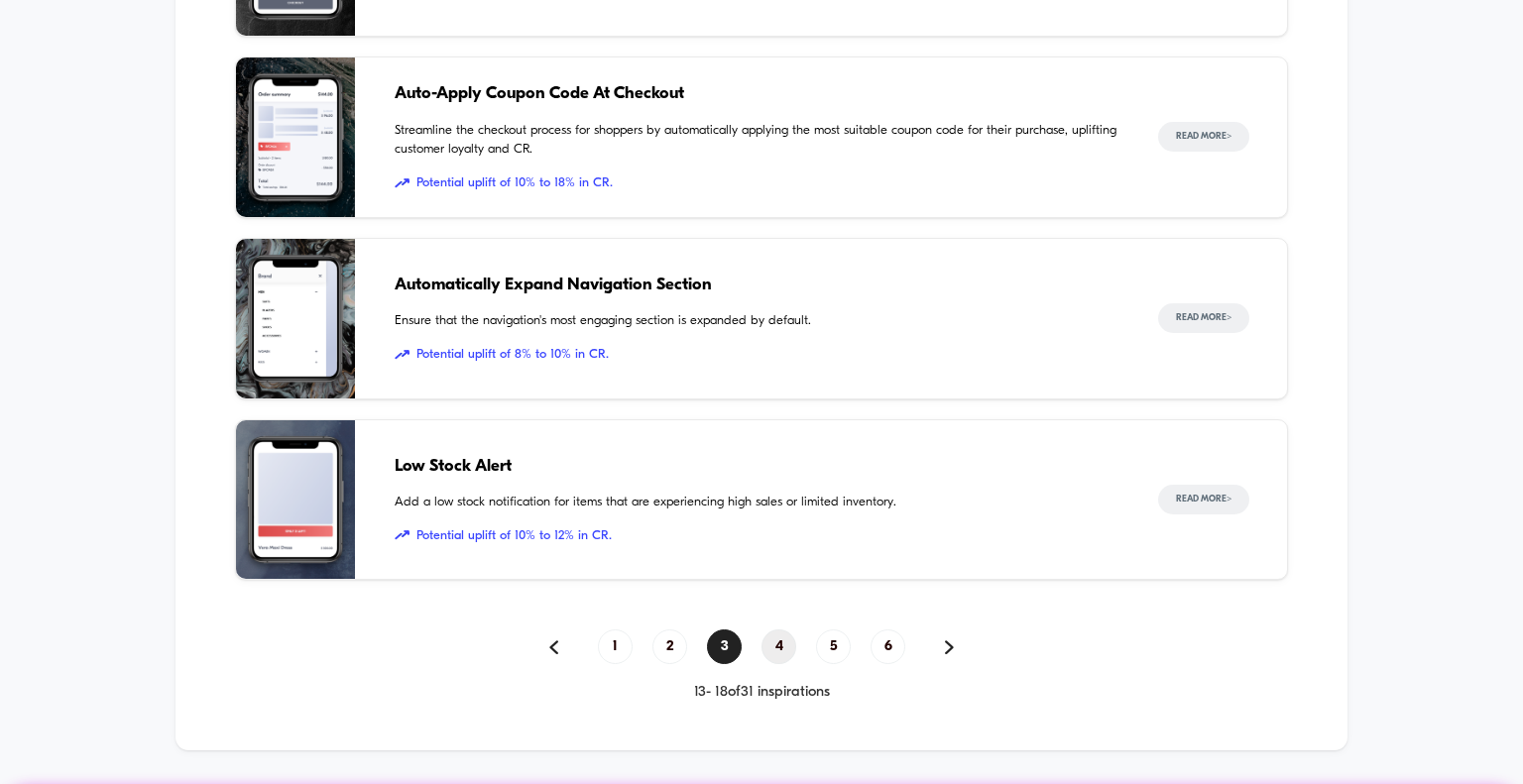 click on "4" at bounding box center [778, 646] 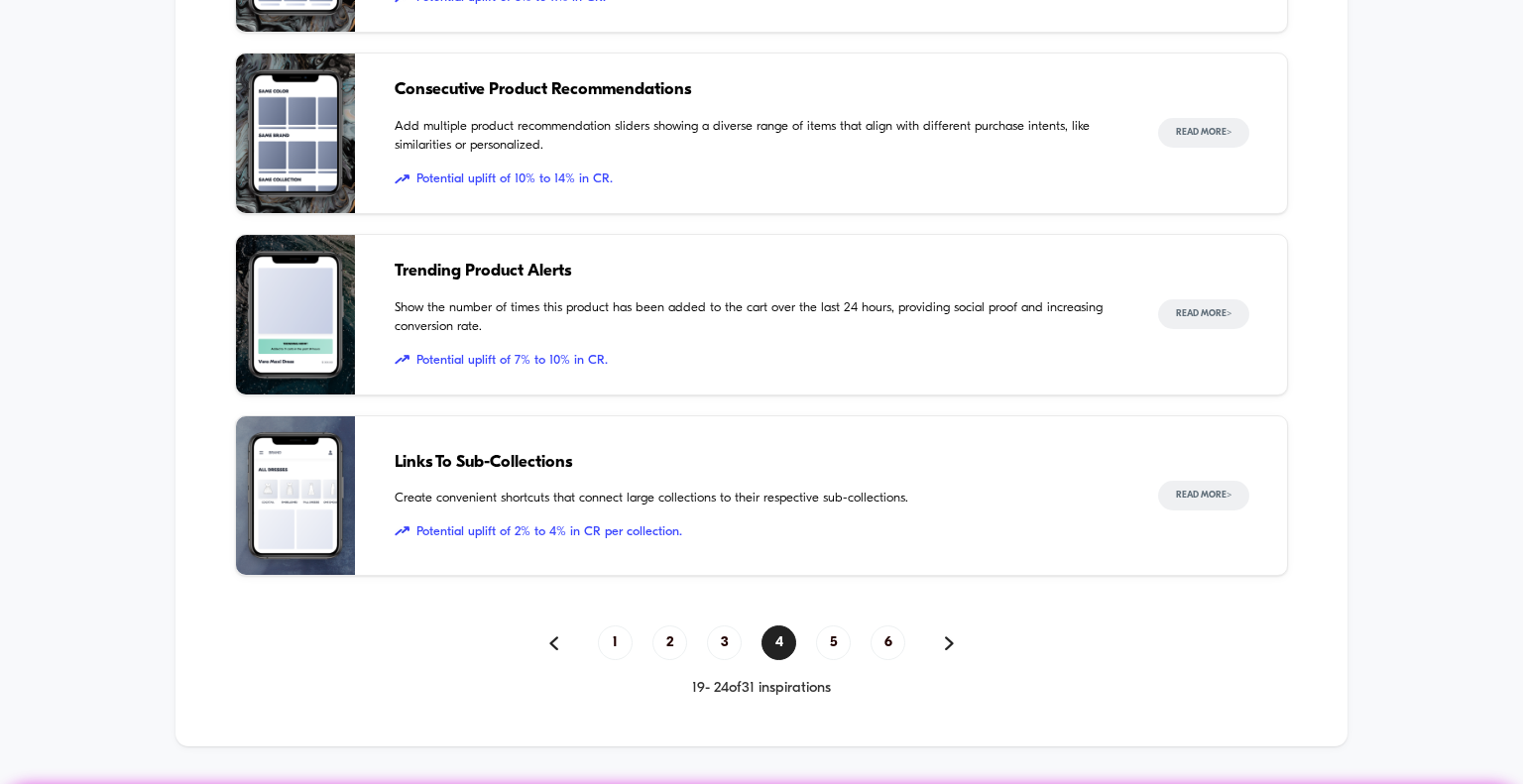 scroll, scrollTop: 1387, scrollLeft: 0, axis: vertical 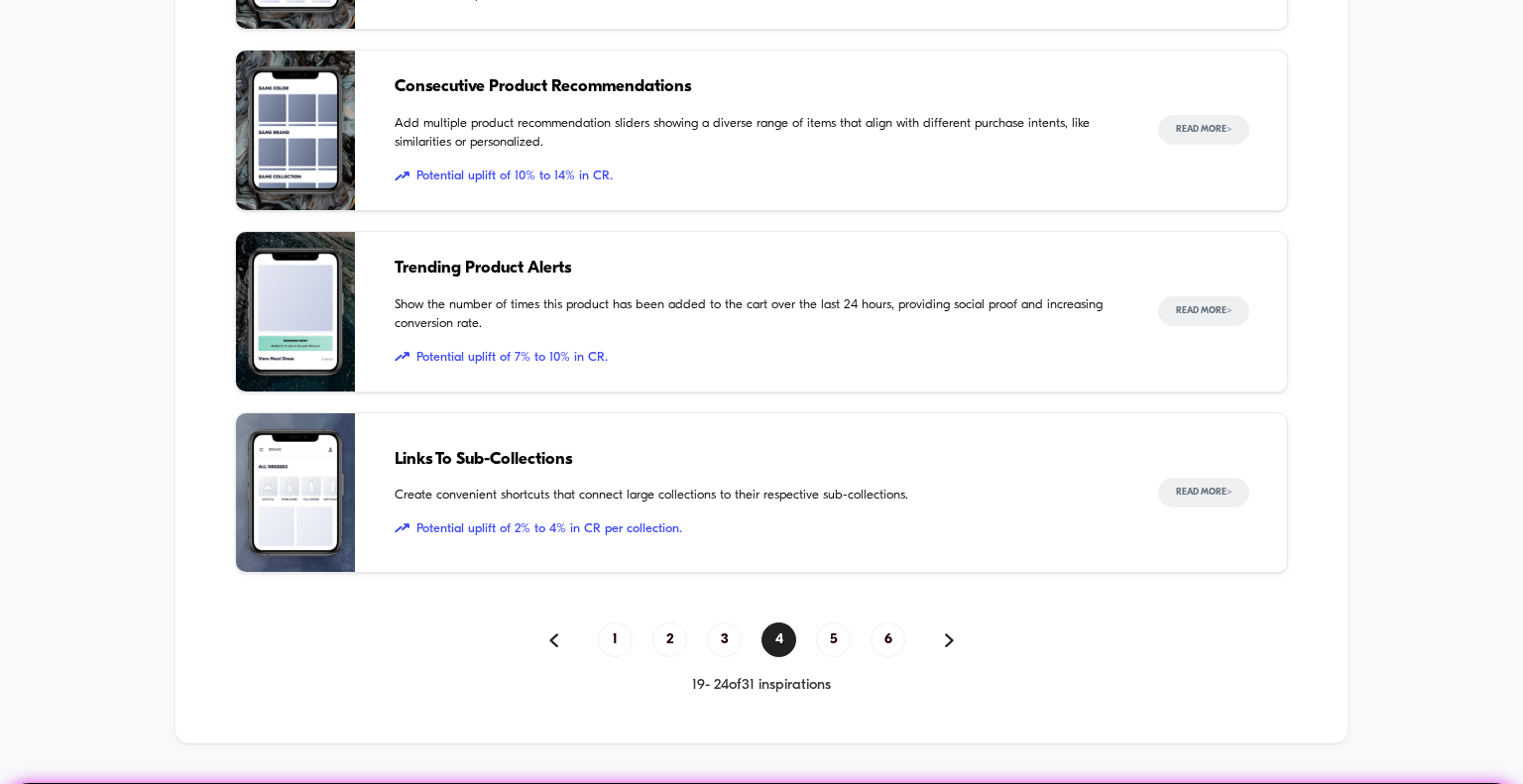 click on "1 2 3 4 5 6" at bounding box center (762, 639) 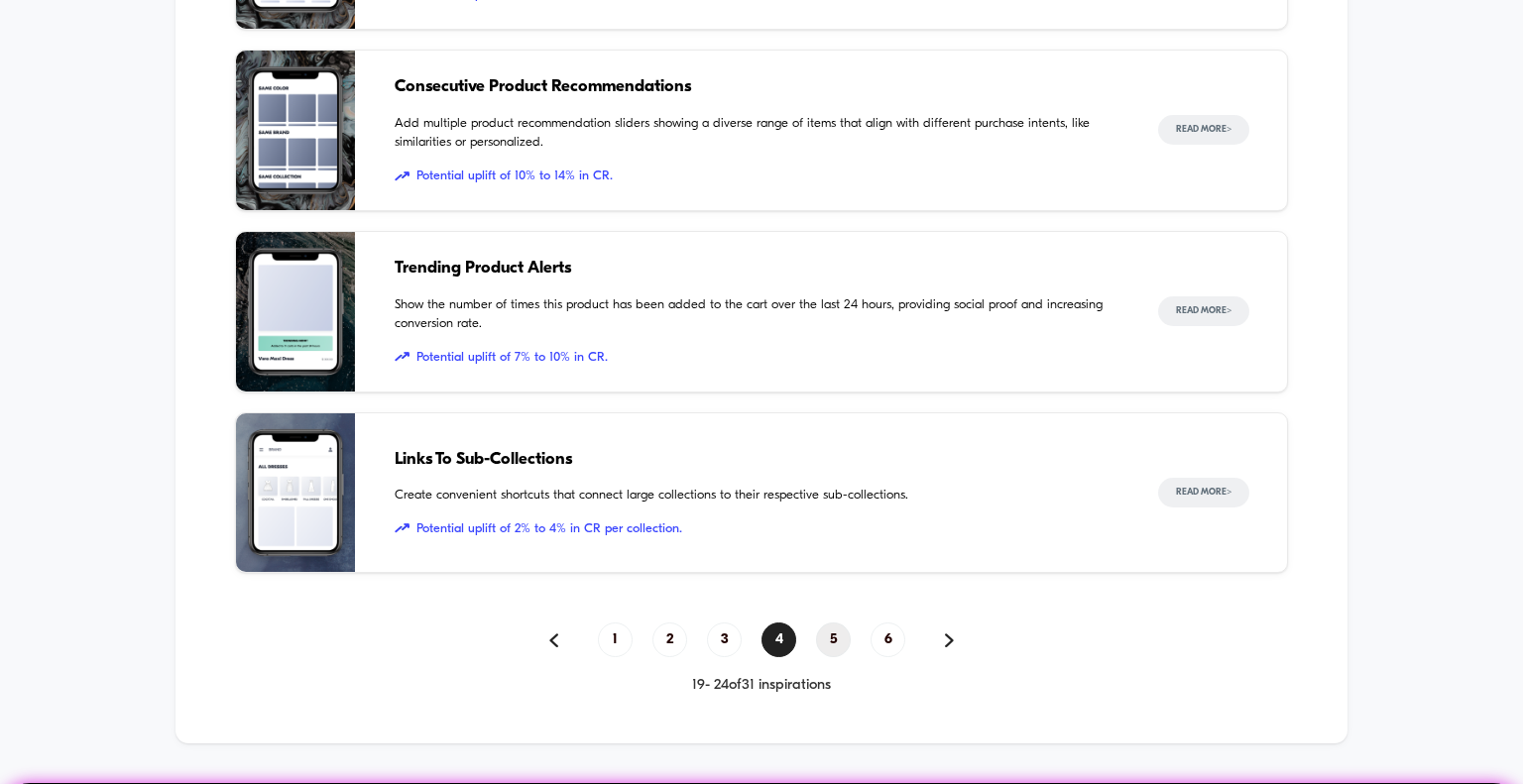 click on "5" at bounding box center [833, 639] 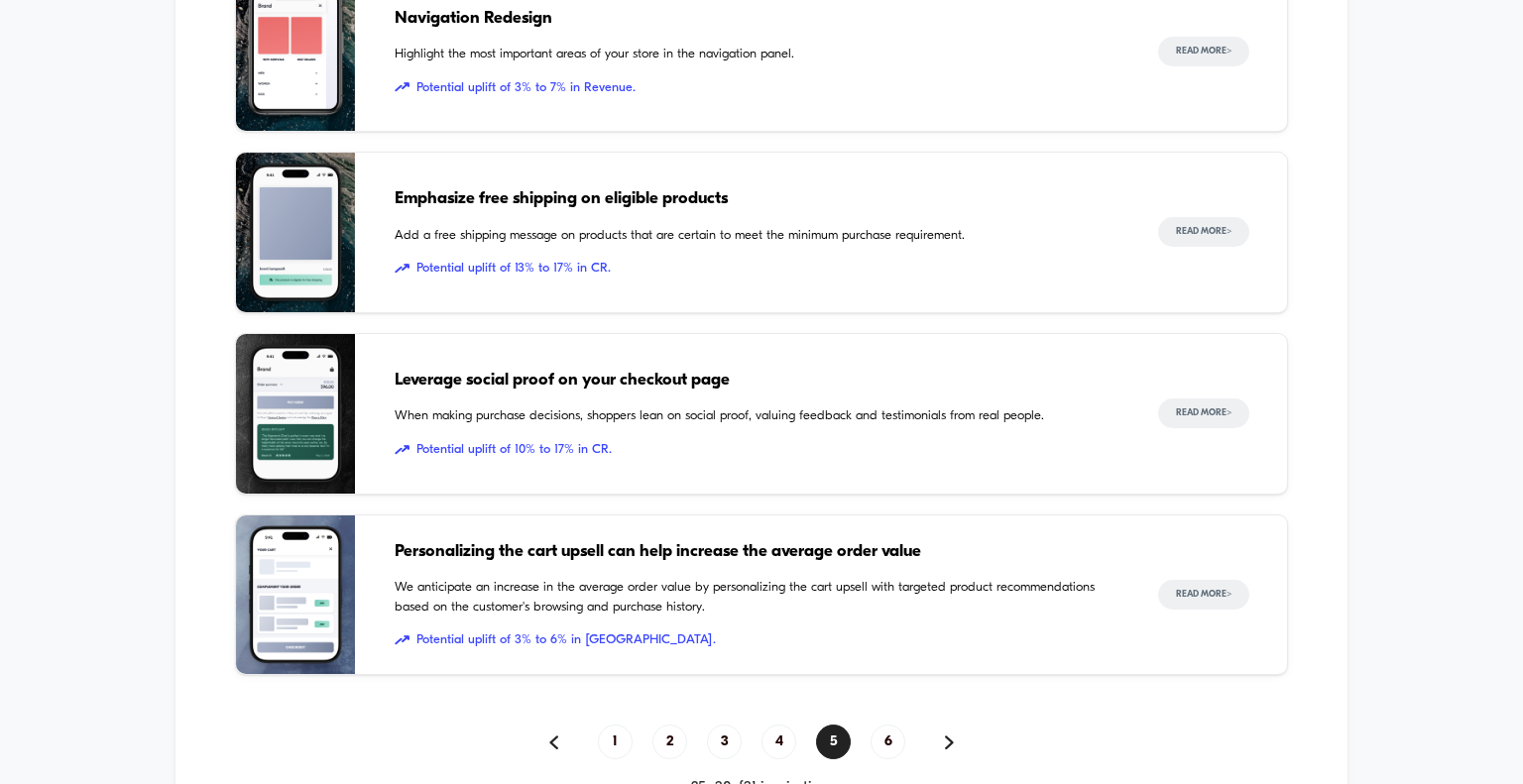 scroll, scrollTop: 1288, scrollLeft: 0, axis: vertical 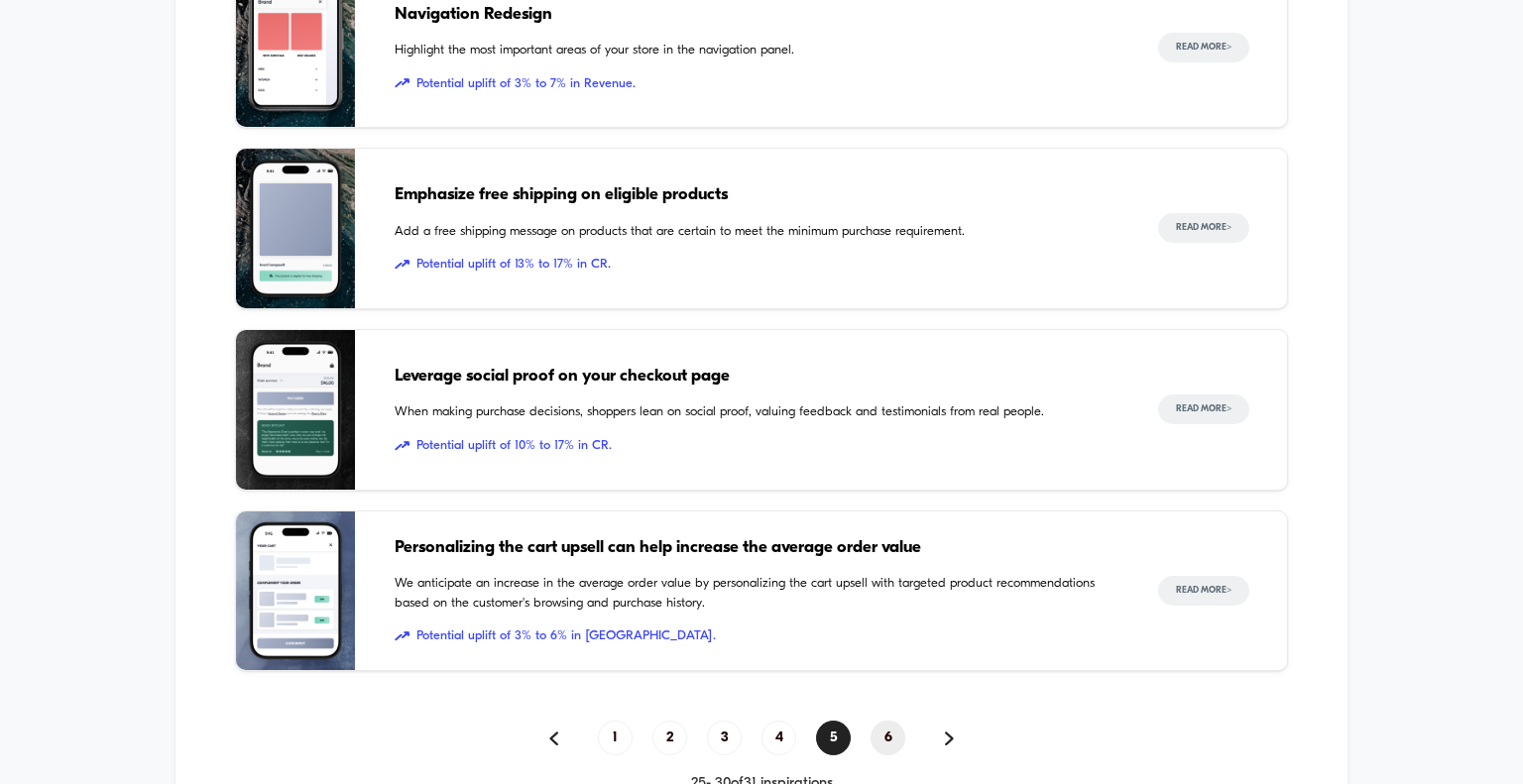 click on "6" at bounding box center (887, 737) 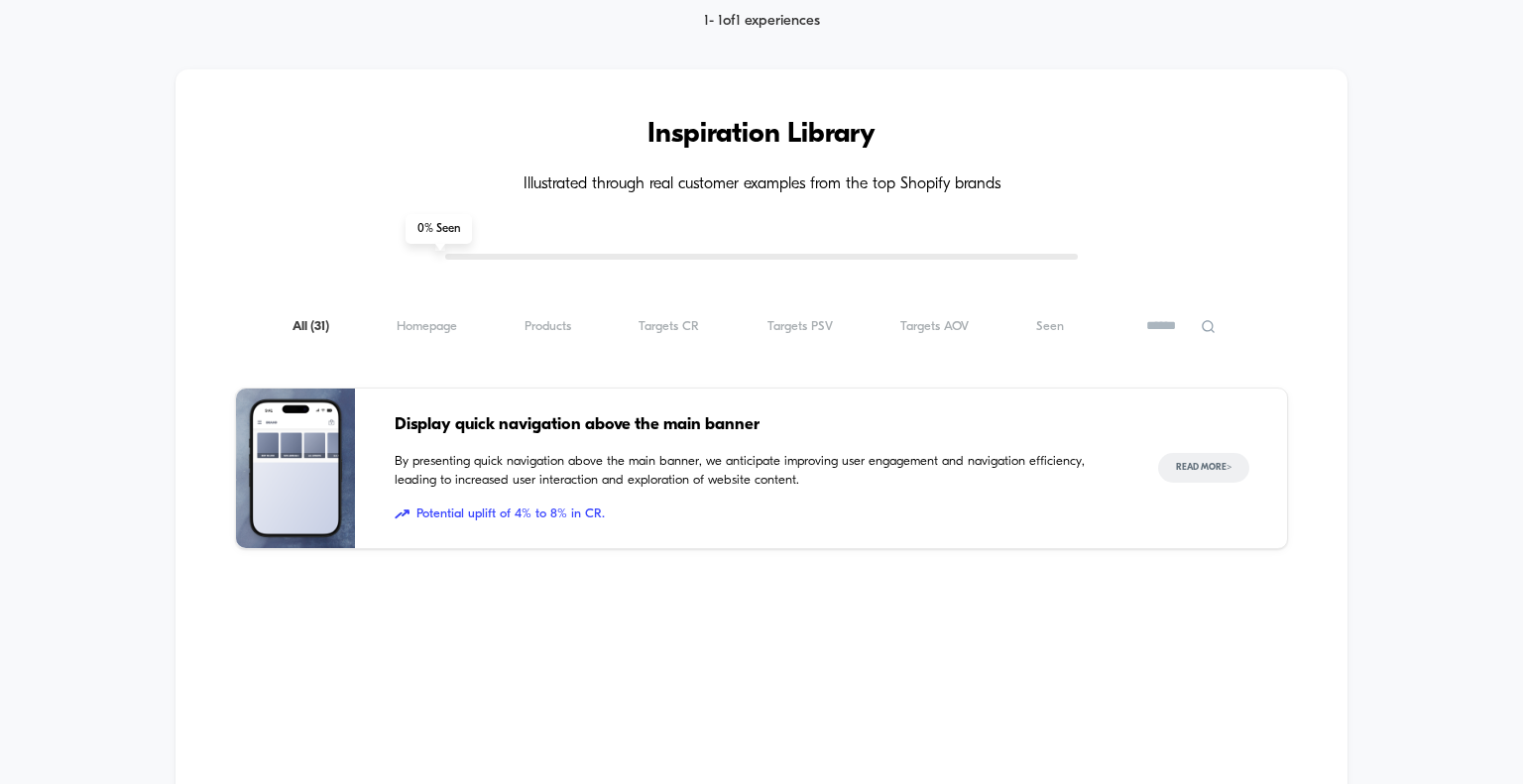 scroll, scrollTop: 496, scrollLeft: 0, axis: vertical 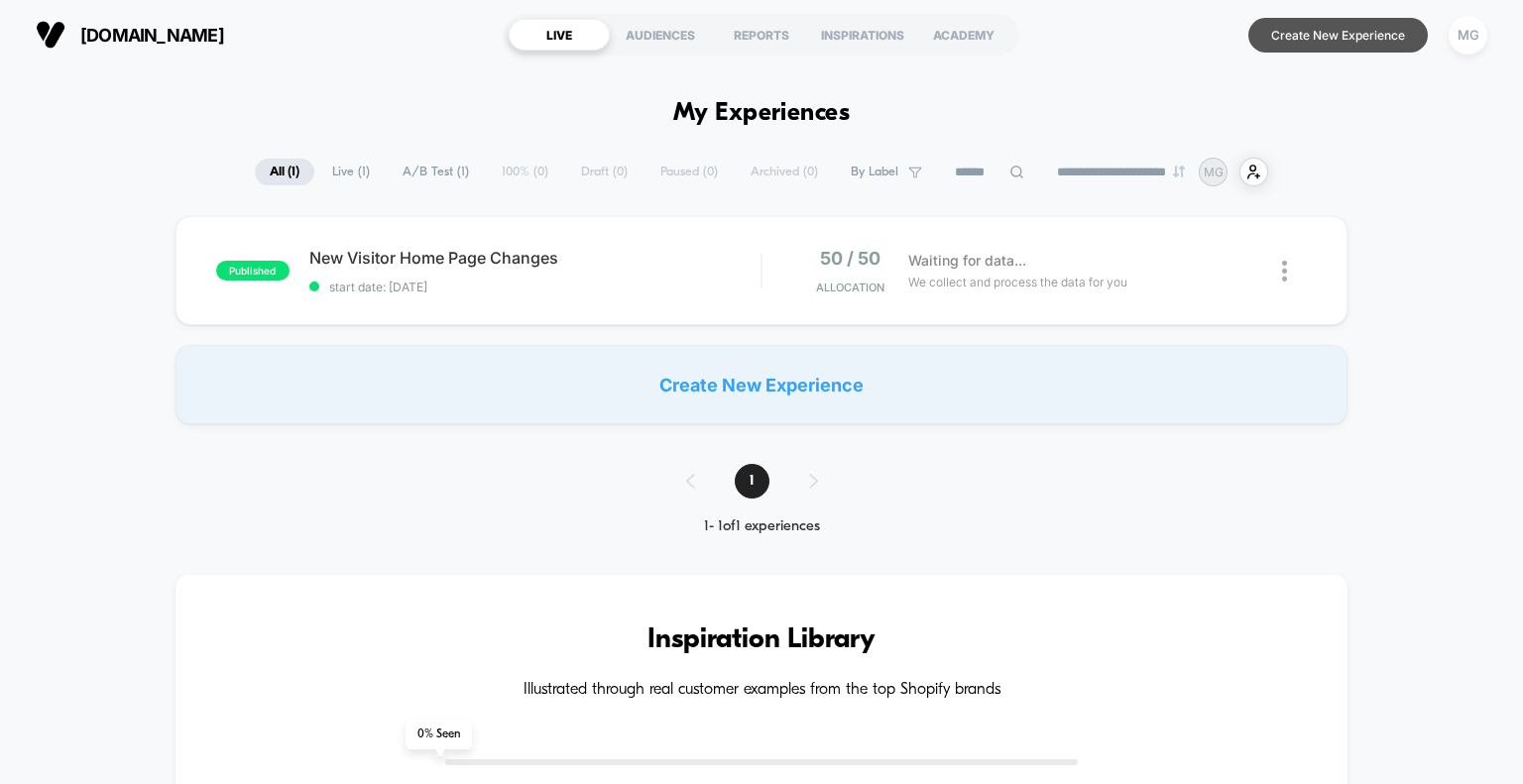 click on "Create New Experience" at bounding box center (1338, 35) 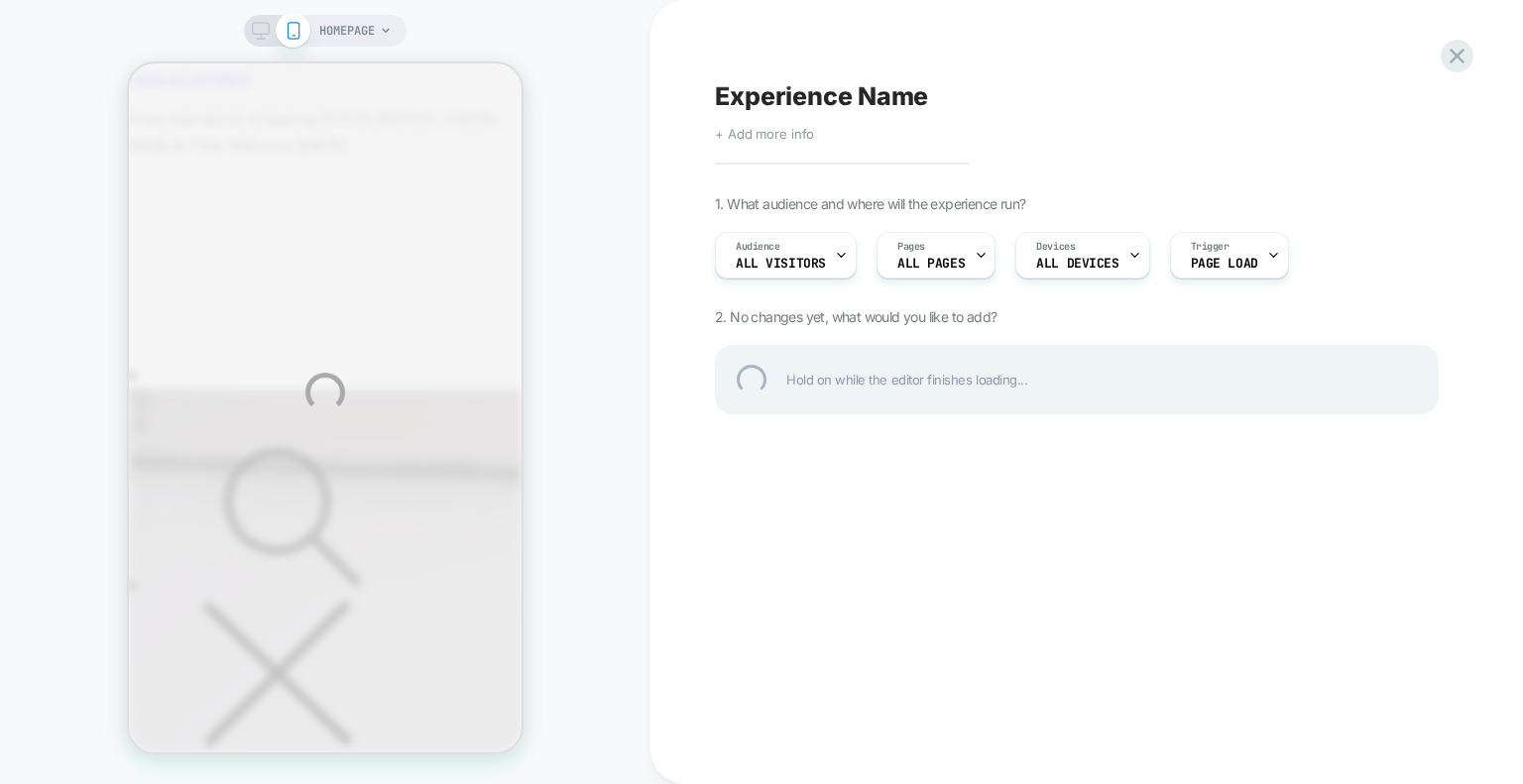 scroll, scrollTop: 0, scrollLeft: 0, axis: both 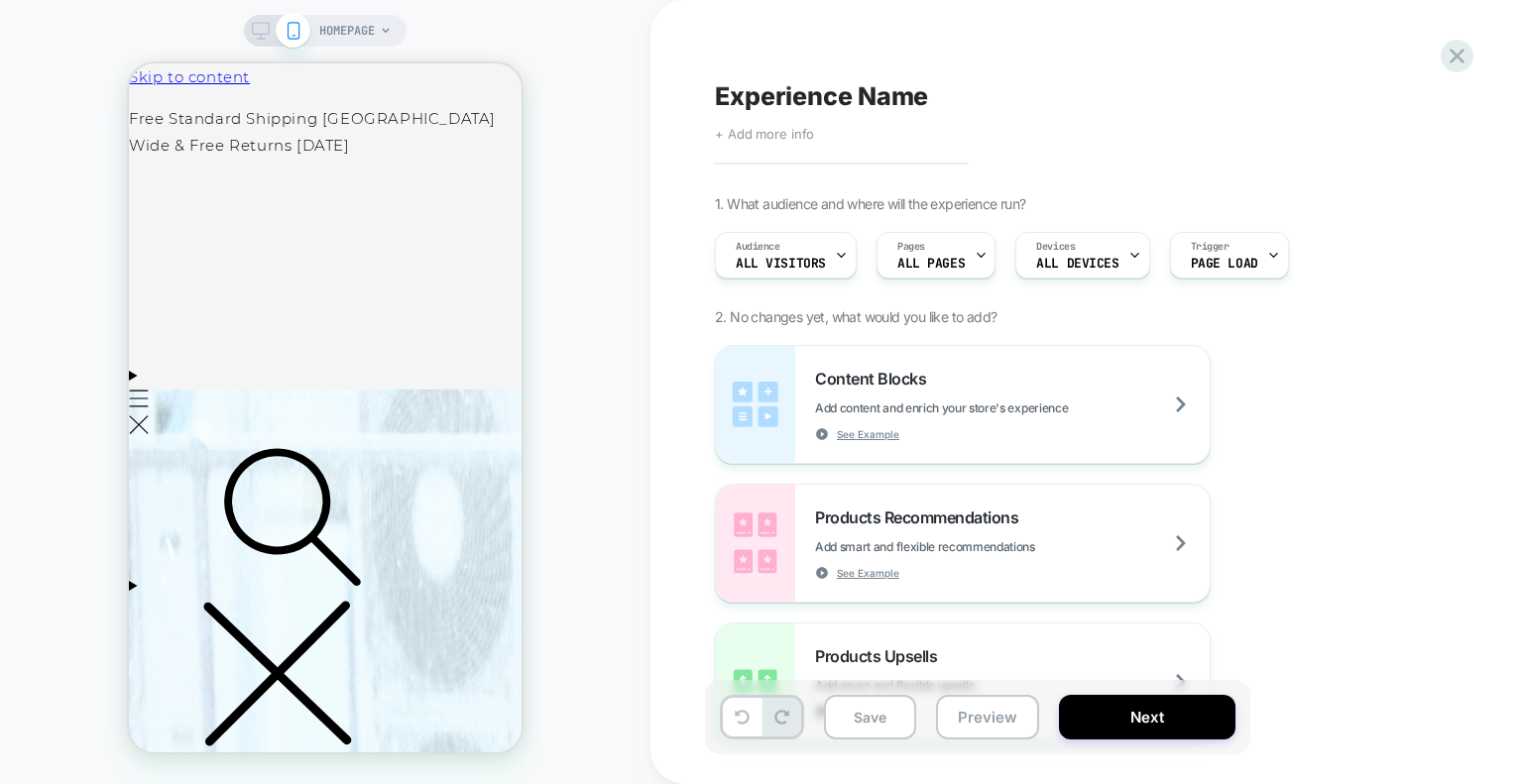 click 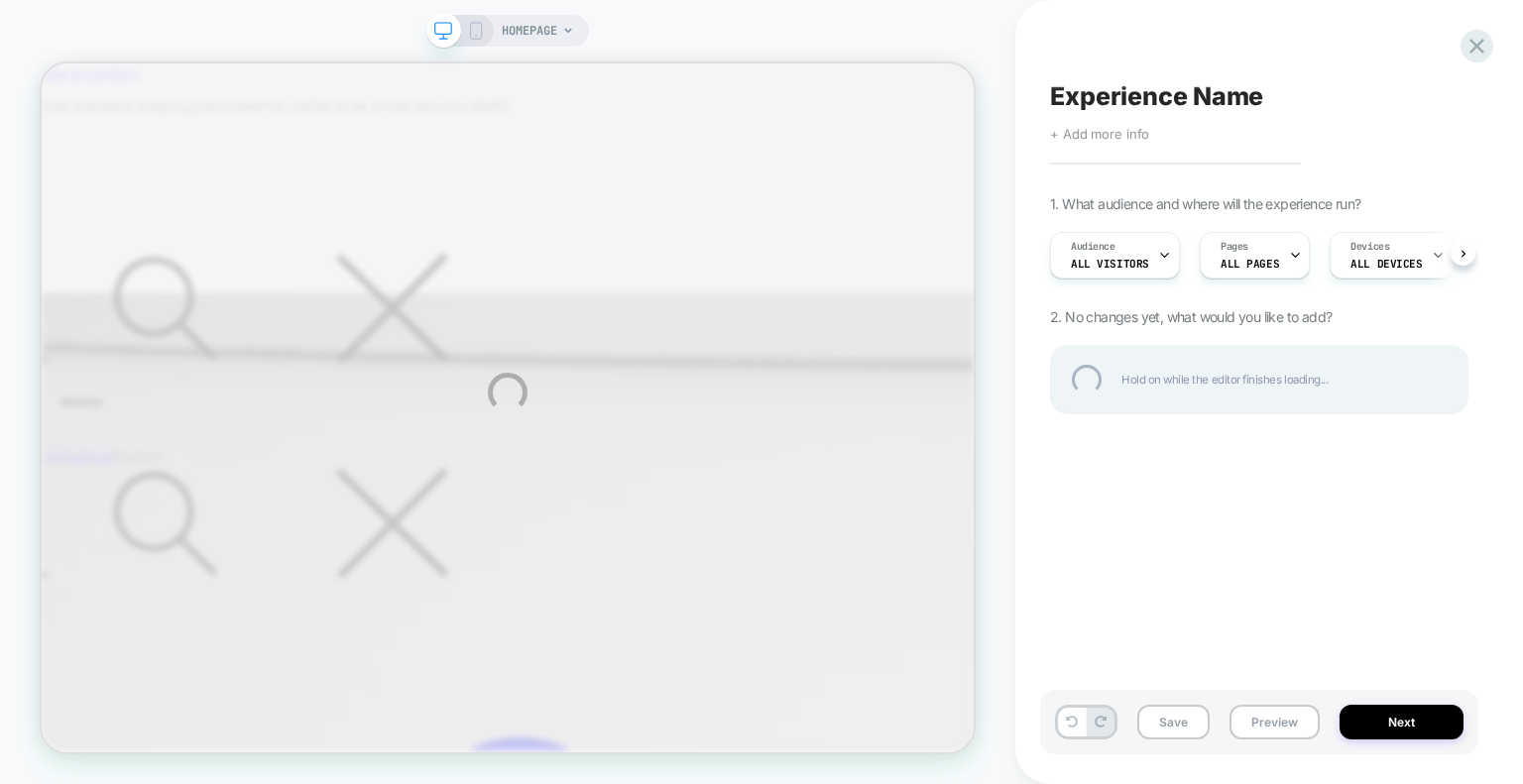 scroll, scrollTop: 0, scrollLeft: 0, axis: both 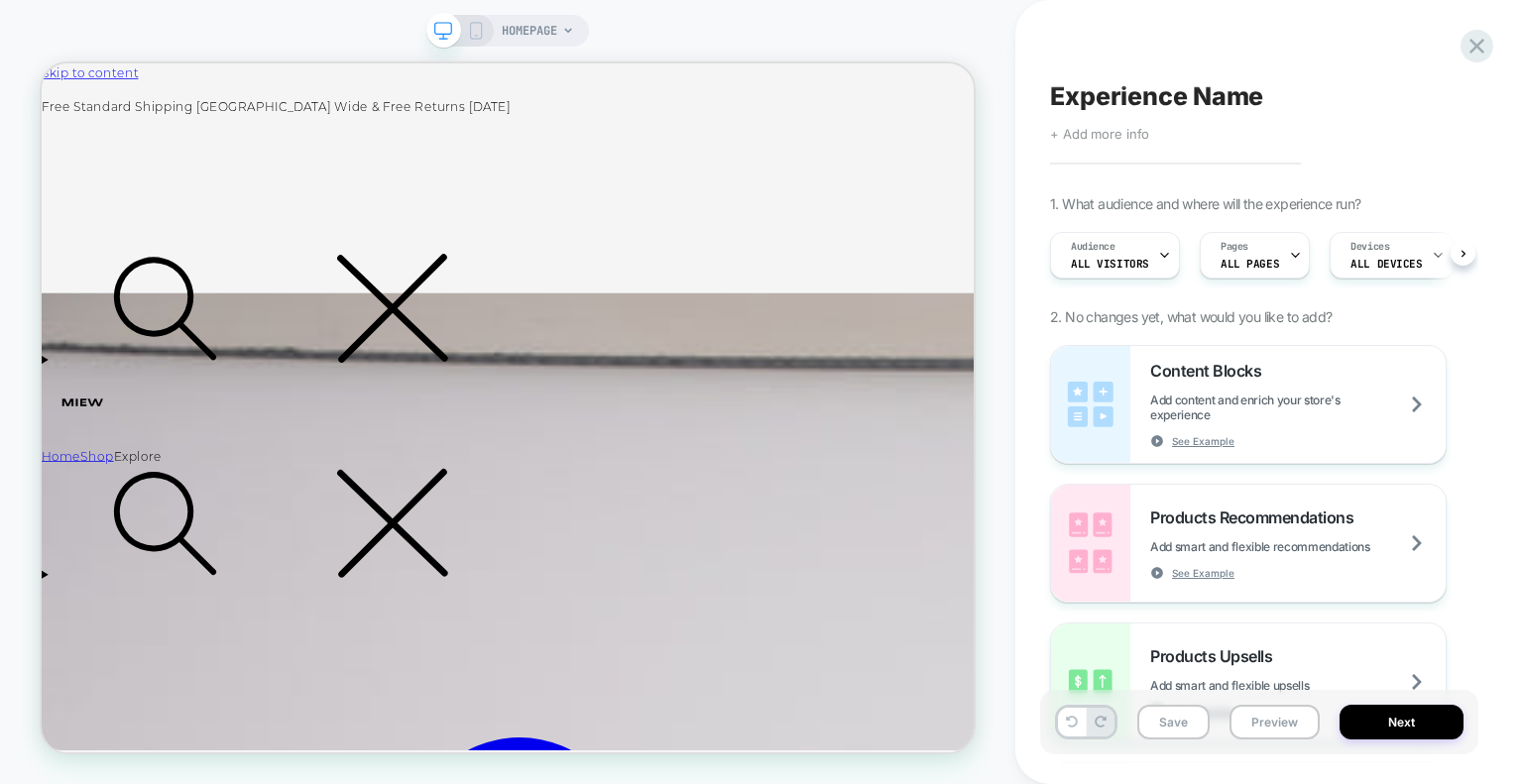 click on "Australian-Made Women’s Essentials
Discover elevated essentials, thoughtfully designed and made in [GEOGRAPHIC_DATA], [GEOGRAPHIC_DATA]." at bounding box center (663, 9875) 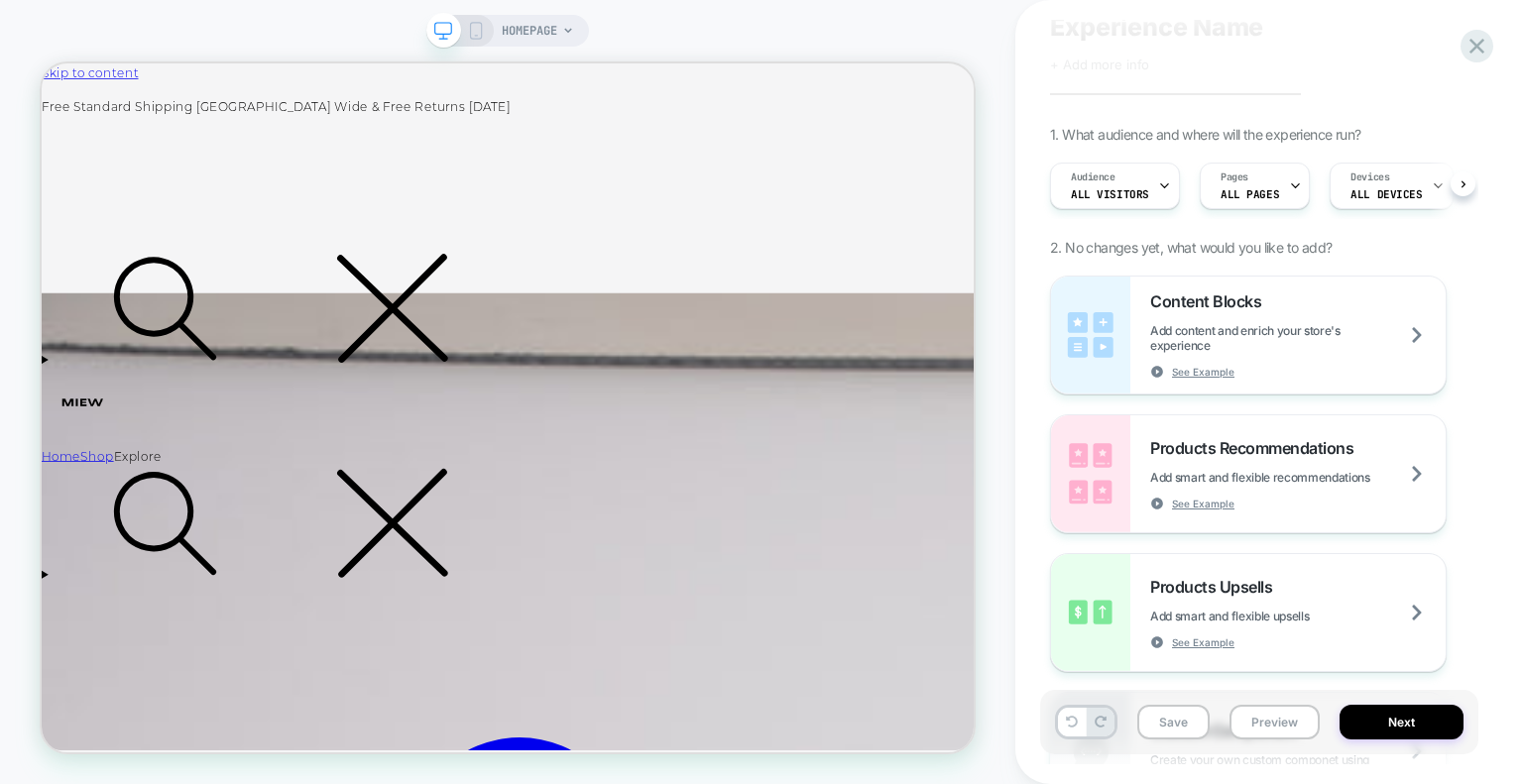 scroll, scrollTop: 198, scrollLeft: 0, axis: vertical 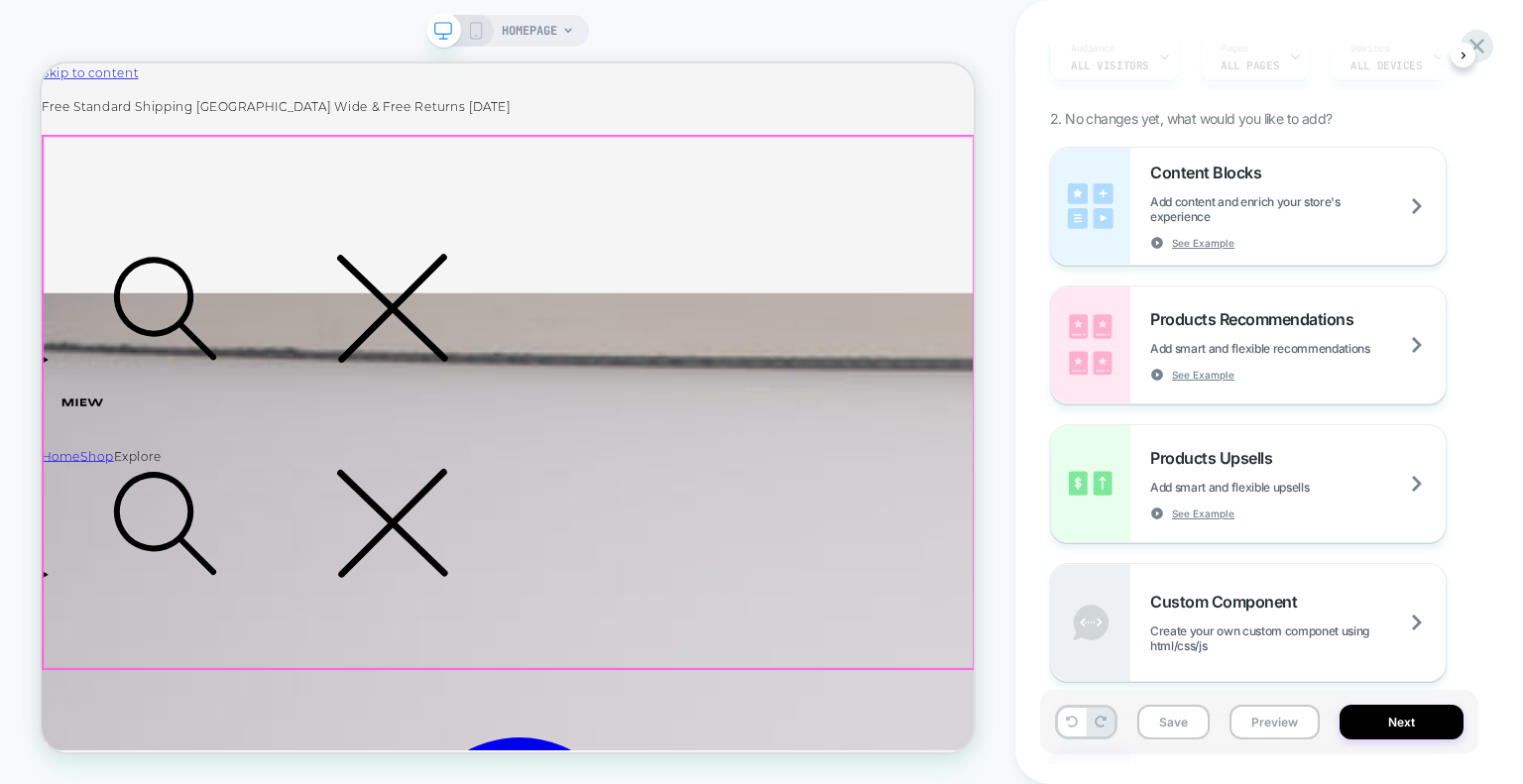 click on "Australian-Made Women’s Essentials
Discover elevated essentials, thoughtfully designed and made in [GEOGRAPHIC_DATA], [GEOGRAPHIC_DATA]." at bounding box center [663, 9875] 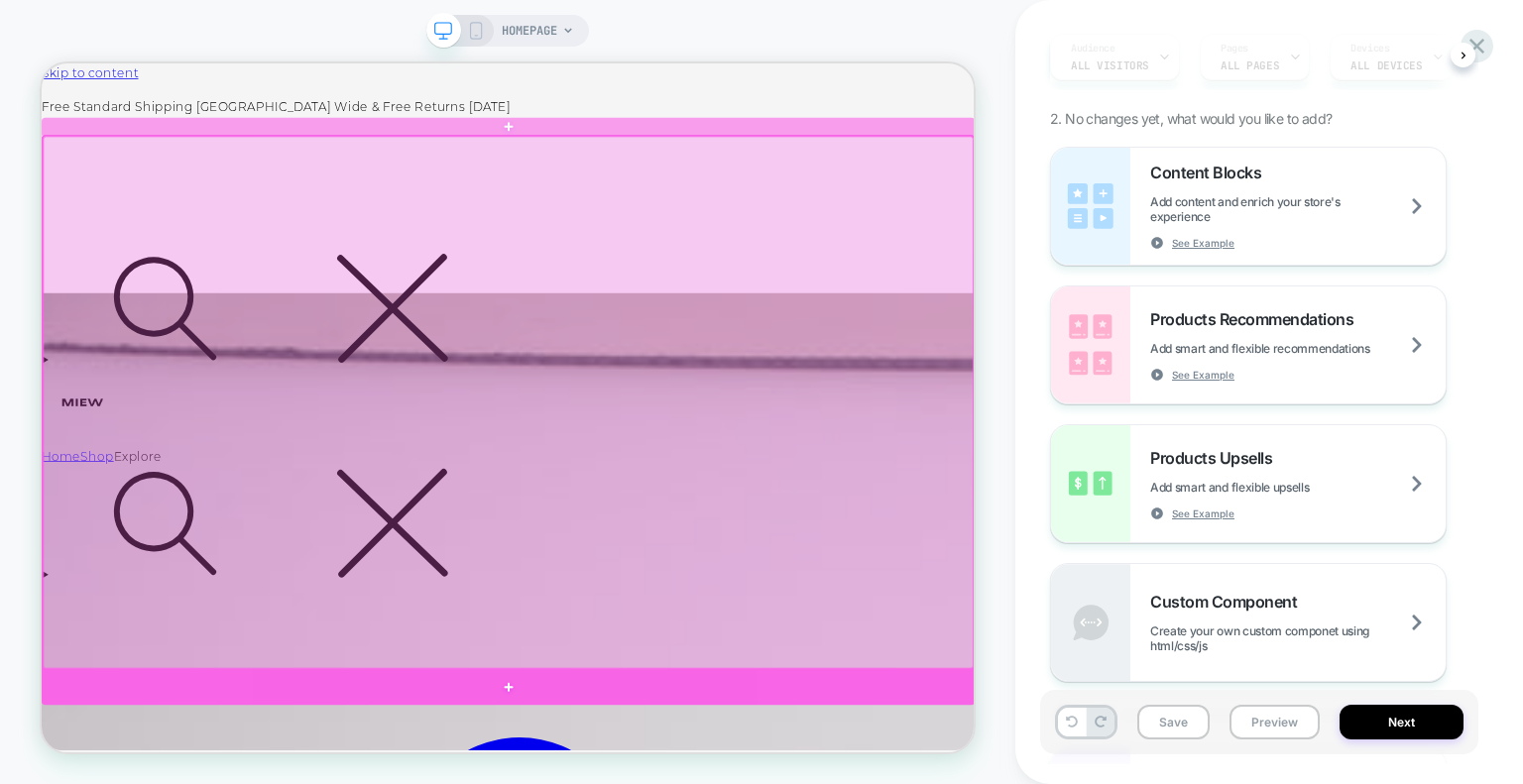 click at bounding box center (663, 895) 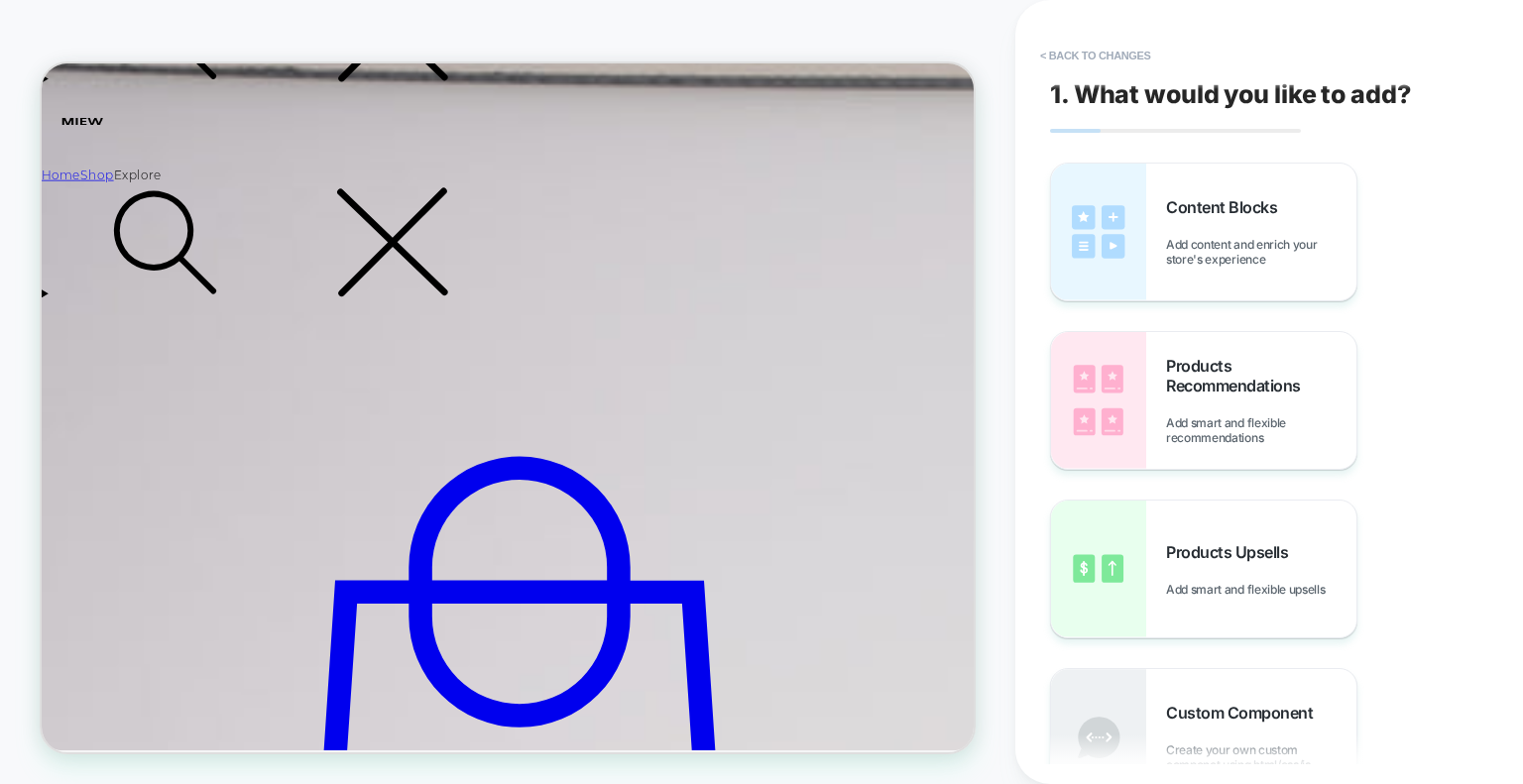 scroll, scrollTop: 376, scrollLeft: 0, axis: vertical 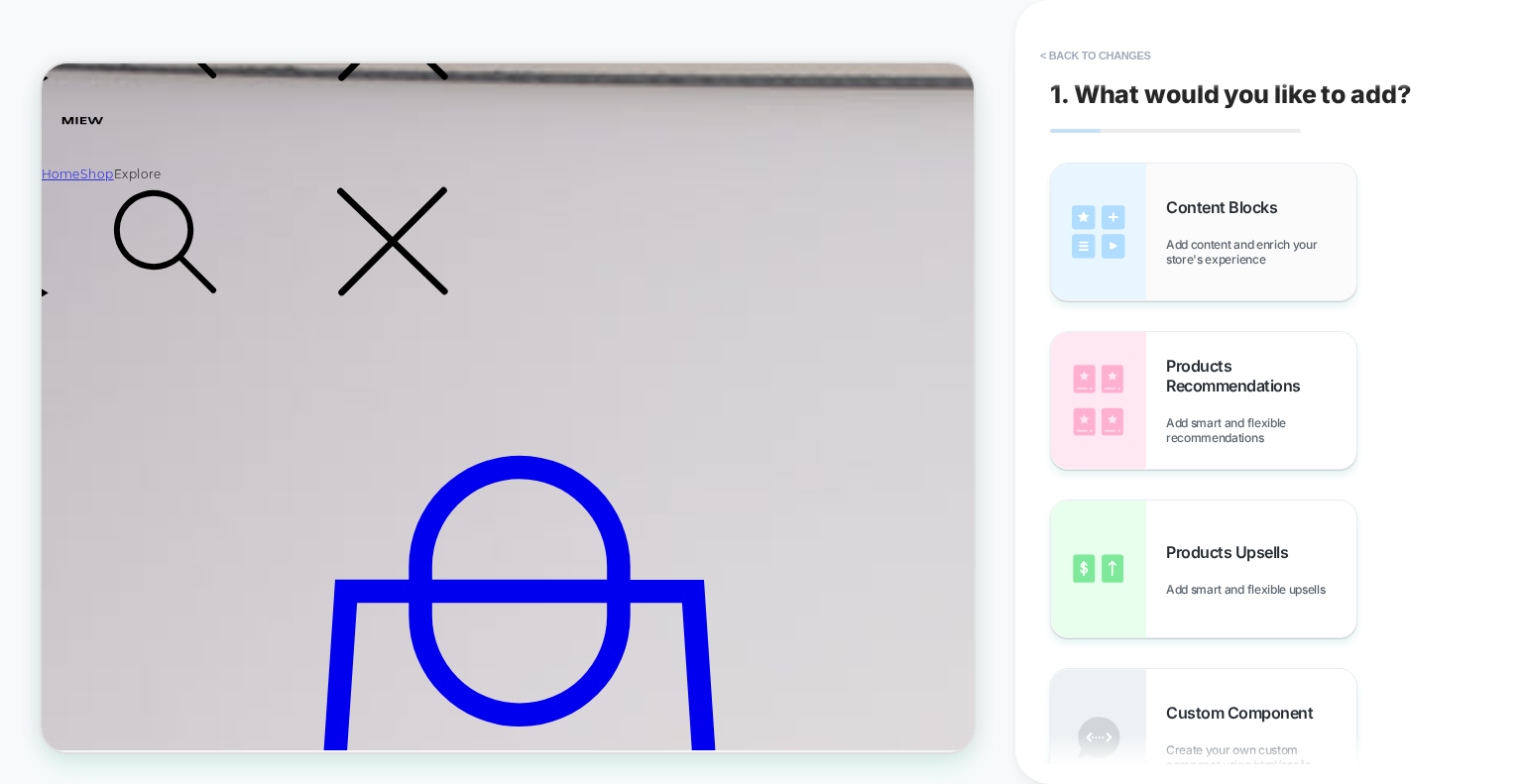 click on "Add content and enrich your store's experience" at bounding box center [1261, 252] 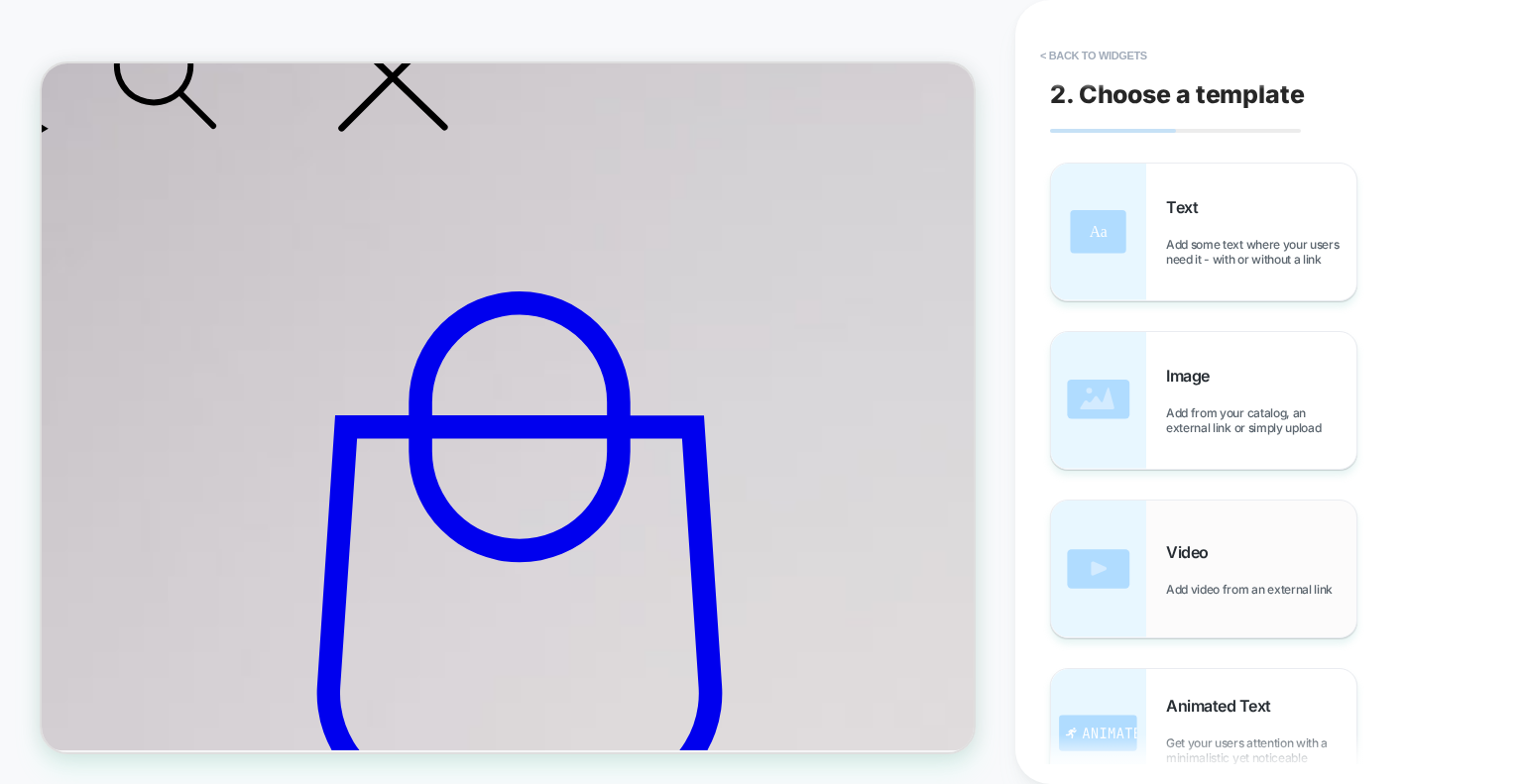 scroll, scrollTop: 611, scrollLeft: 0, axis: vertical 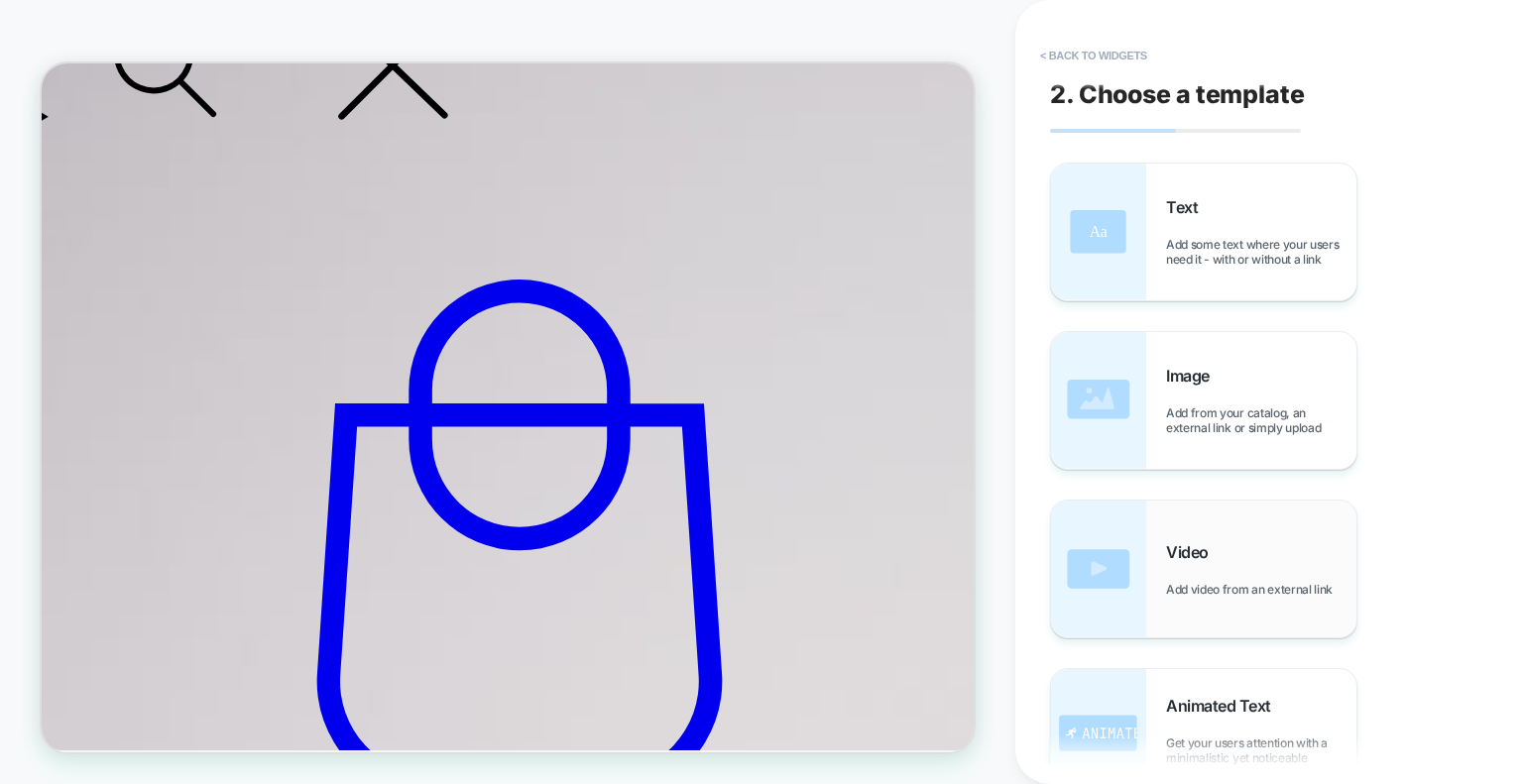 click on "Video Add video from an external link" at bounding box center (1261, 569) 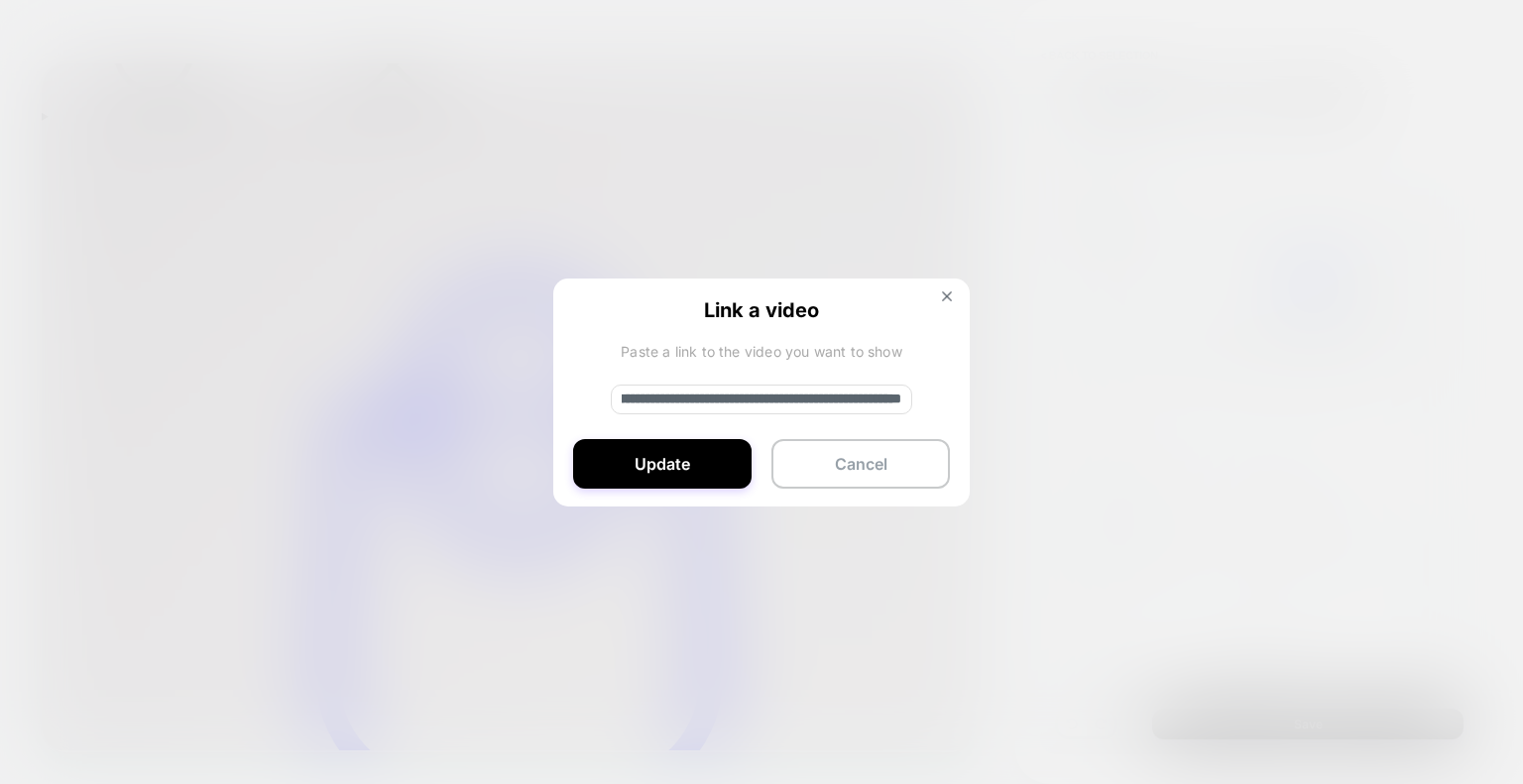 drag, startPoint x: 620, startPoint y: 396, endPoint x: 1148, endPoint y: 436, distance: 529.51298 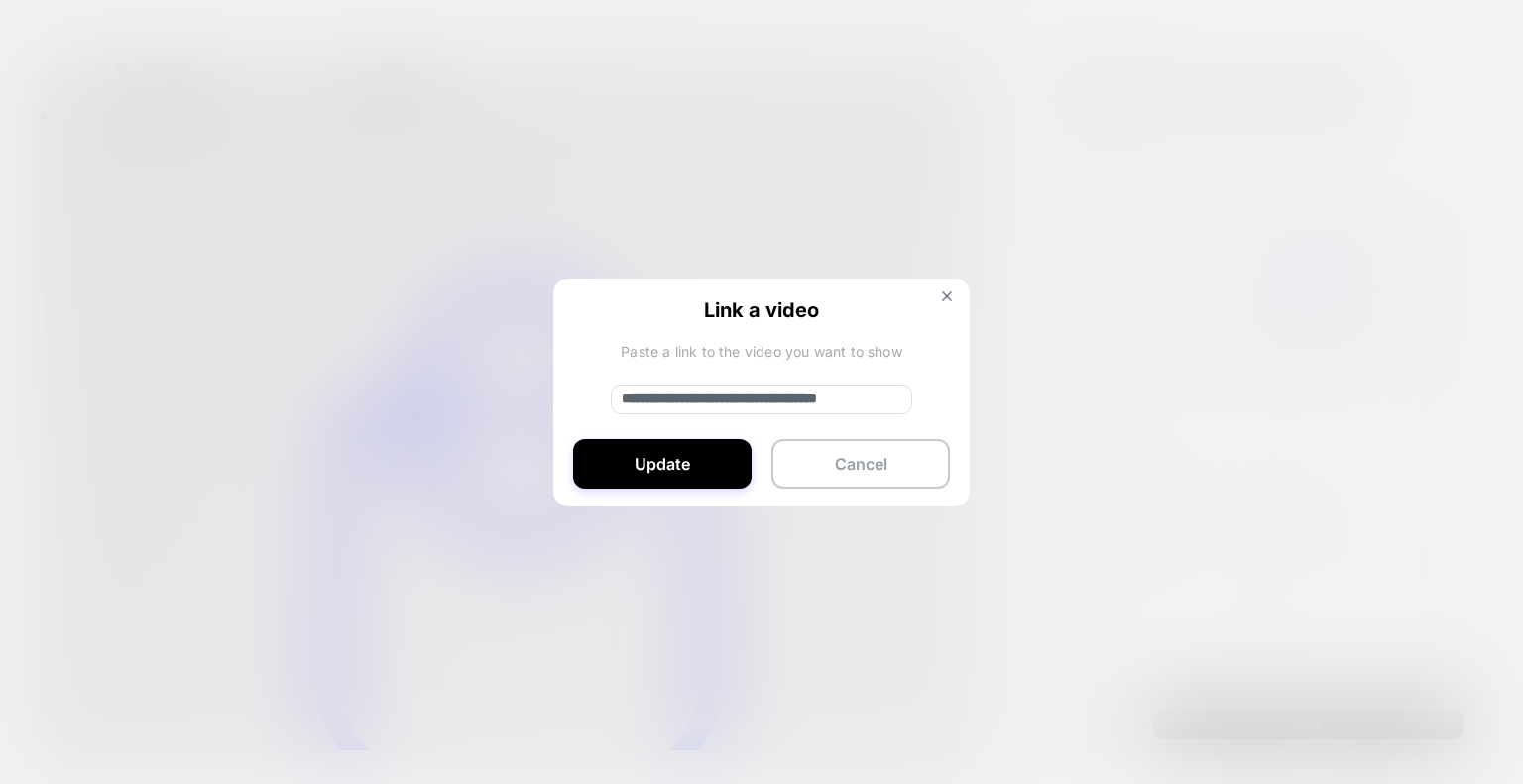 scroll, scrollTop: 0, scrollLeft: 45, axis: horizontal 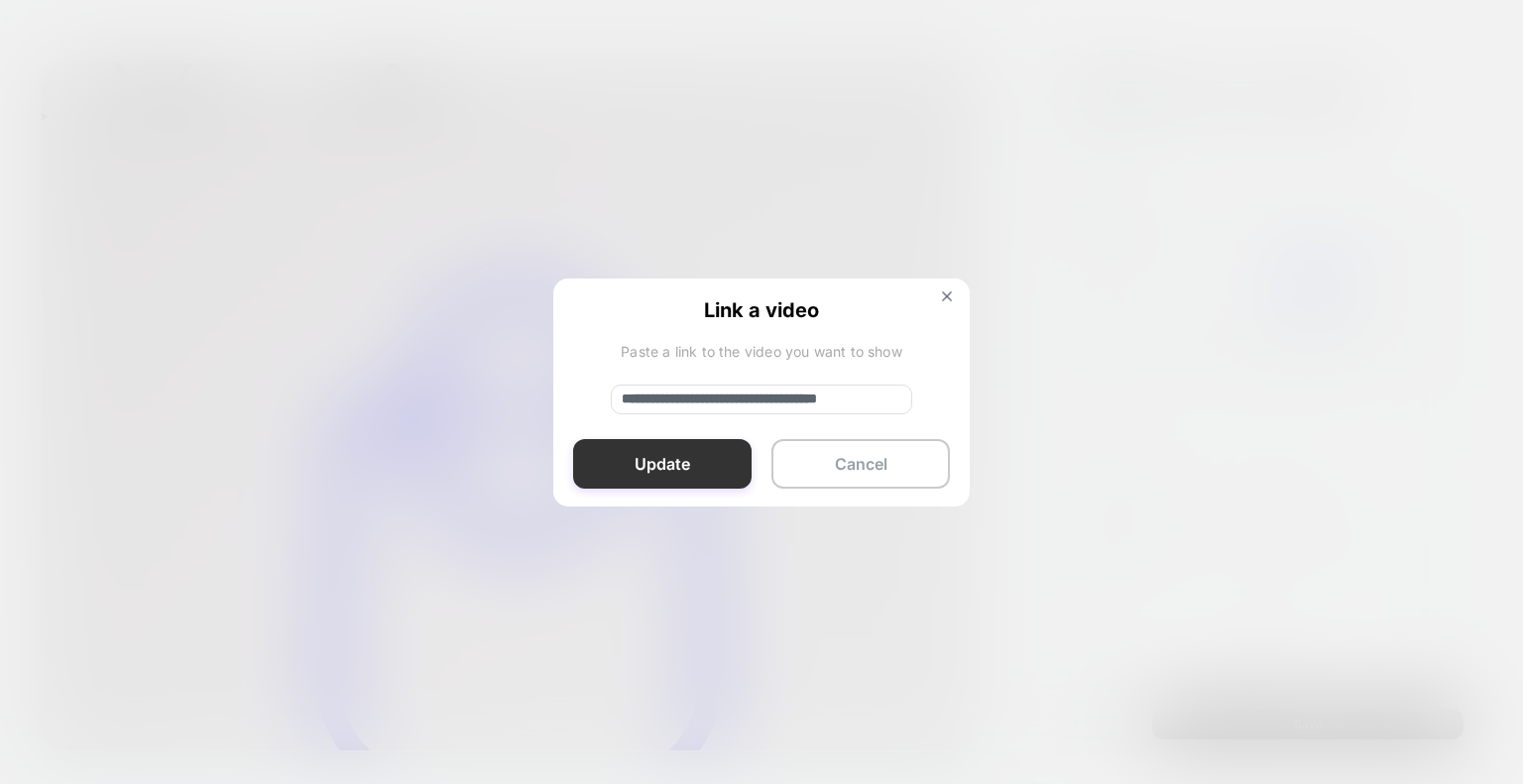 type on "**********" 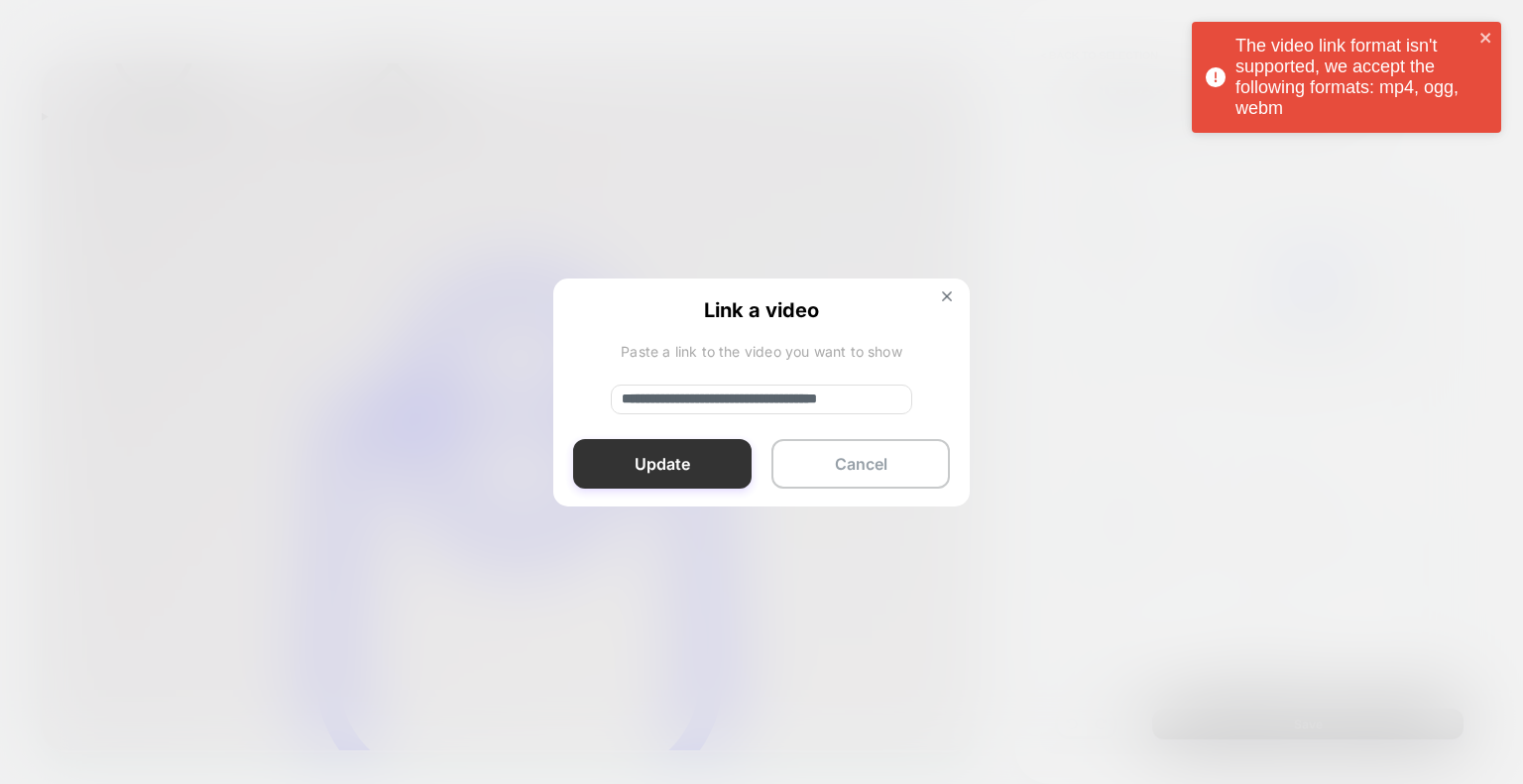 scroll, scrollTop: 0, scrollLeft: 0, axis: both 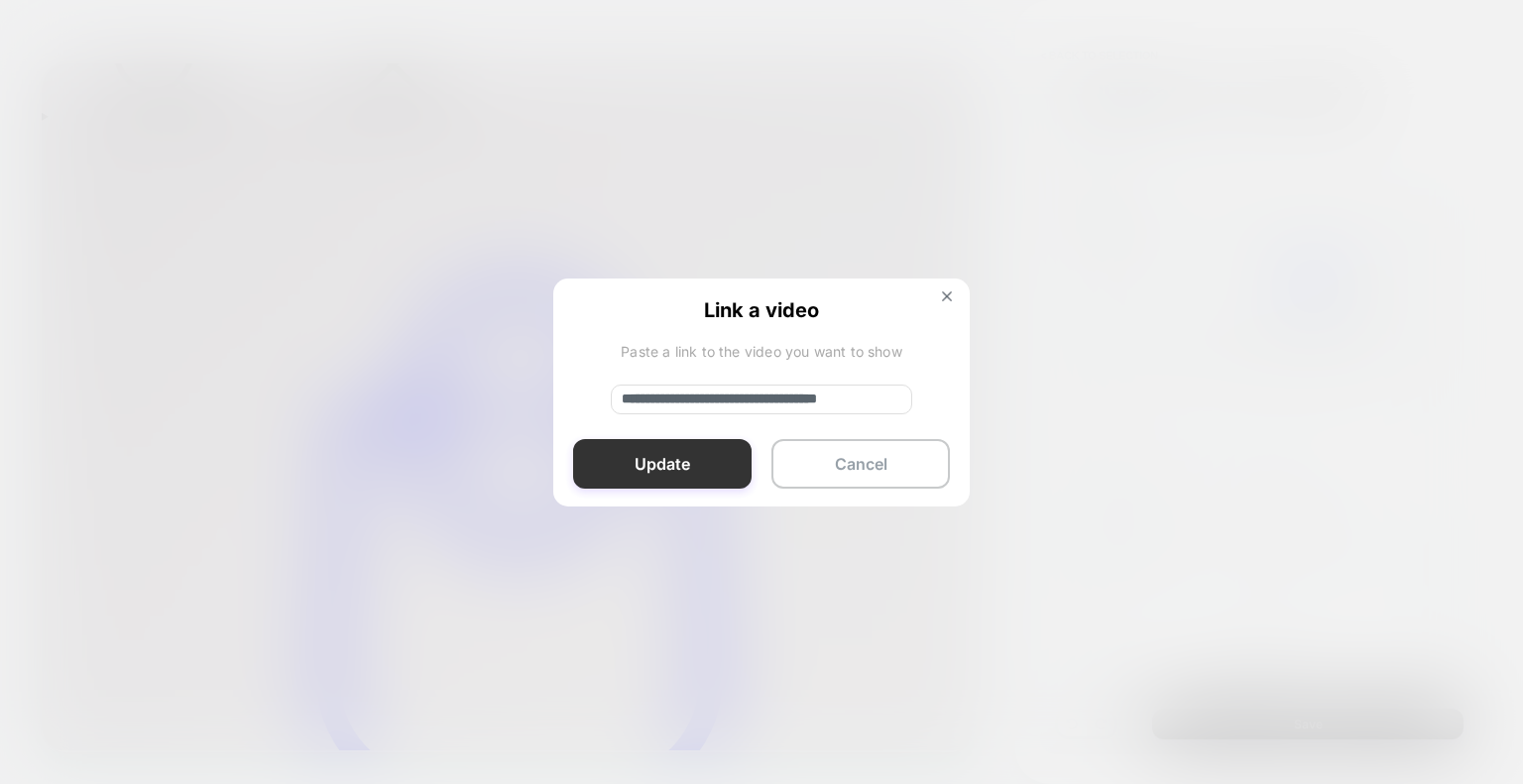 click on "Update" at bounding box center (662, 464) 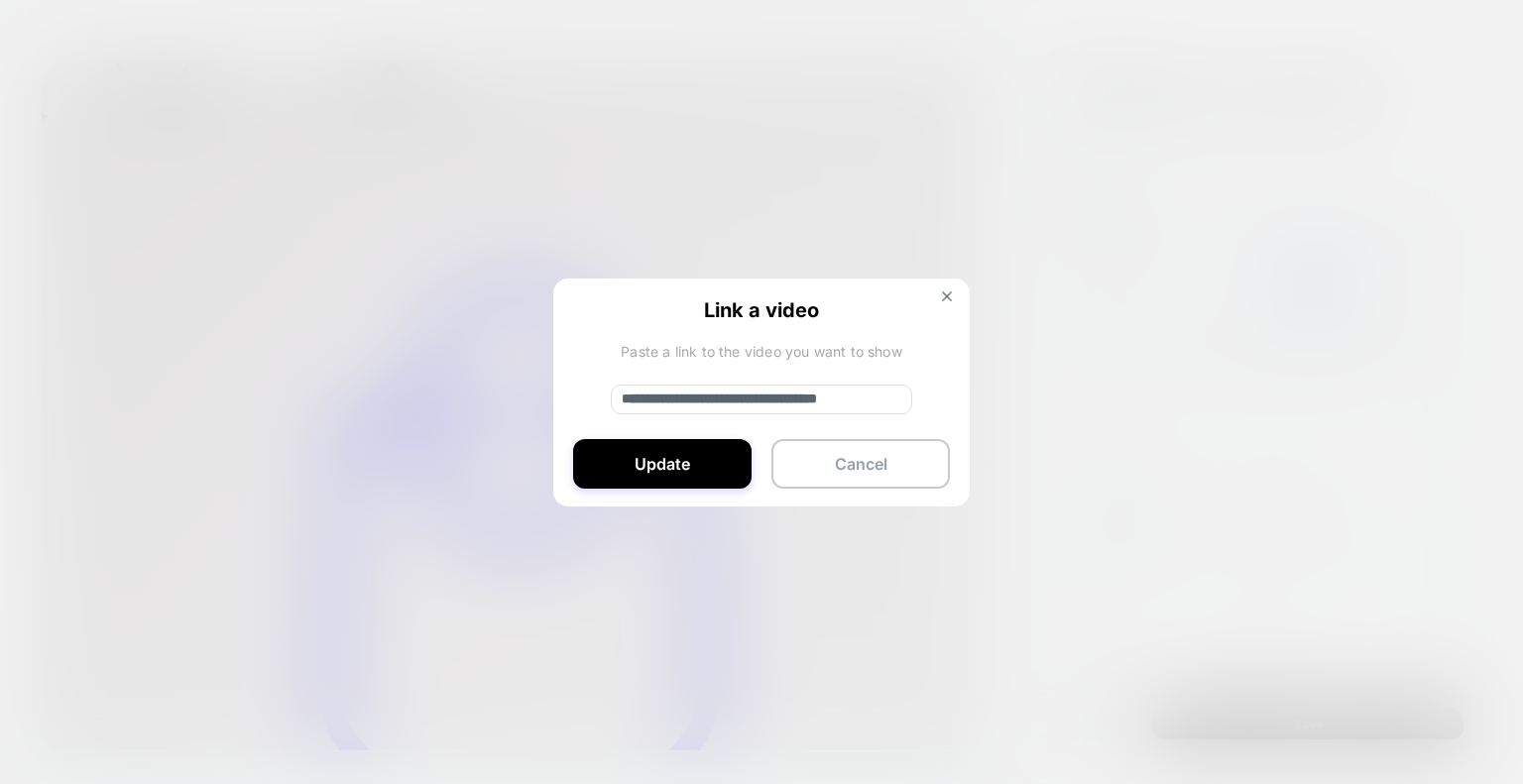 click on "**********" at bounding box center (762, 399) 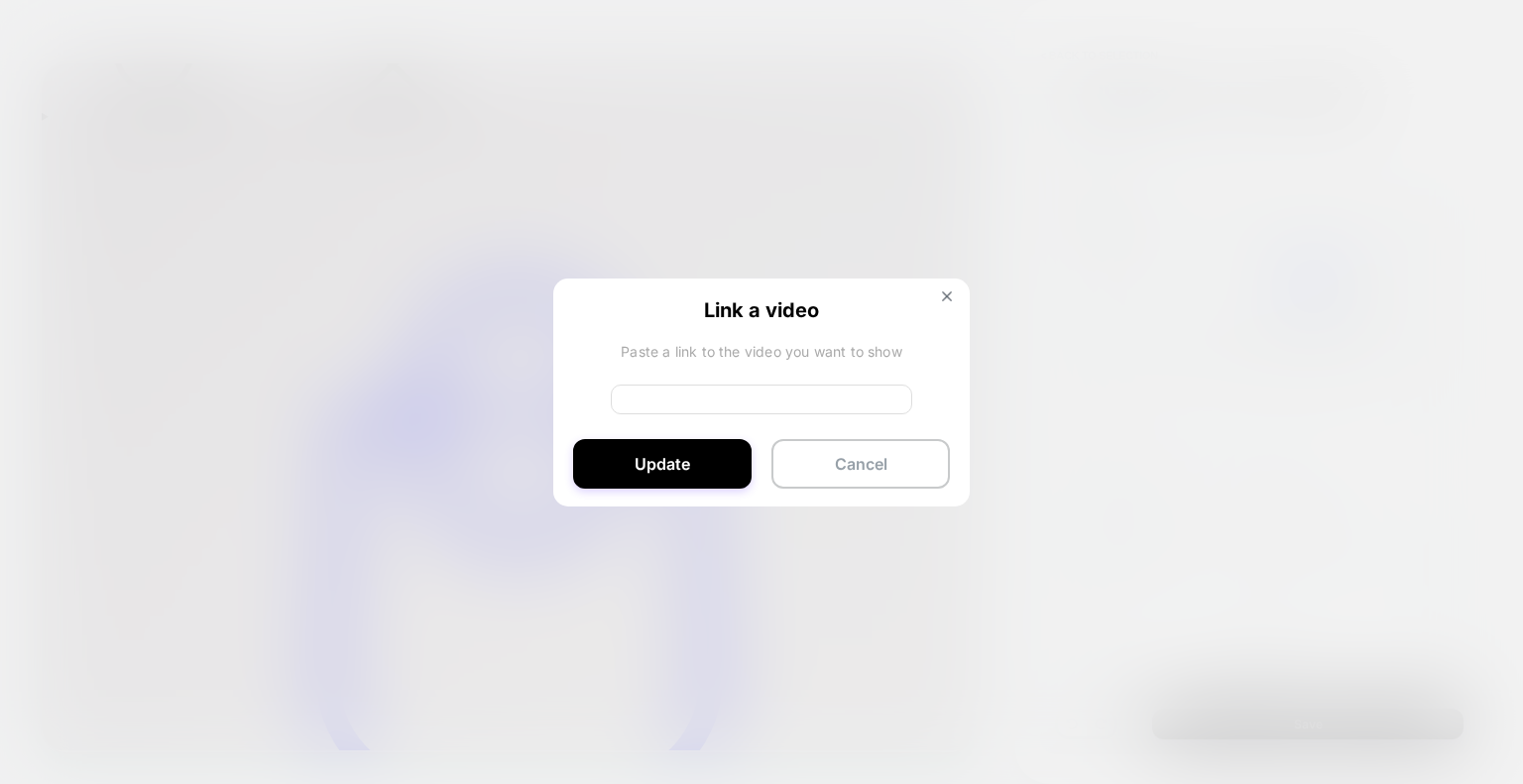 scroll, scrollTop: 0, scrollLeft: 0, axis: both 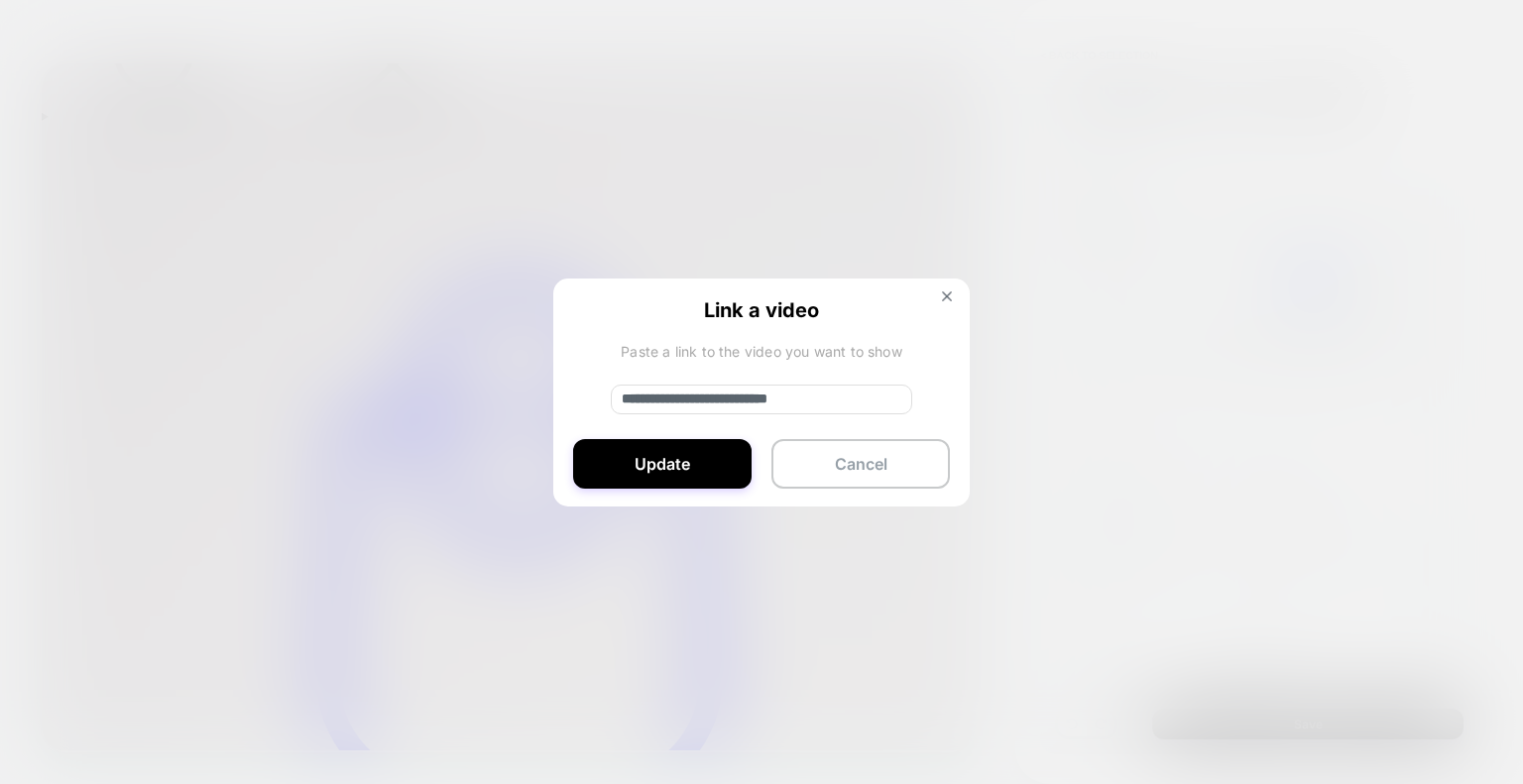 type on "**********" 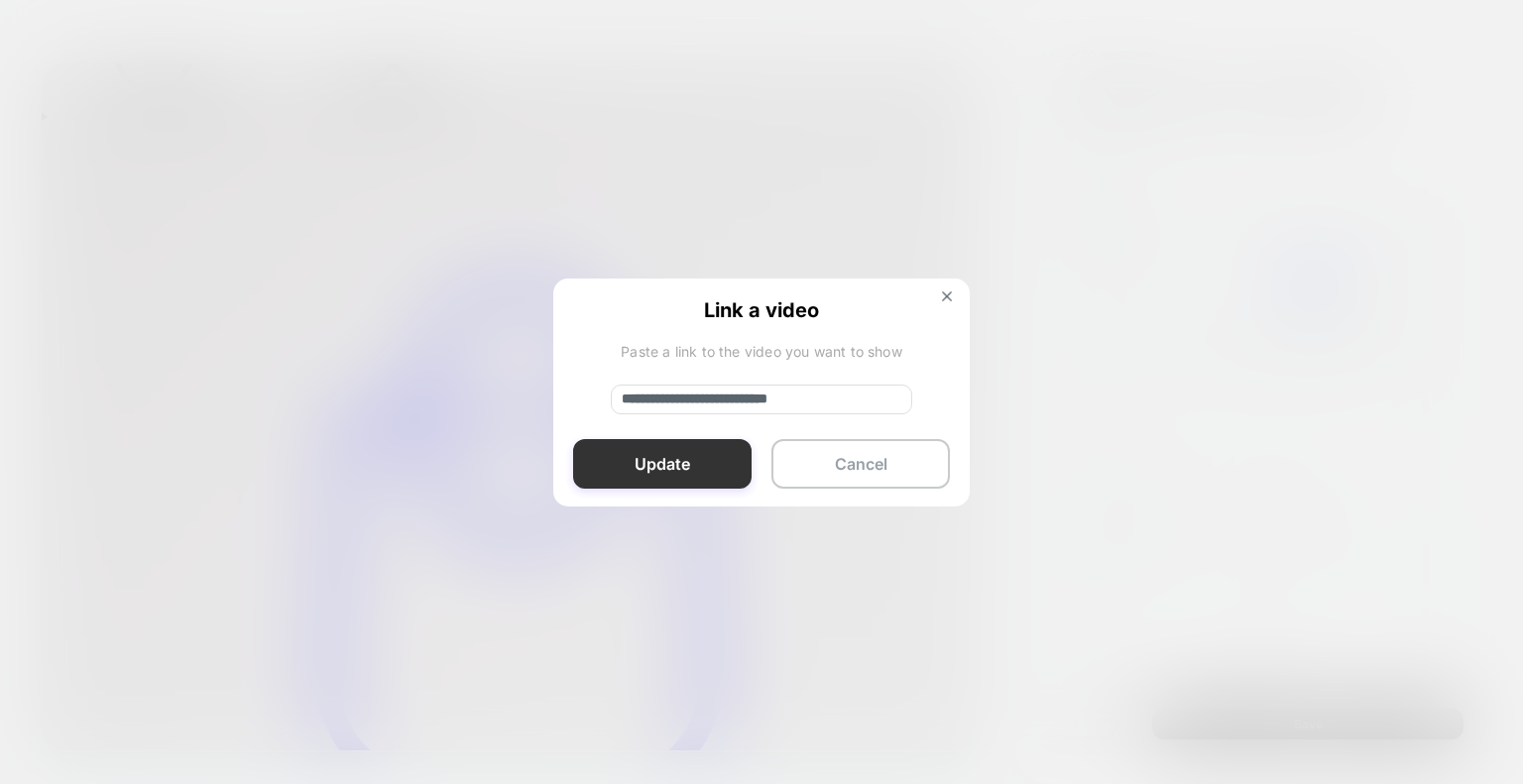 click on "Update" at bounding box center (662, 464) 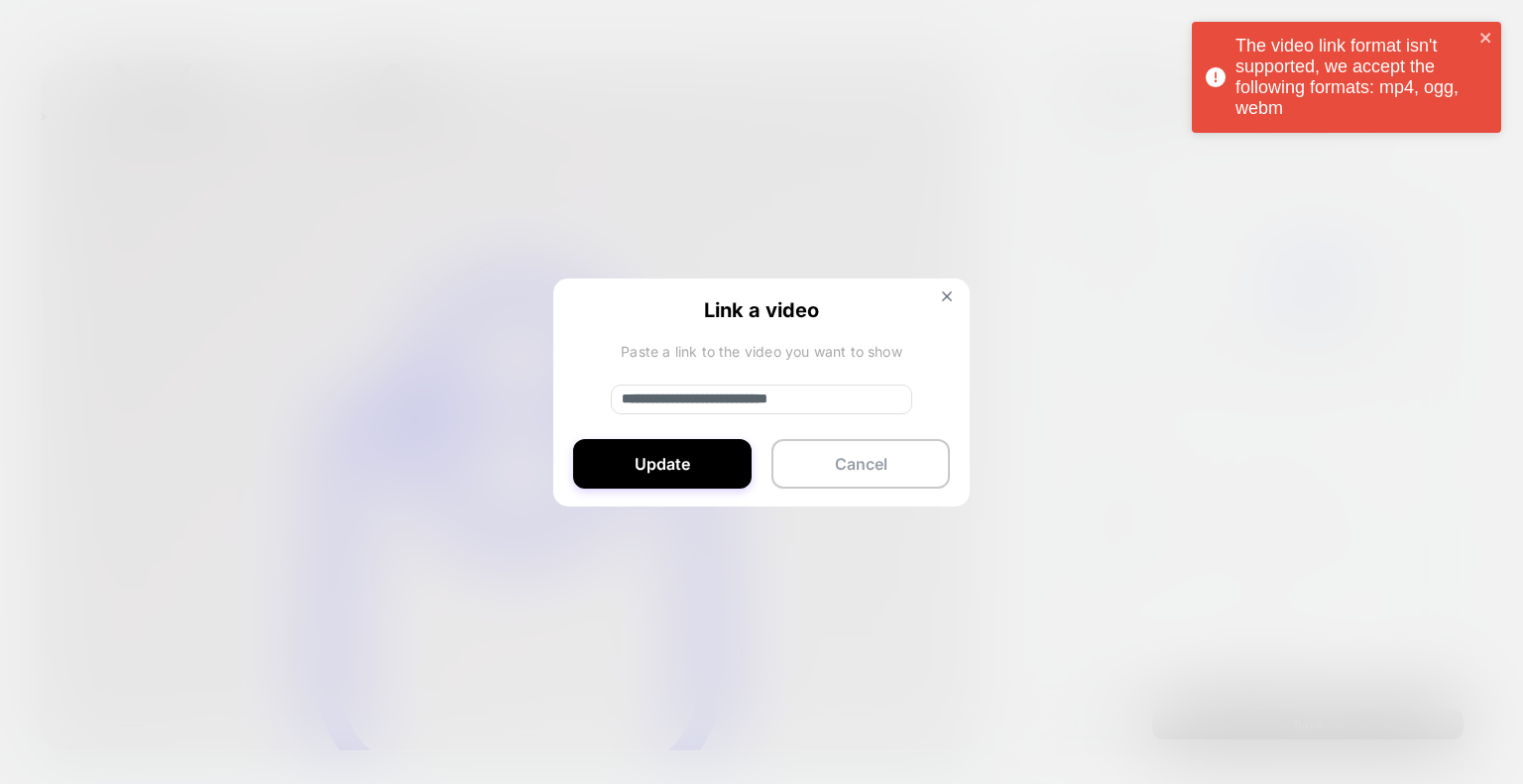 click at bounding box center [762, 392] 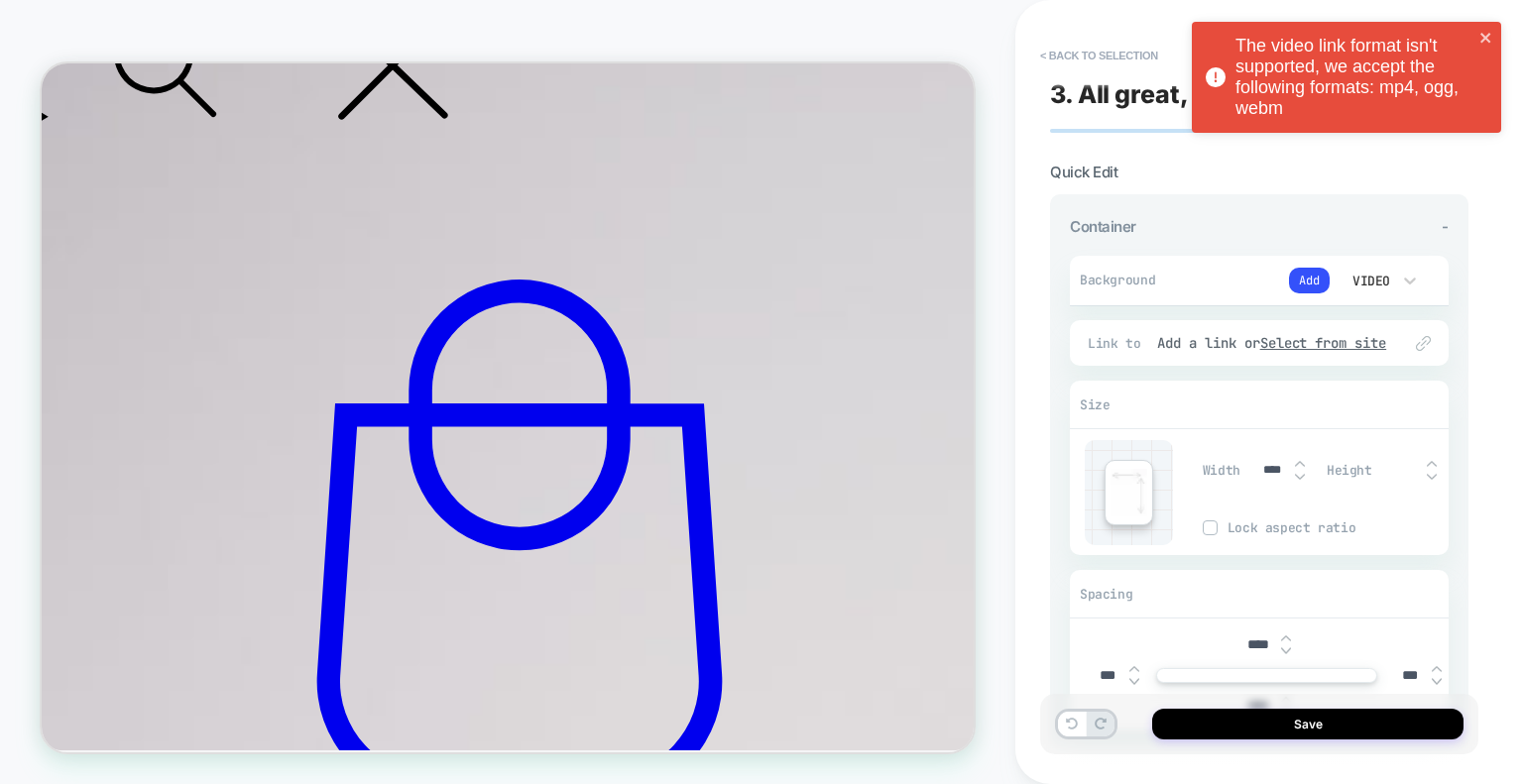 click at bounding box center [663, 9565] 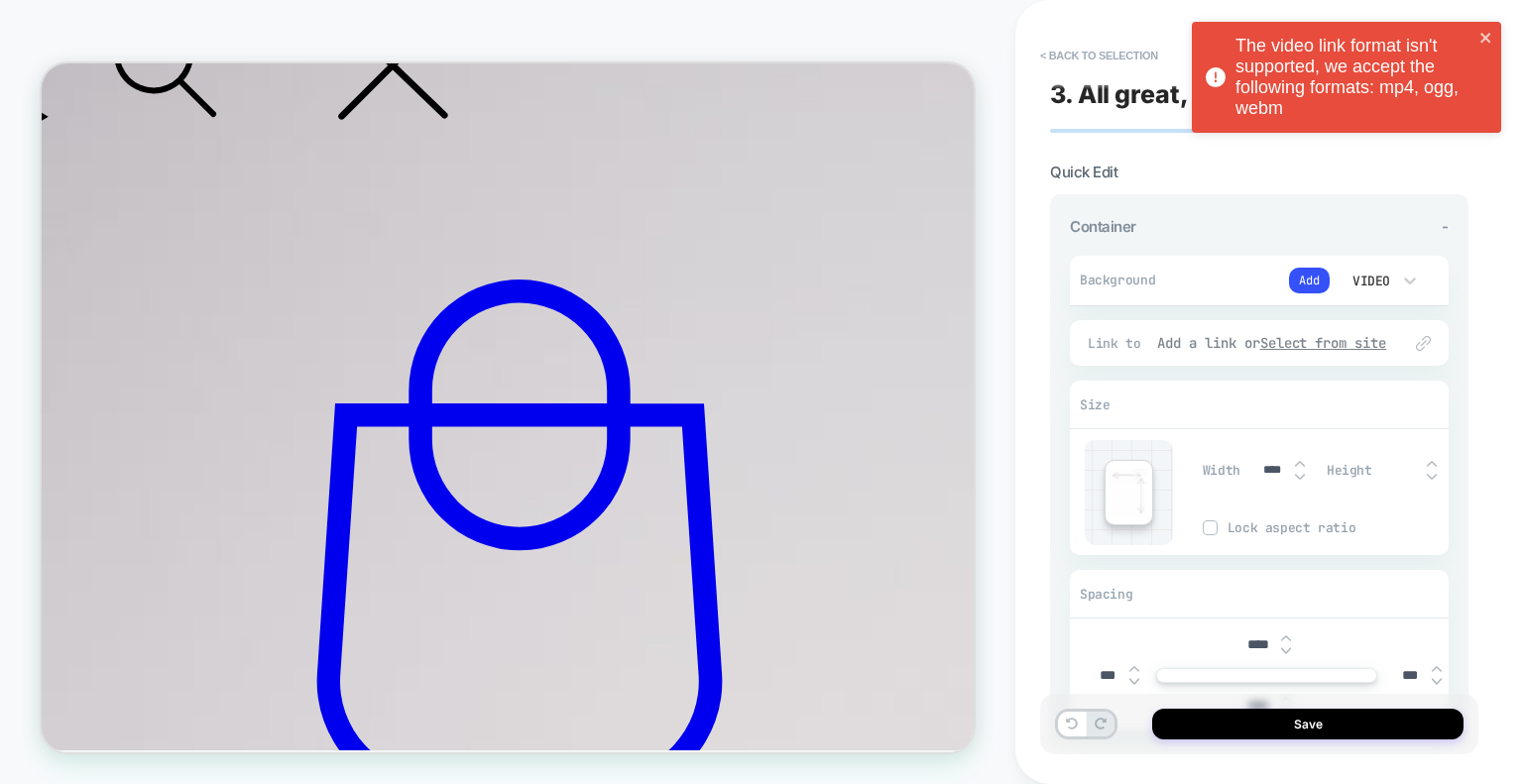 click on "Select from site" at bounding box center [1324, 343] 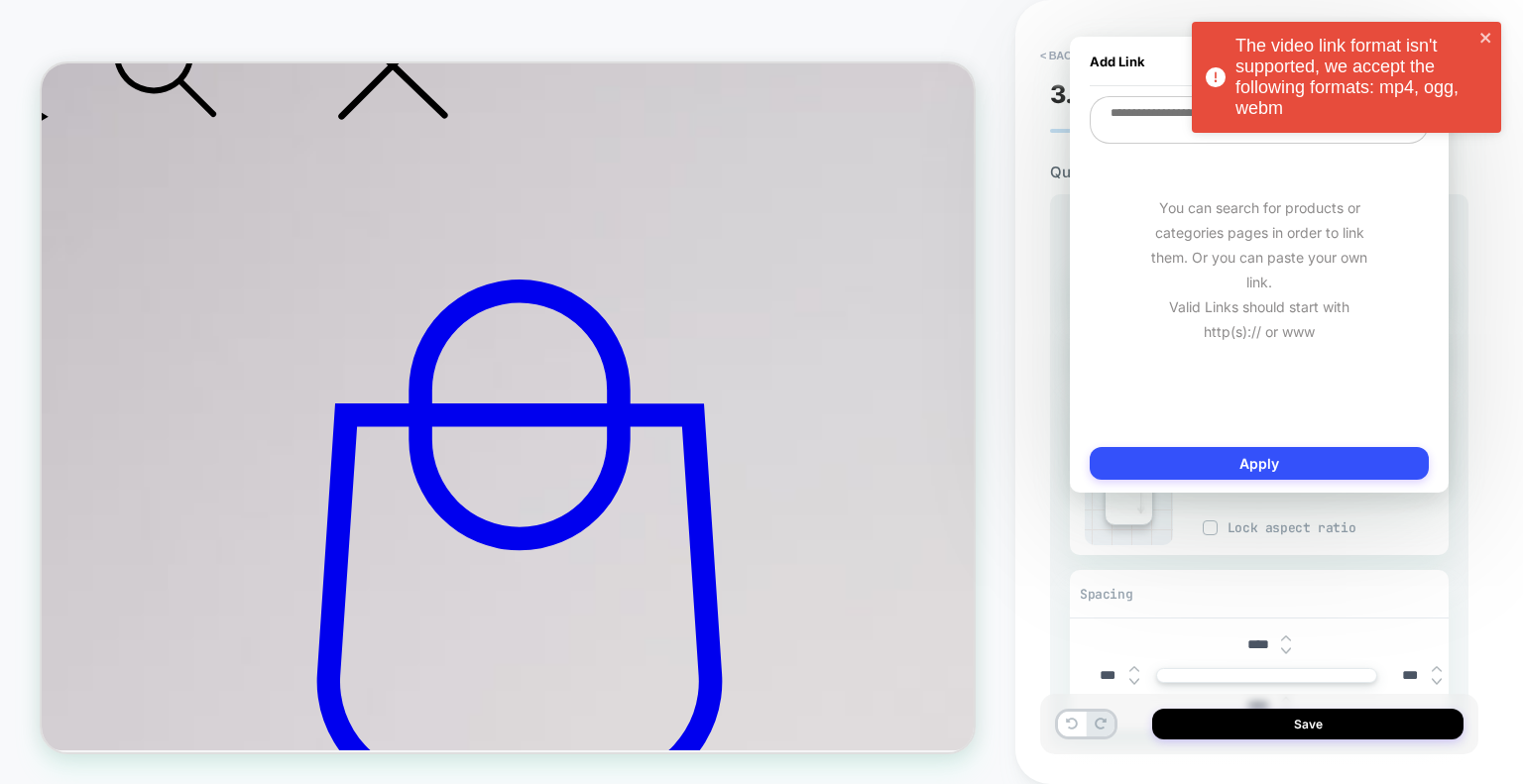 click at bounding box center (1259, 120) 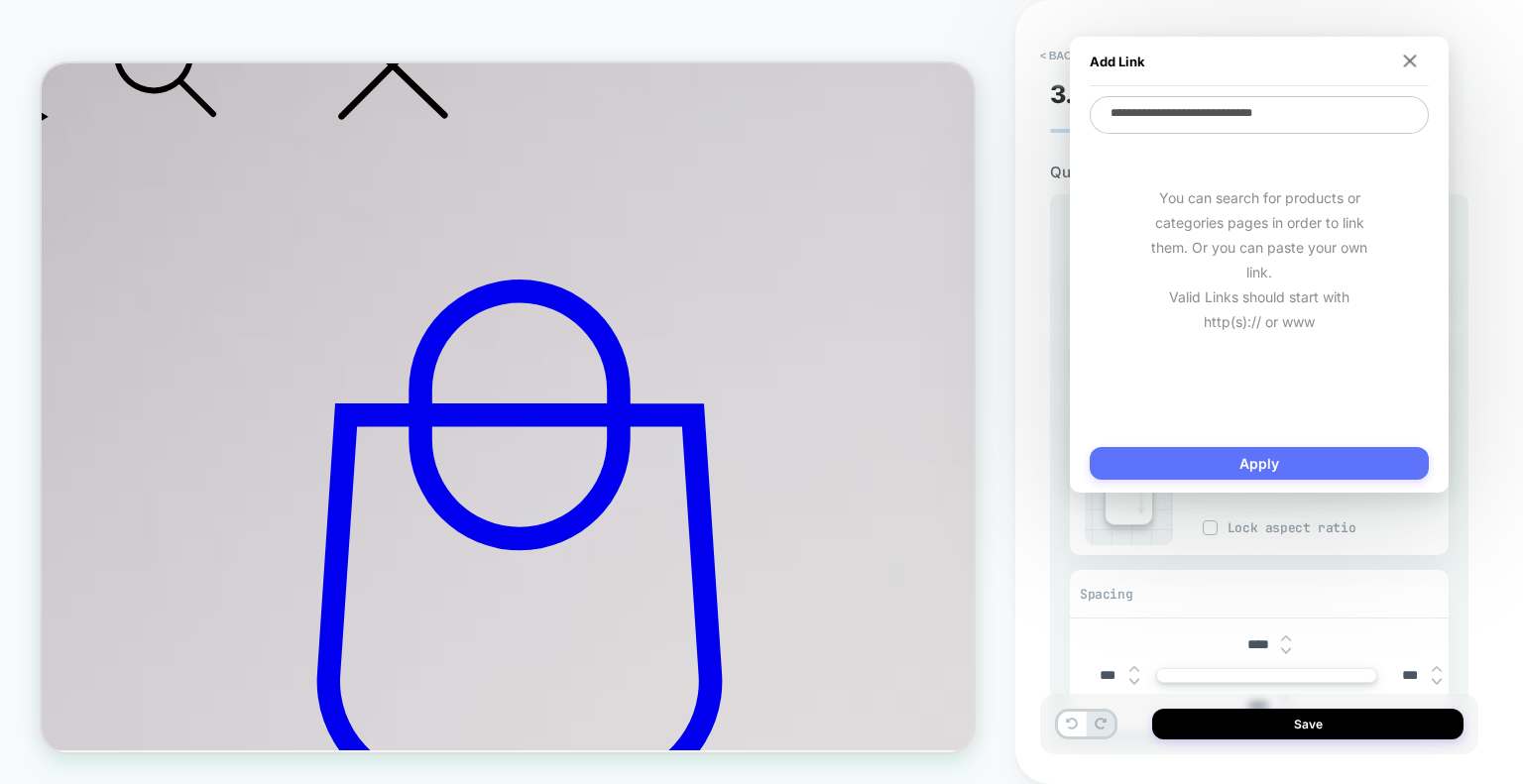 type on "**********" 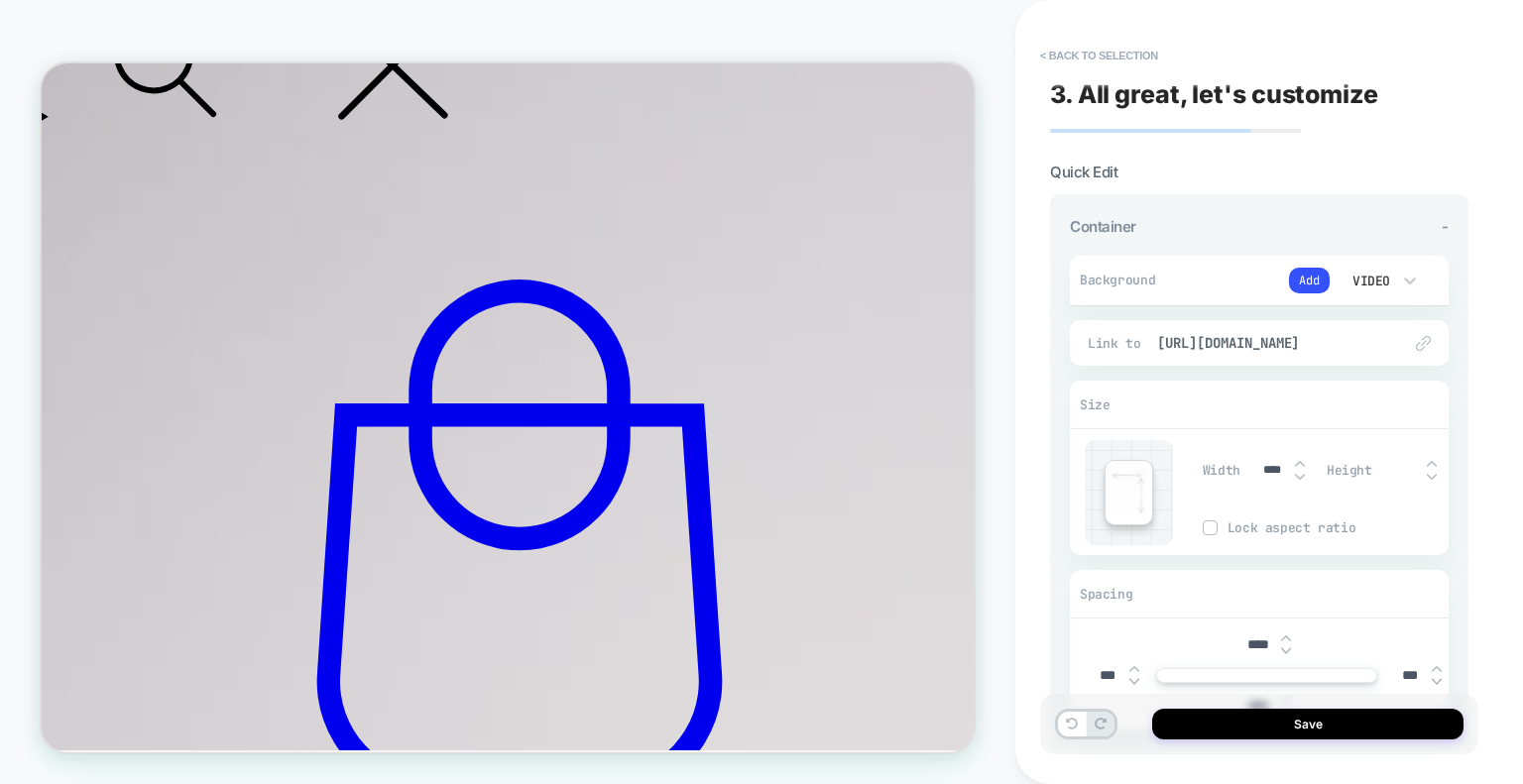 click at bounding box center [663, 9565] 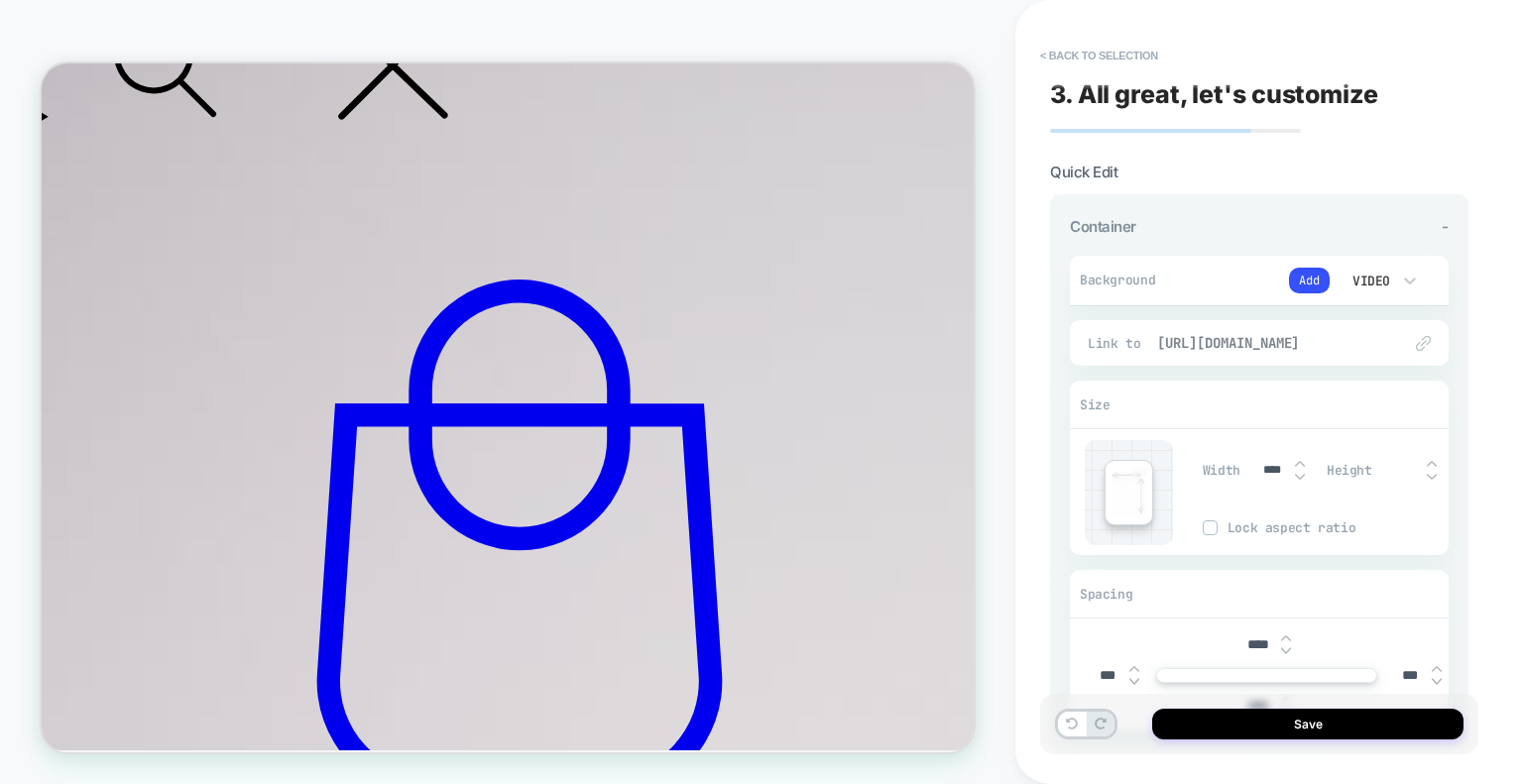 click on "[URL][DOMAIN_NAME]" at bounding box center [1269, 343] 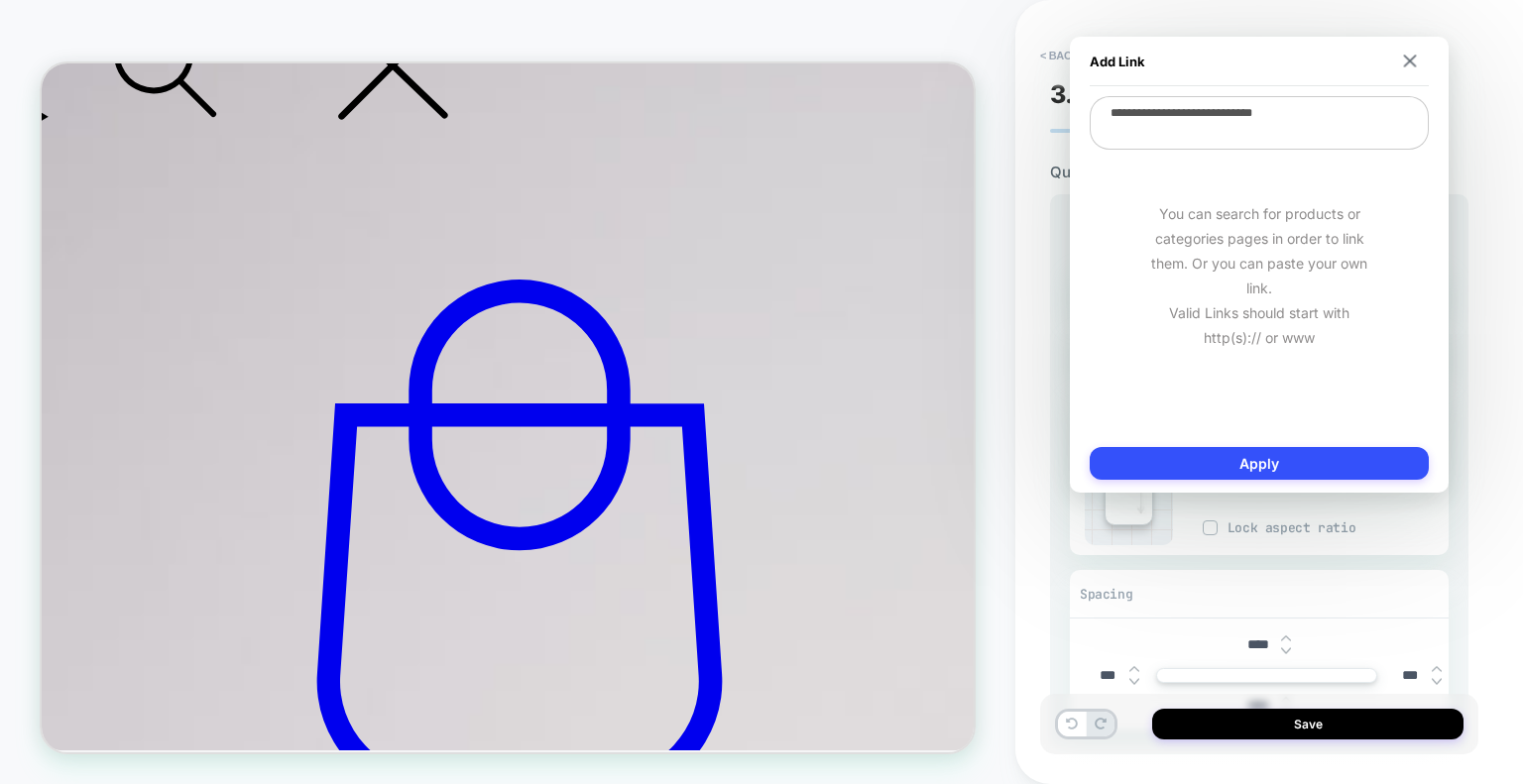 click on "**********" at bounding box center (1259, 265) 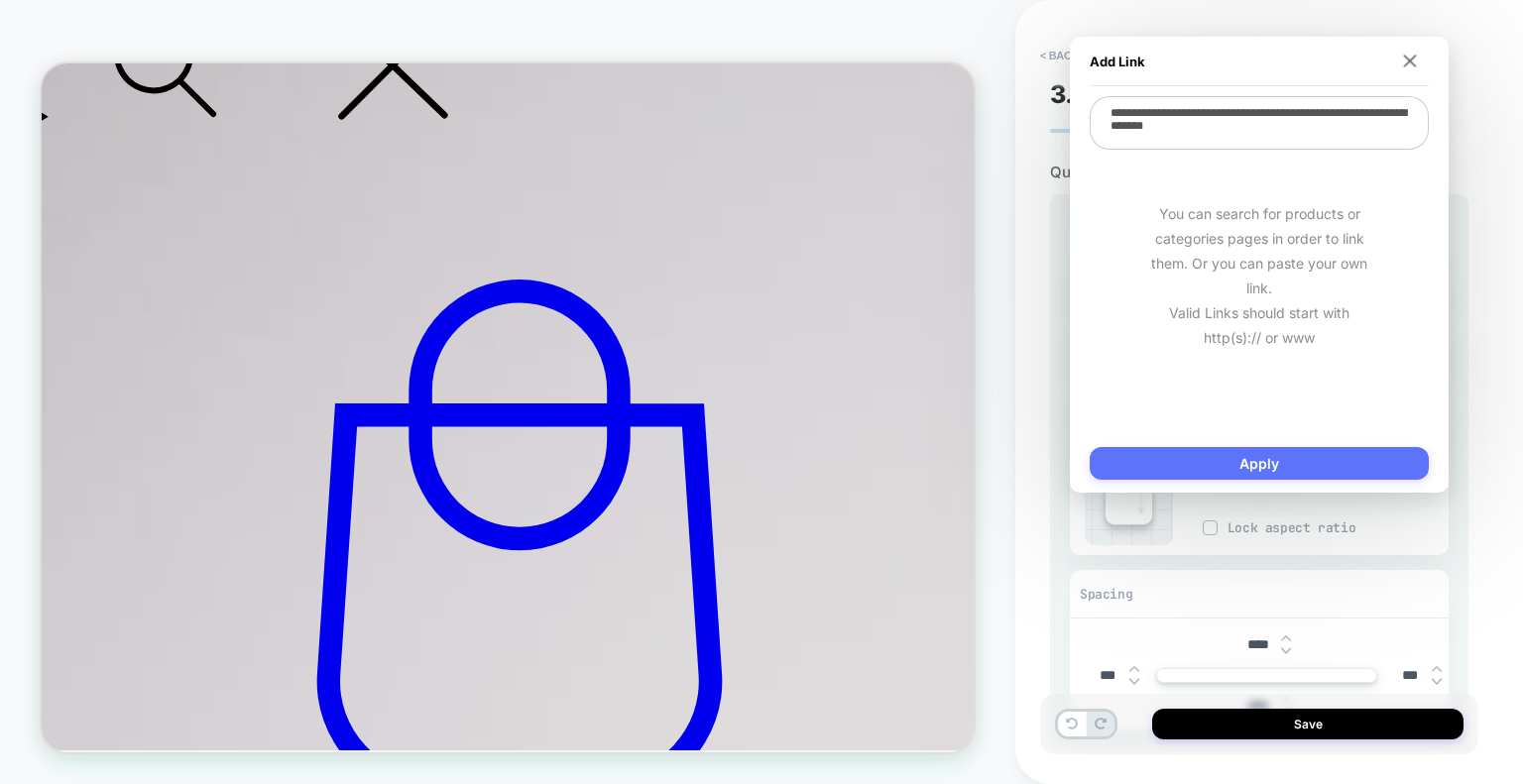 type on "**********" 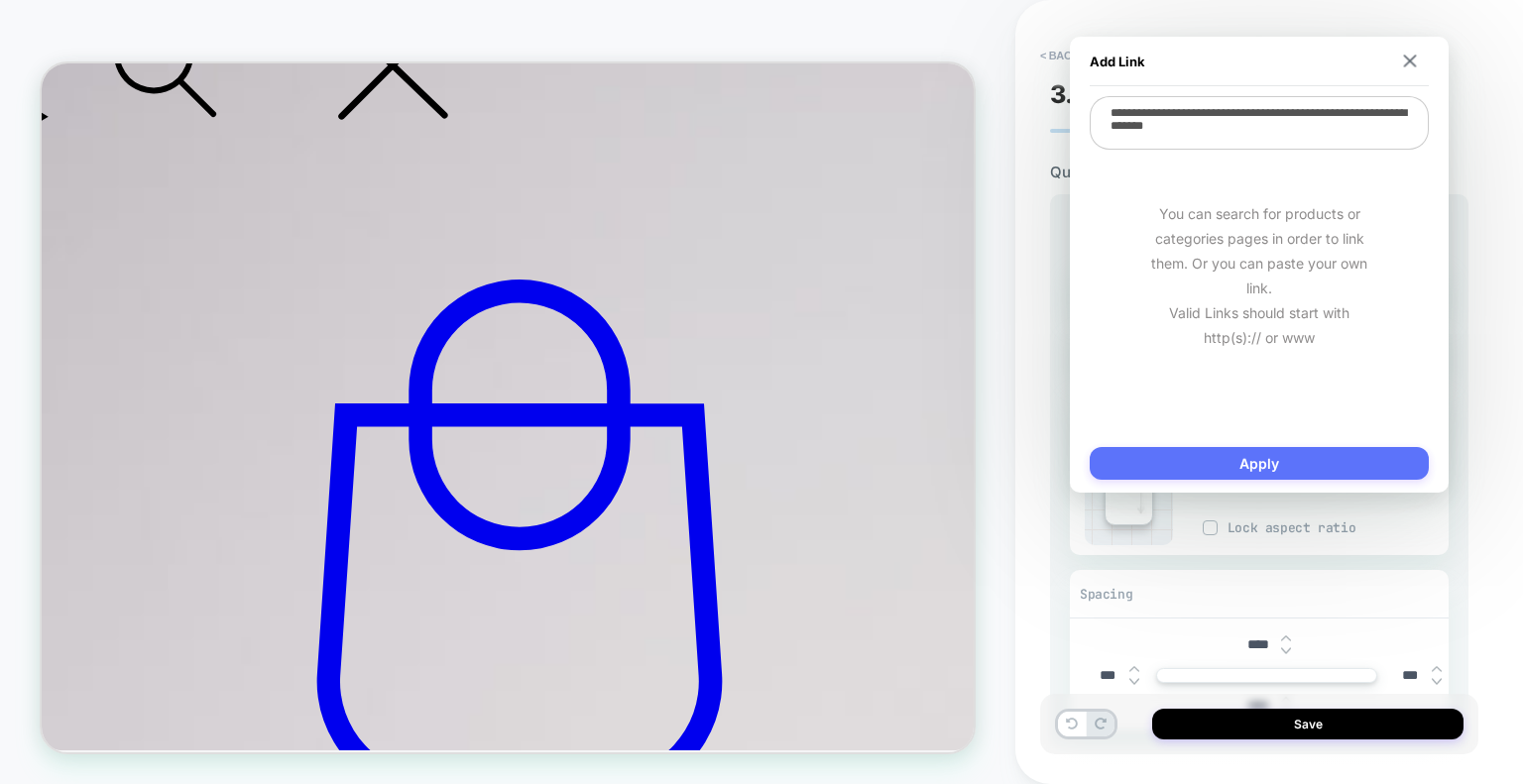 click on "Apply" at bounding box center (1259, 463) 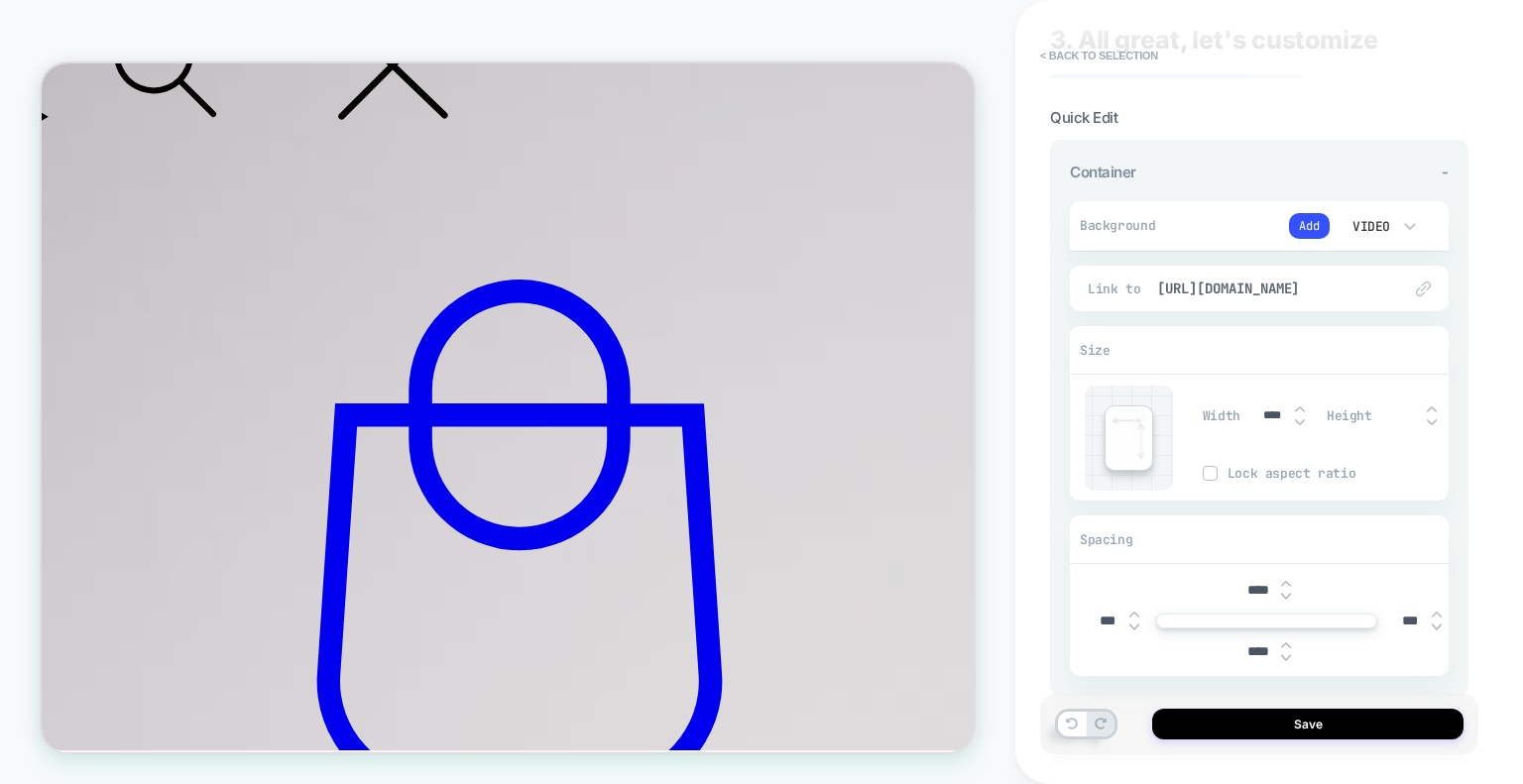 scroll, scrollTop: 99, scrollLeft: 0, axis: vertical 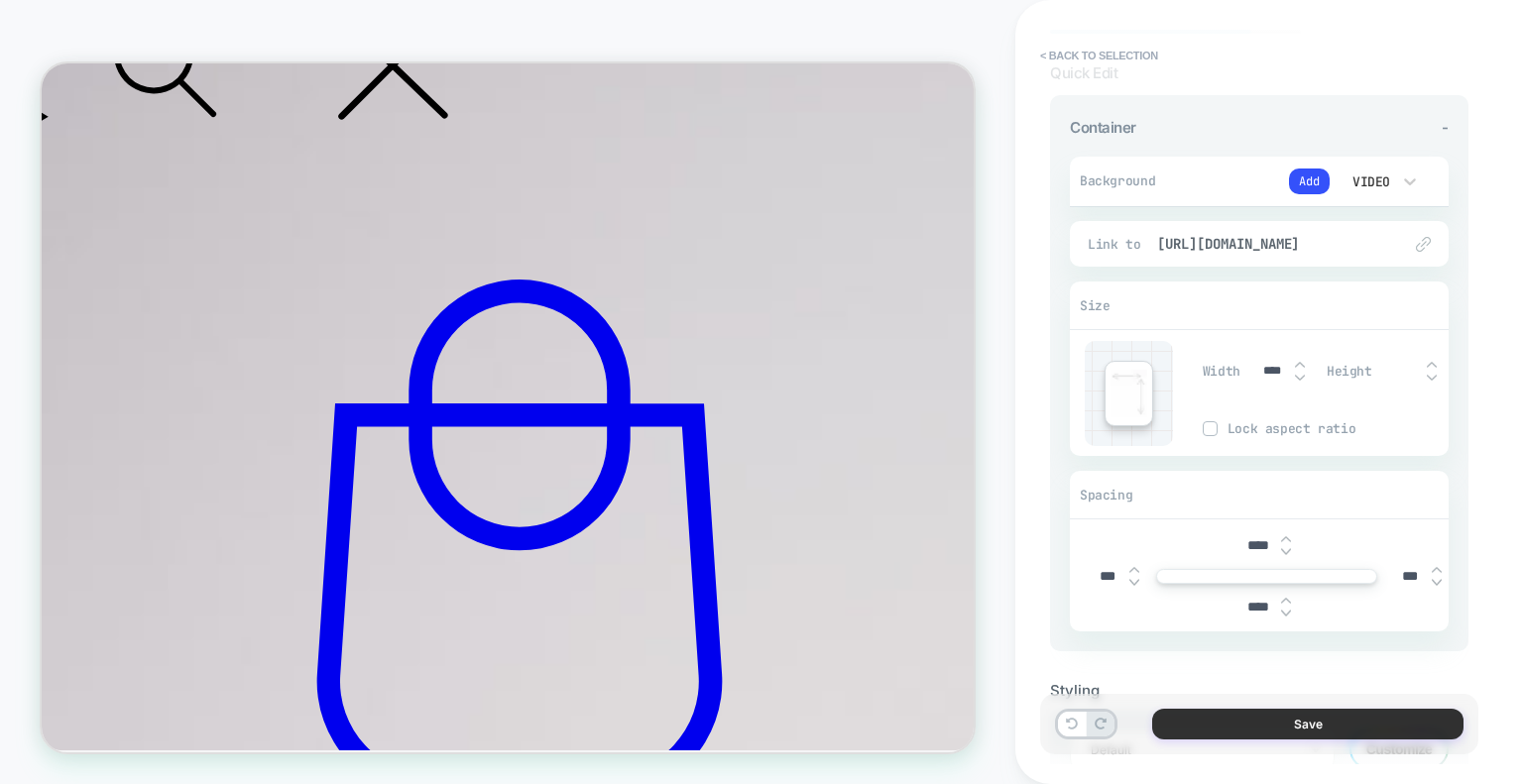 click on "Save" at bounding box center (1308, 724) 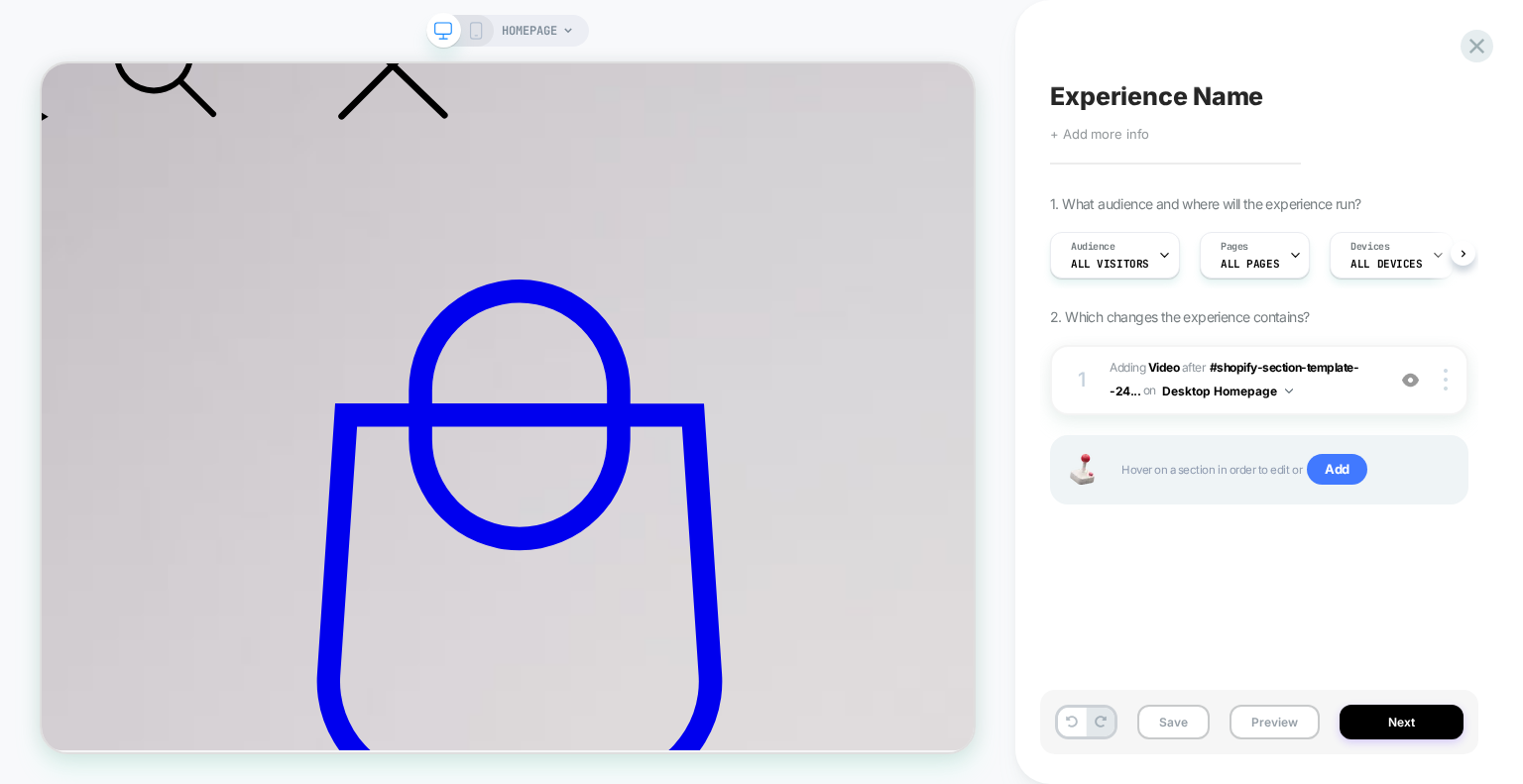 scroll, scrollTop: 0, scrollLeft: 0, axis: both 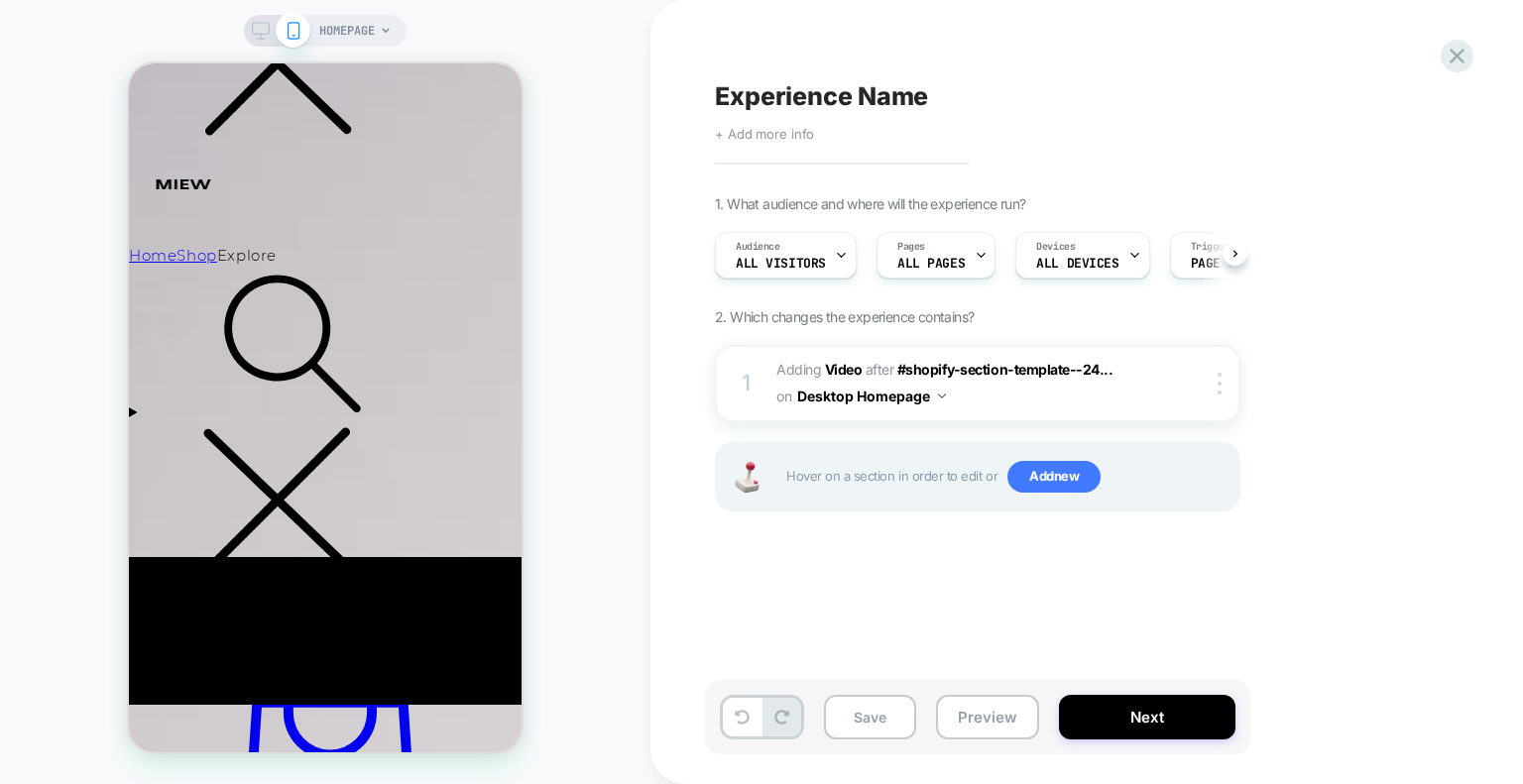click 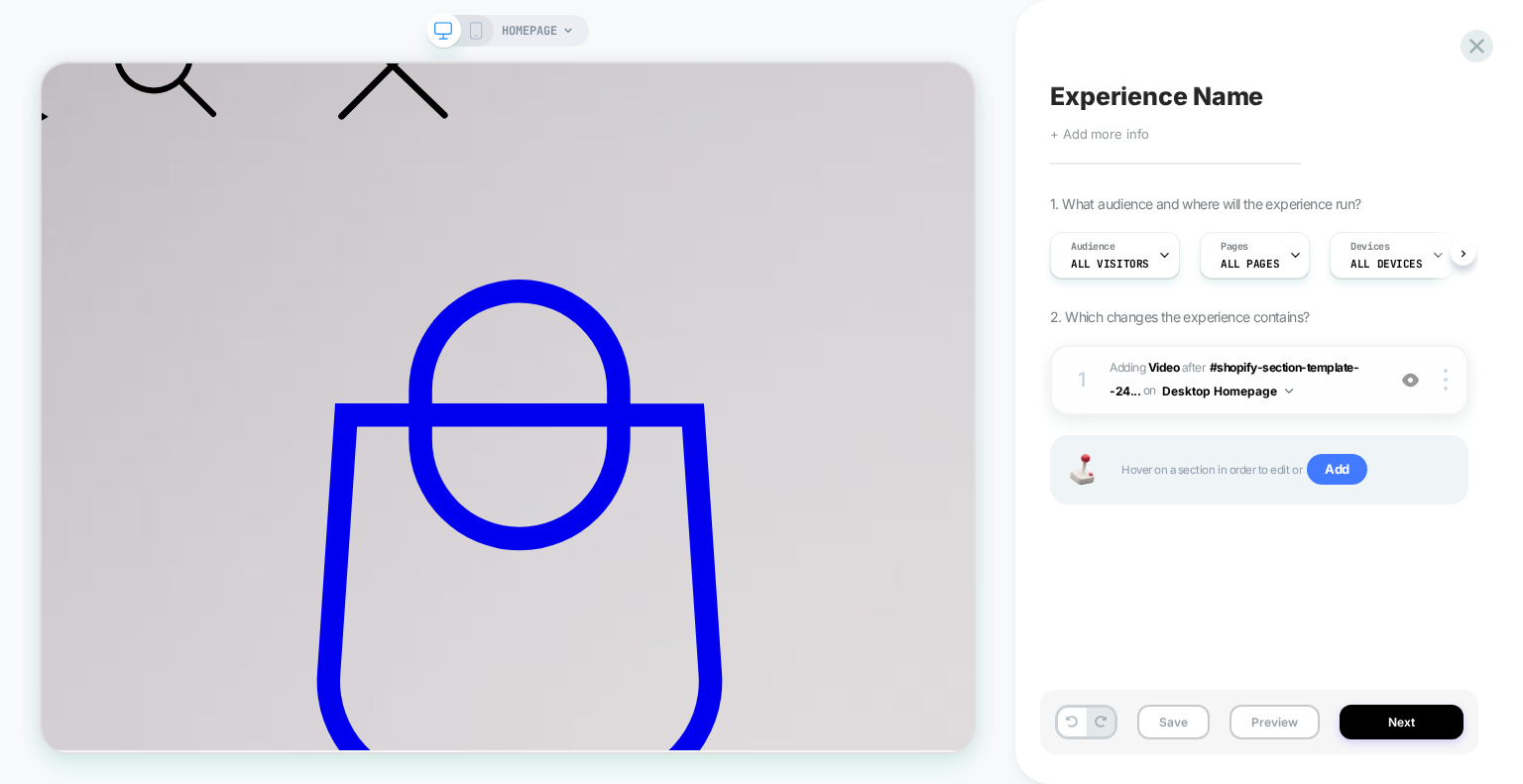 click on "1 #_loomi_addon_1751849318640 Adding   Video   AFTER #shopify-section-template--24... #shopify-section-template--24542129586487__image_banner_a78DXX   on Desktop Homepage Add Before Add After Duplicate Replace Position Copy CSS Selector Copy Widget Id Rename Copy to   Mobile Target   All Devices Delete" at bounding box center (1259, 380) 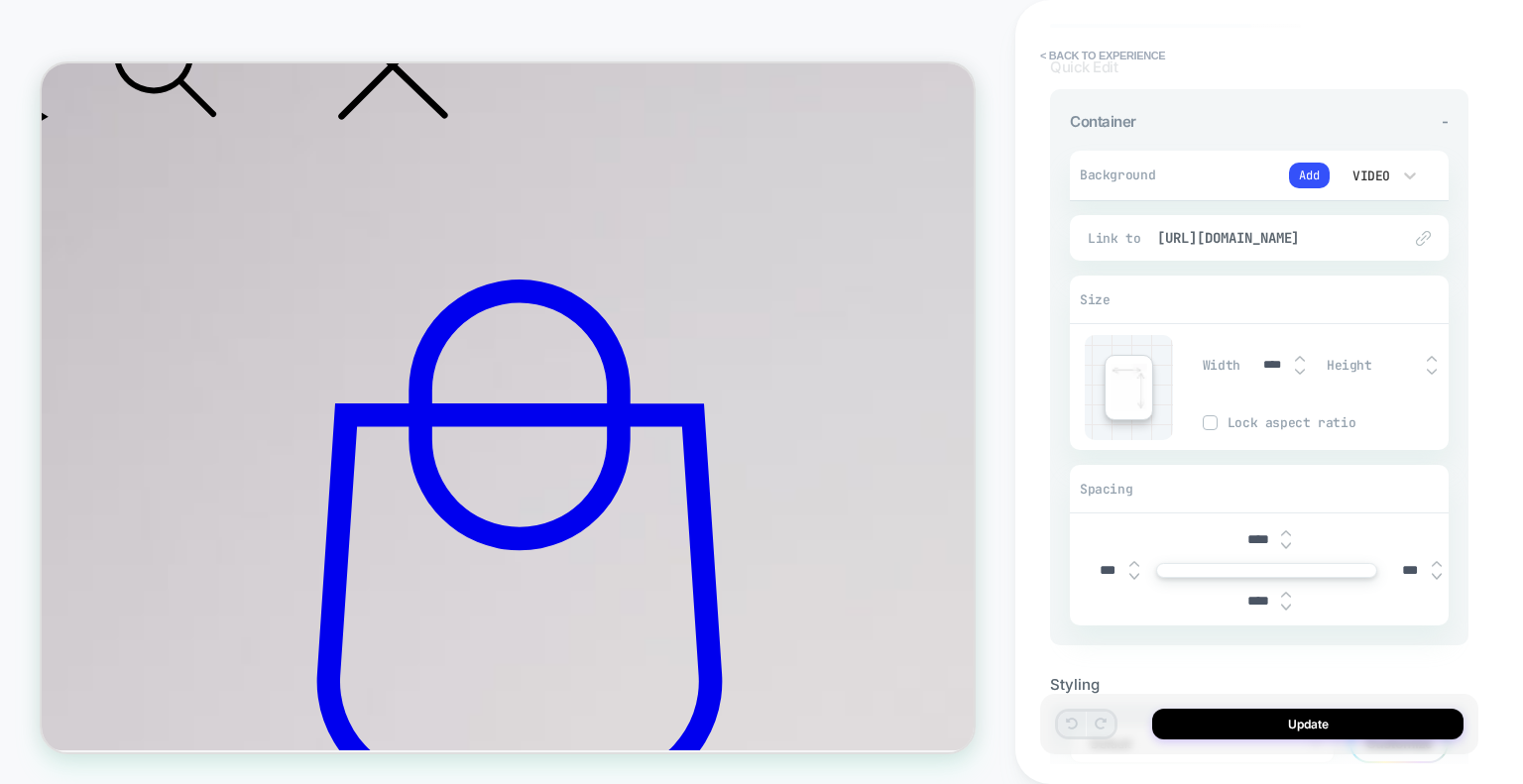 scroll, scrollTop: 231, scrollLeft: 0, axis: vertical 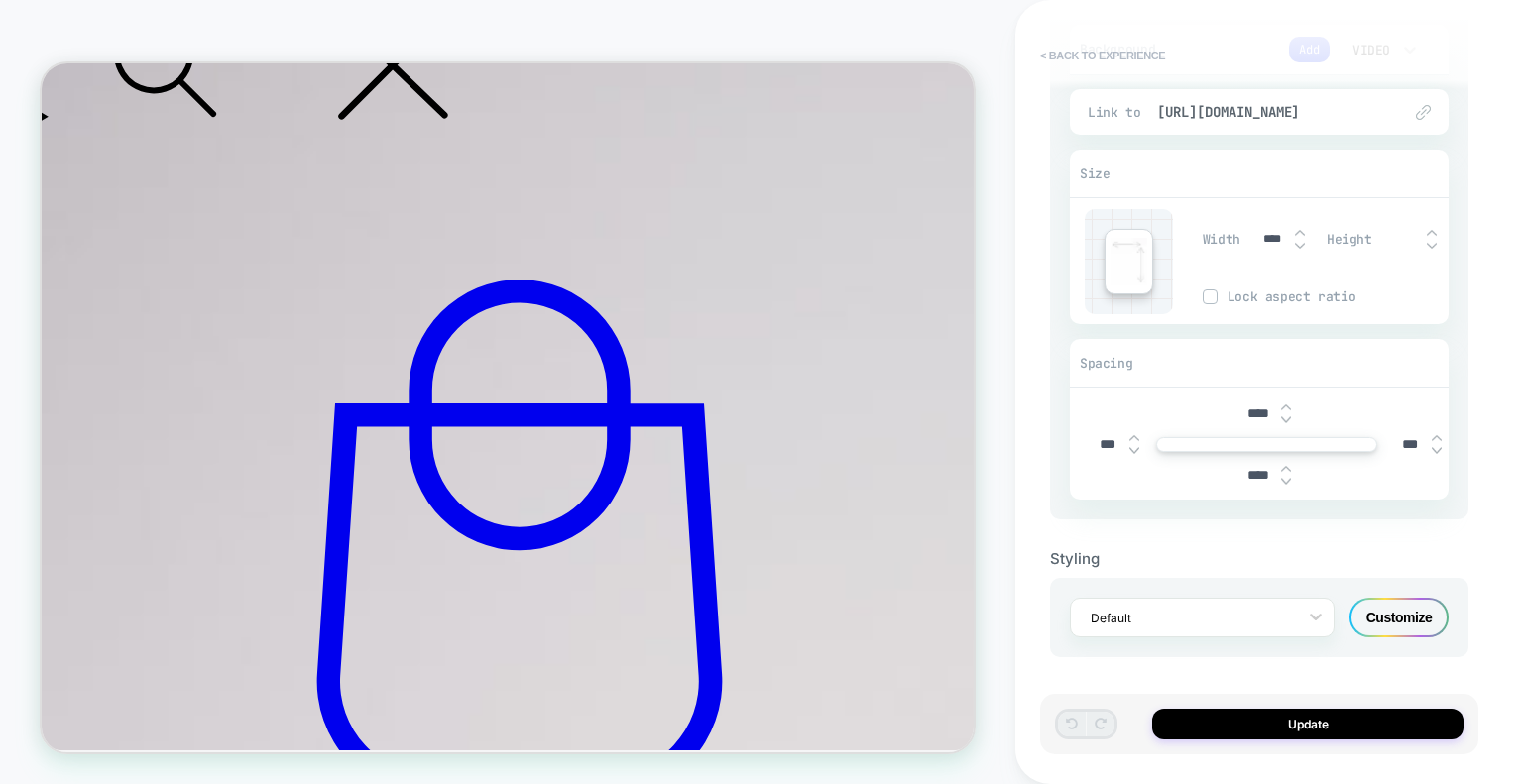 click on "< Back to experience" at bounding box center (1103, 56) 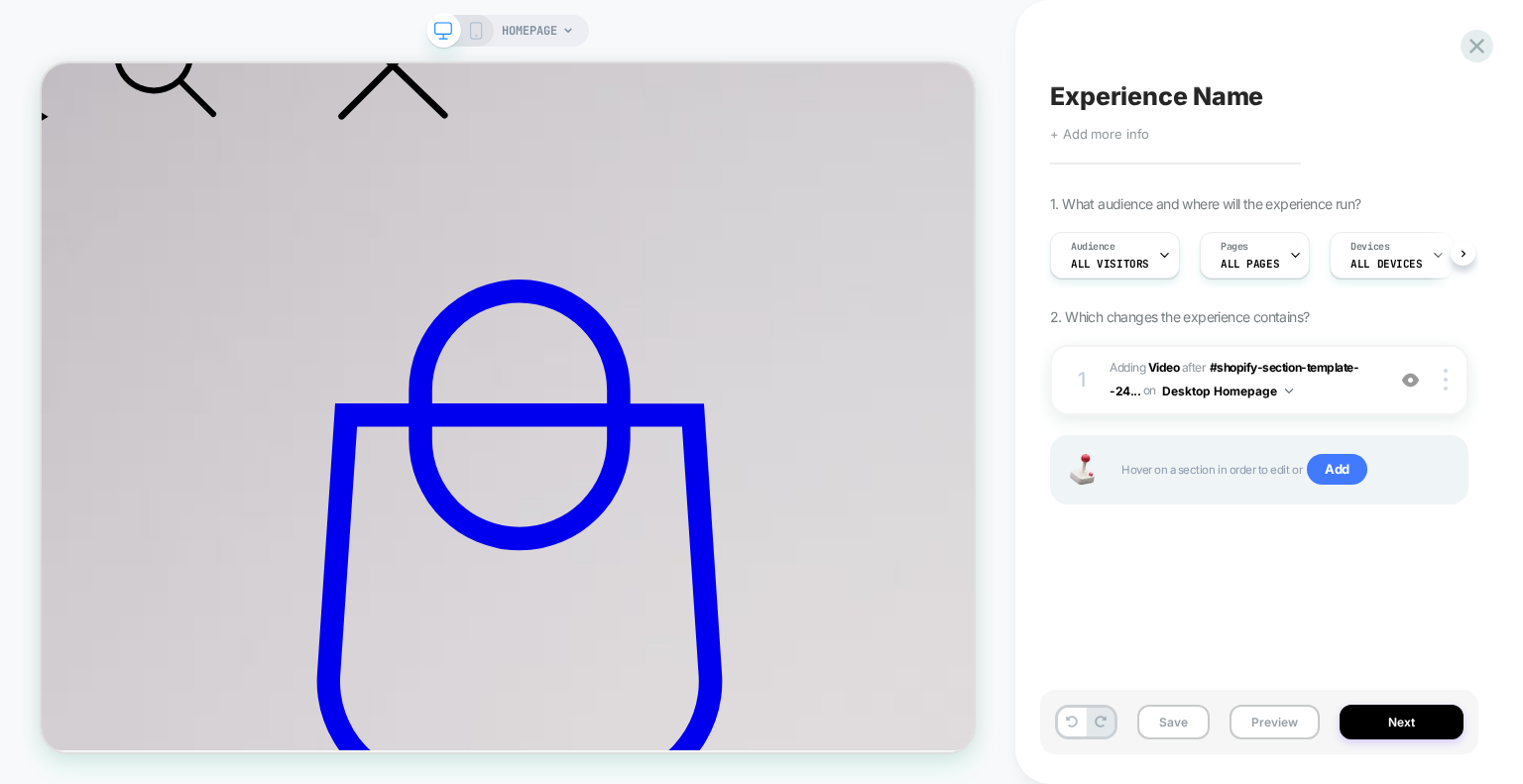 scroll, scrollTop: 0, scrollLeft: 0, axis: both 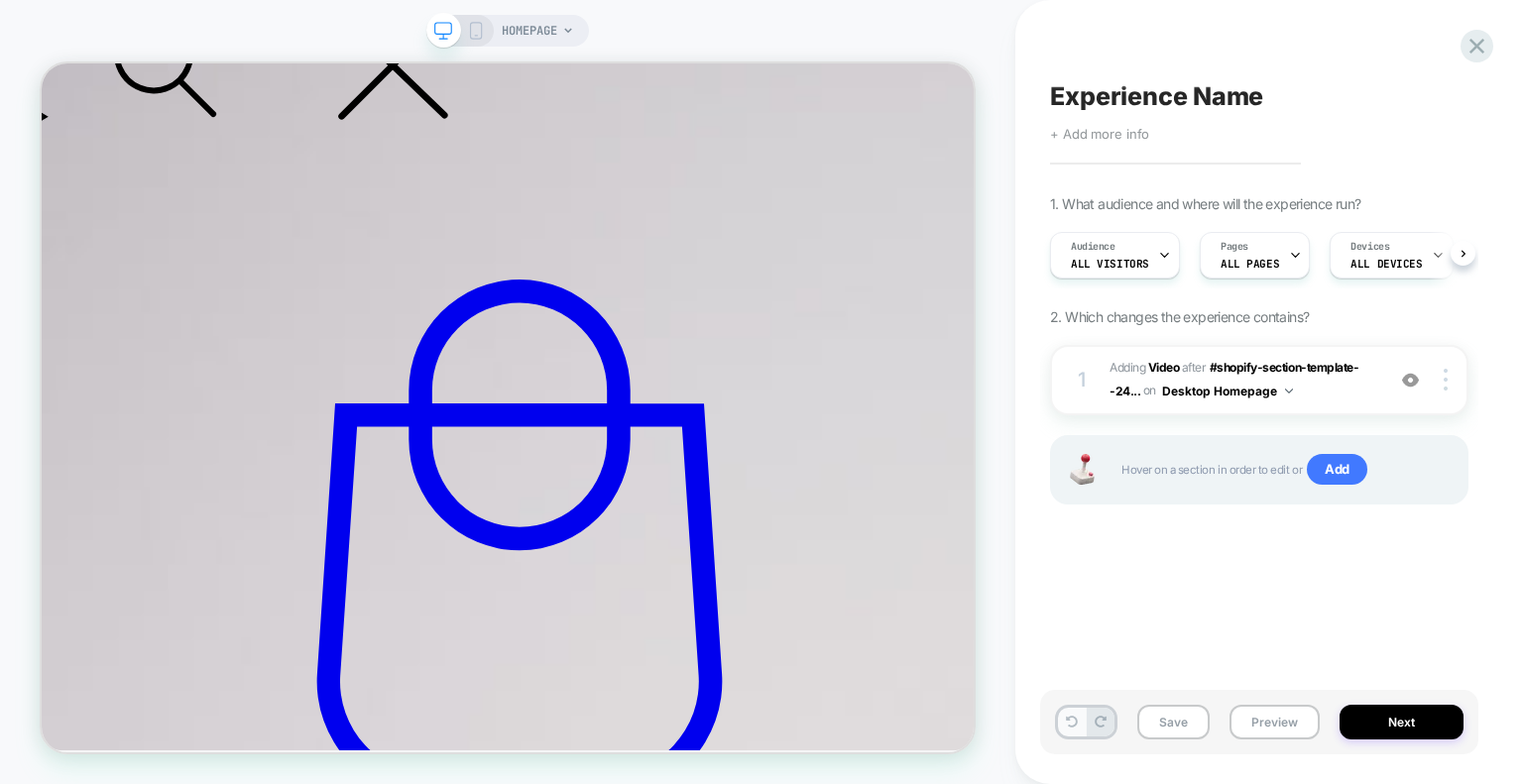 click 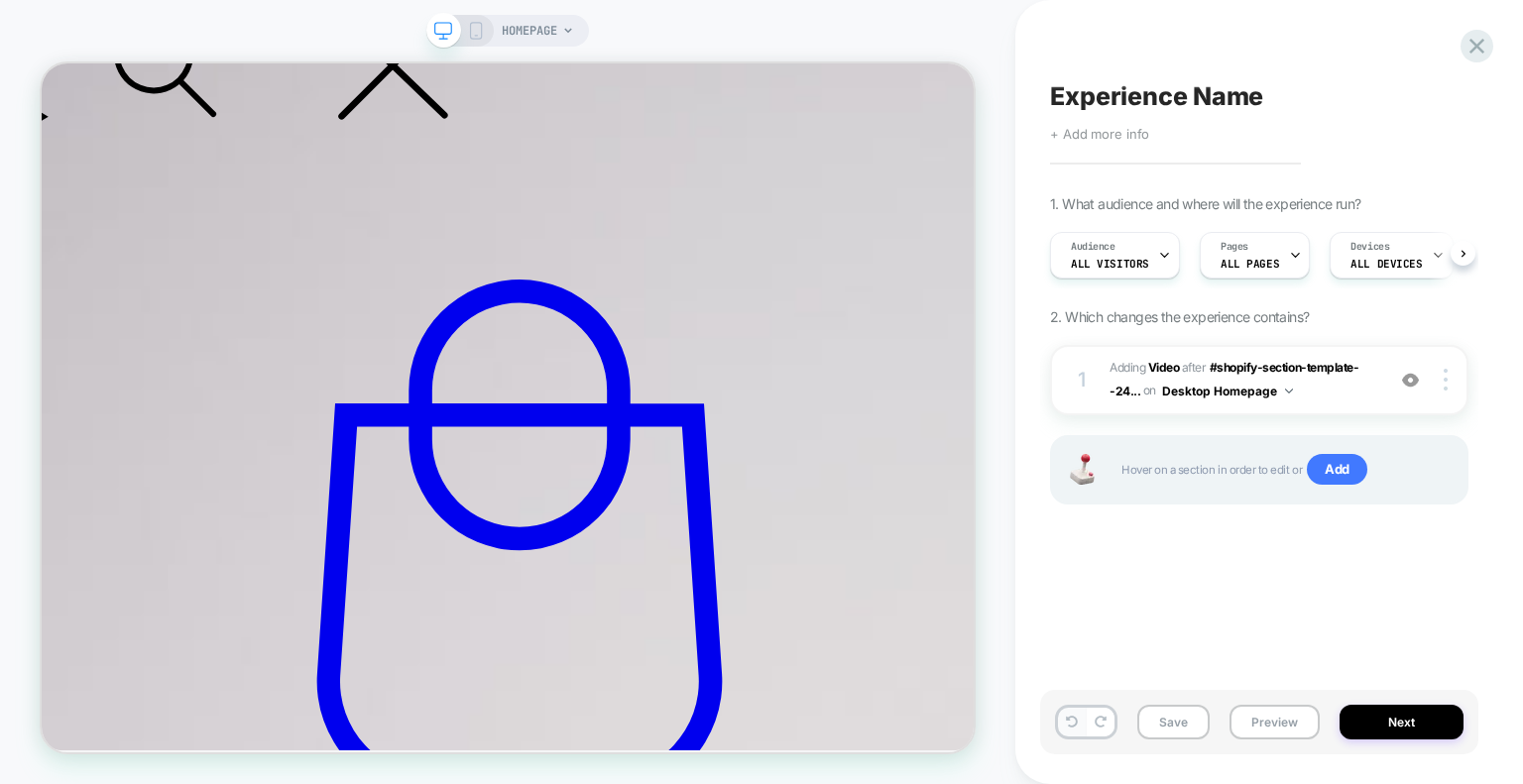 click 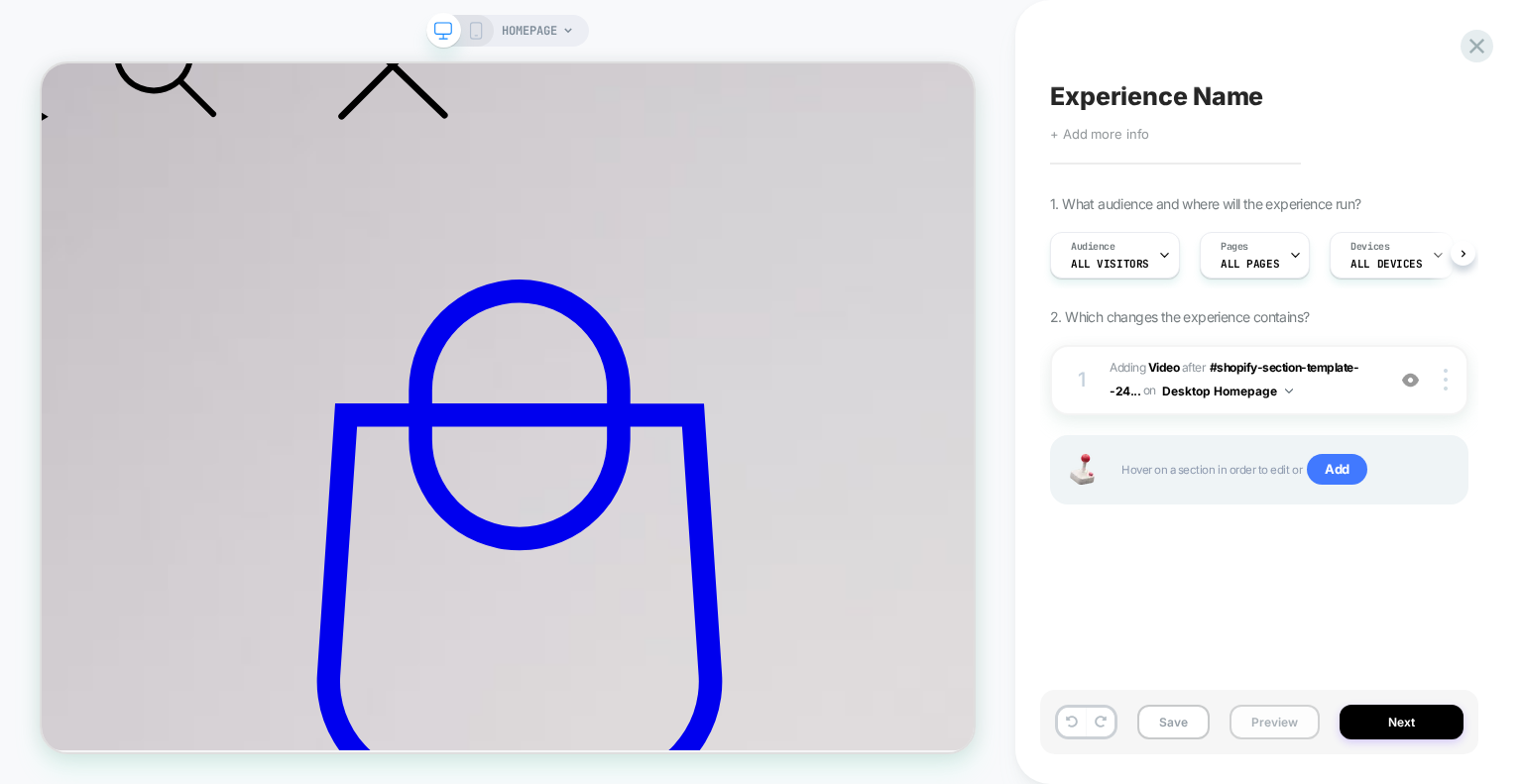 click on "Preview" at bounding box center (1274, 722) 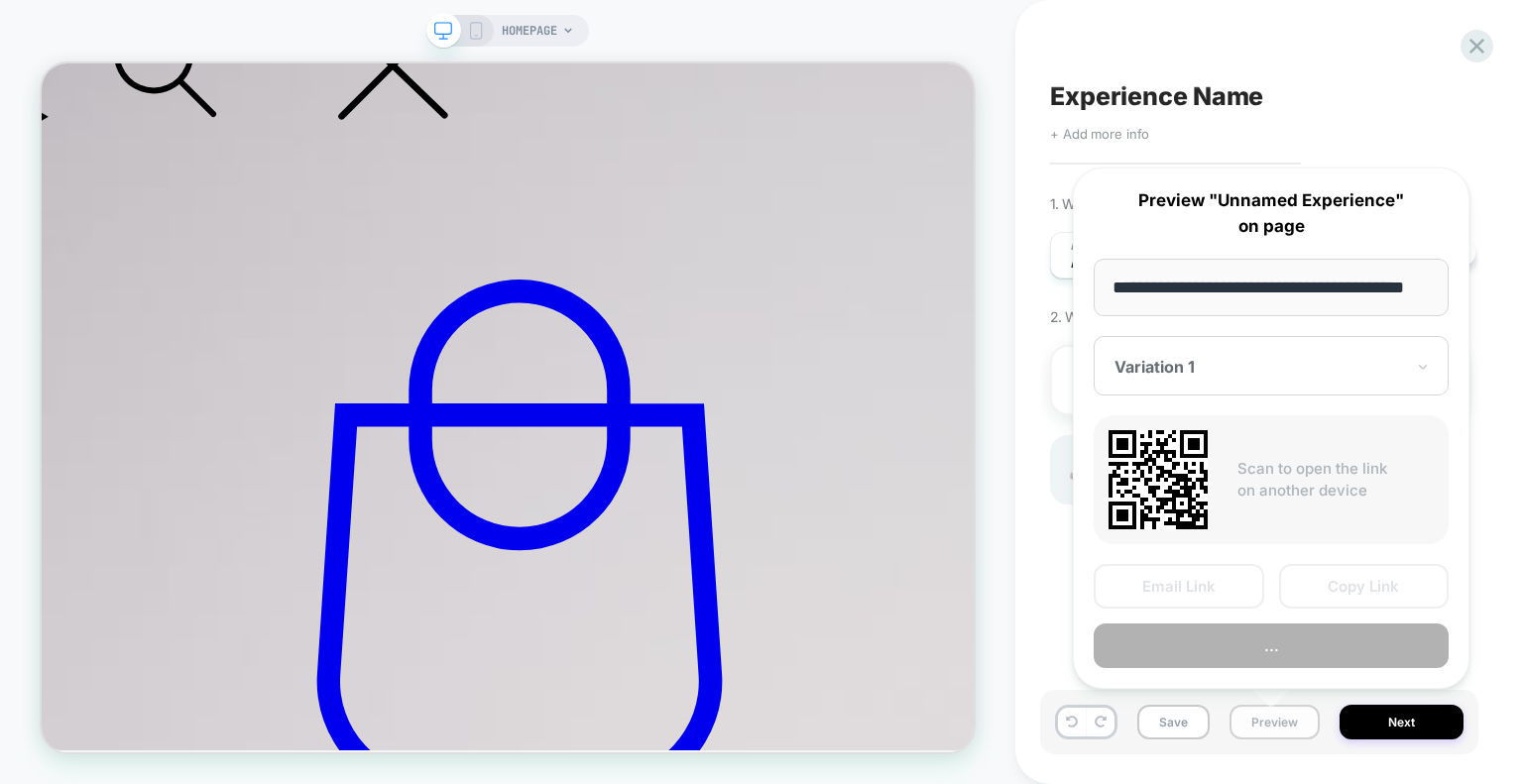 scroll, scrollTop: 0, scrollLeft: 52, axis: horizontal 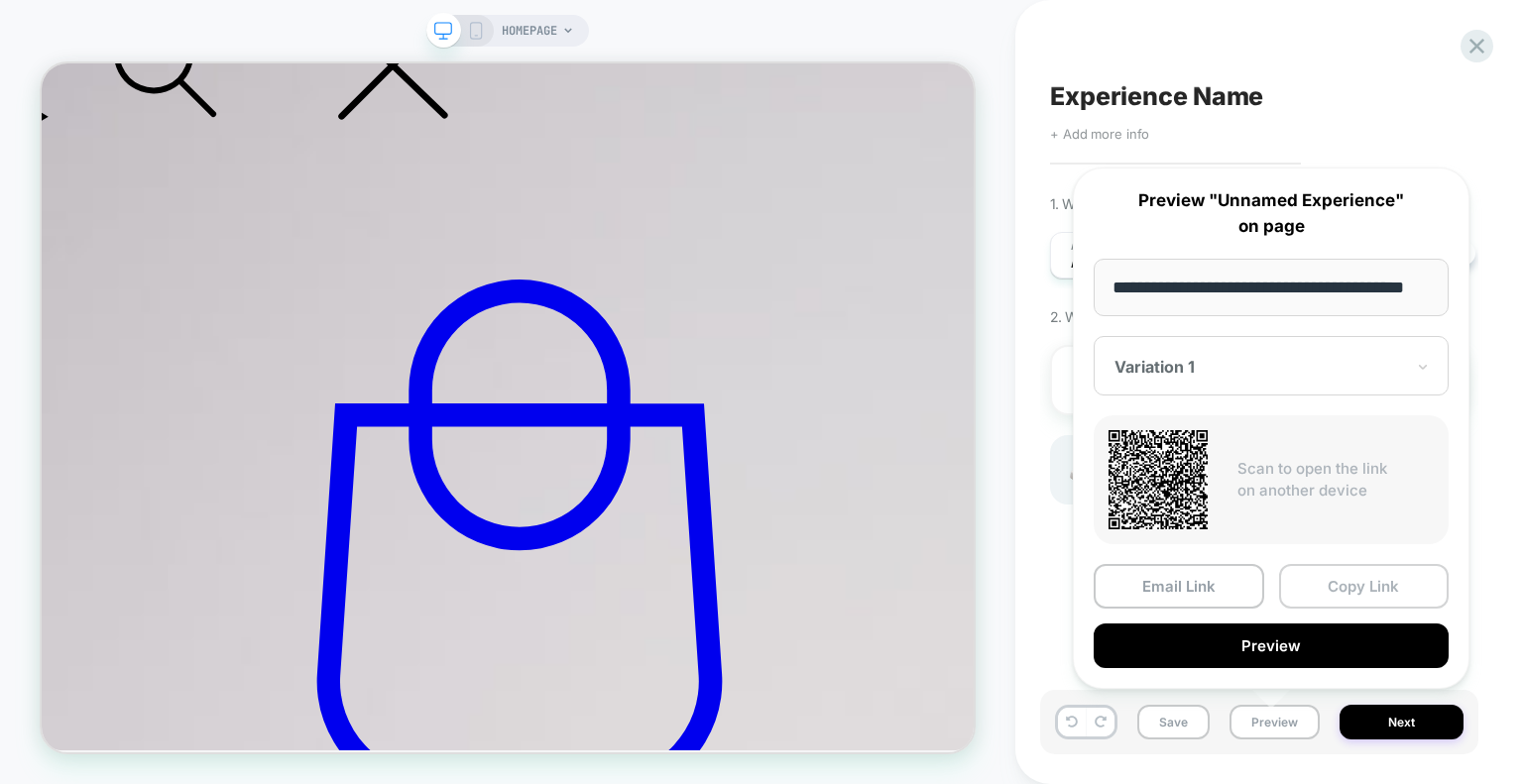 click on "Copy Link" at bounding box center (1364, 586) 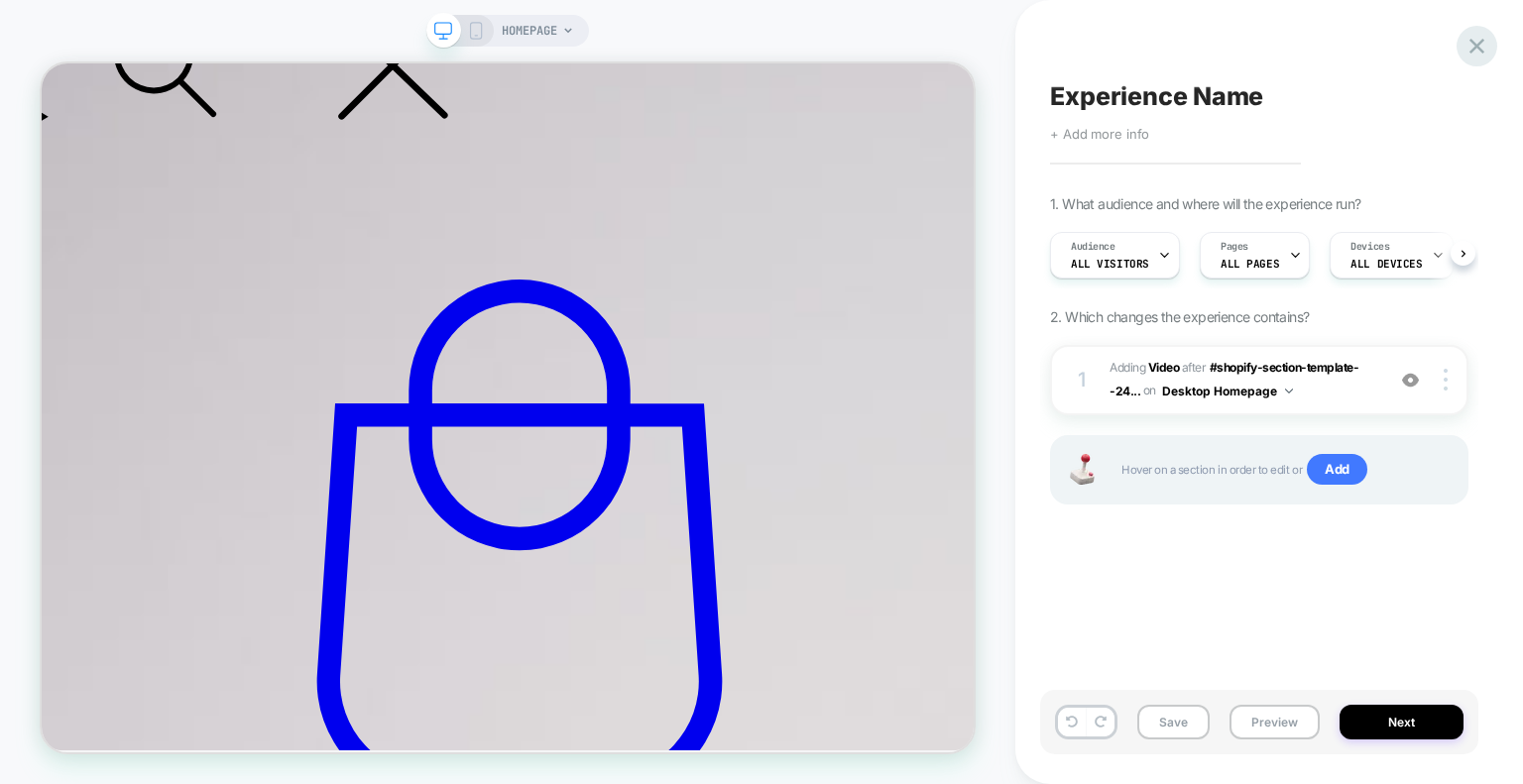 click 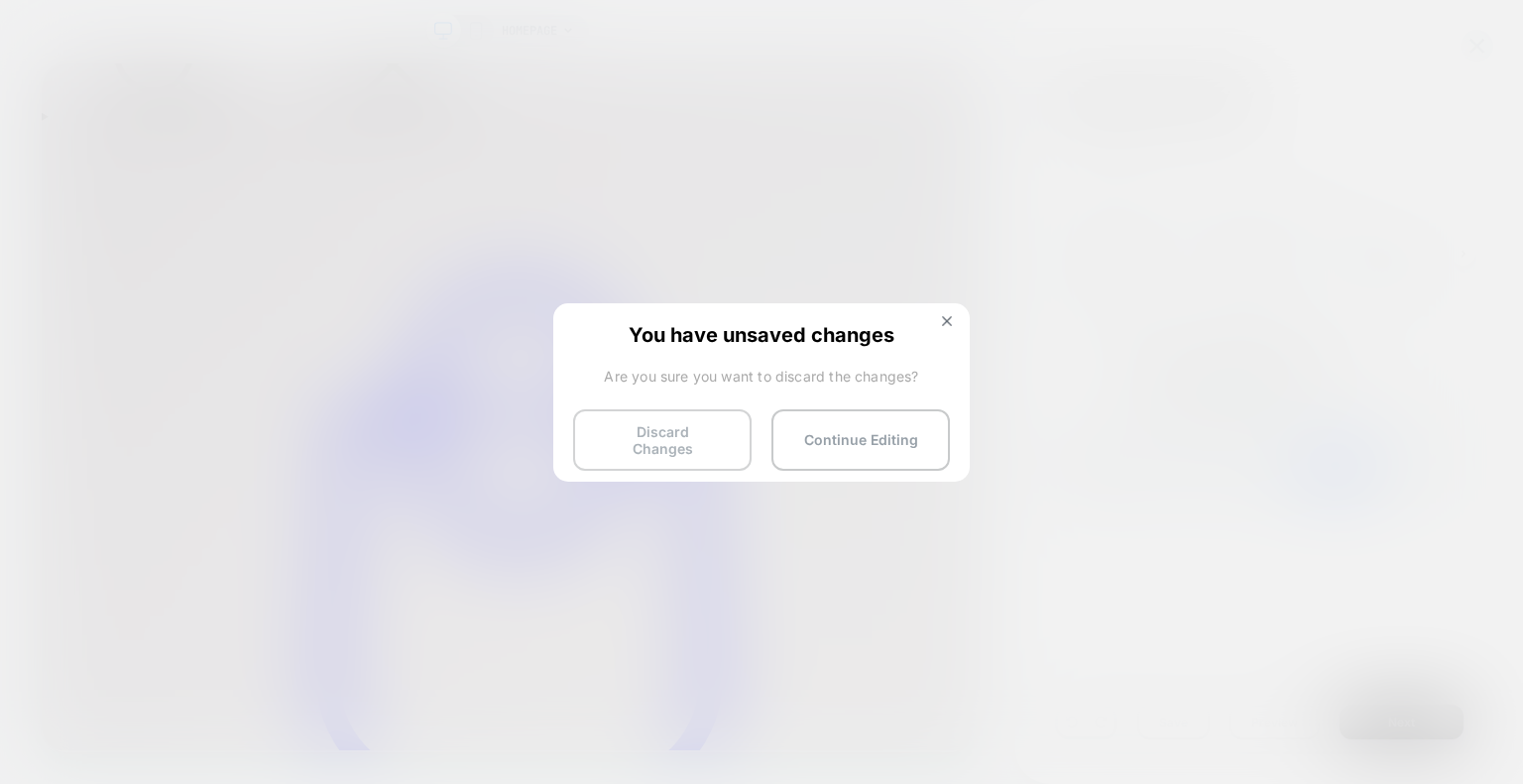 click on "Discard Changes" at bounding box center [662, 440] 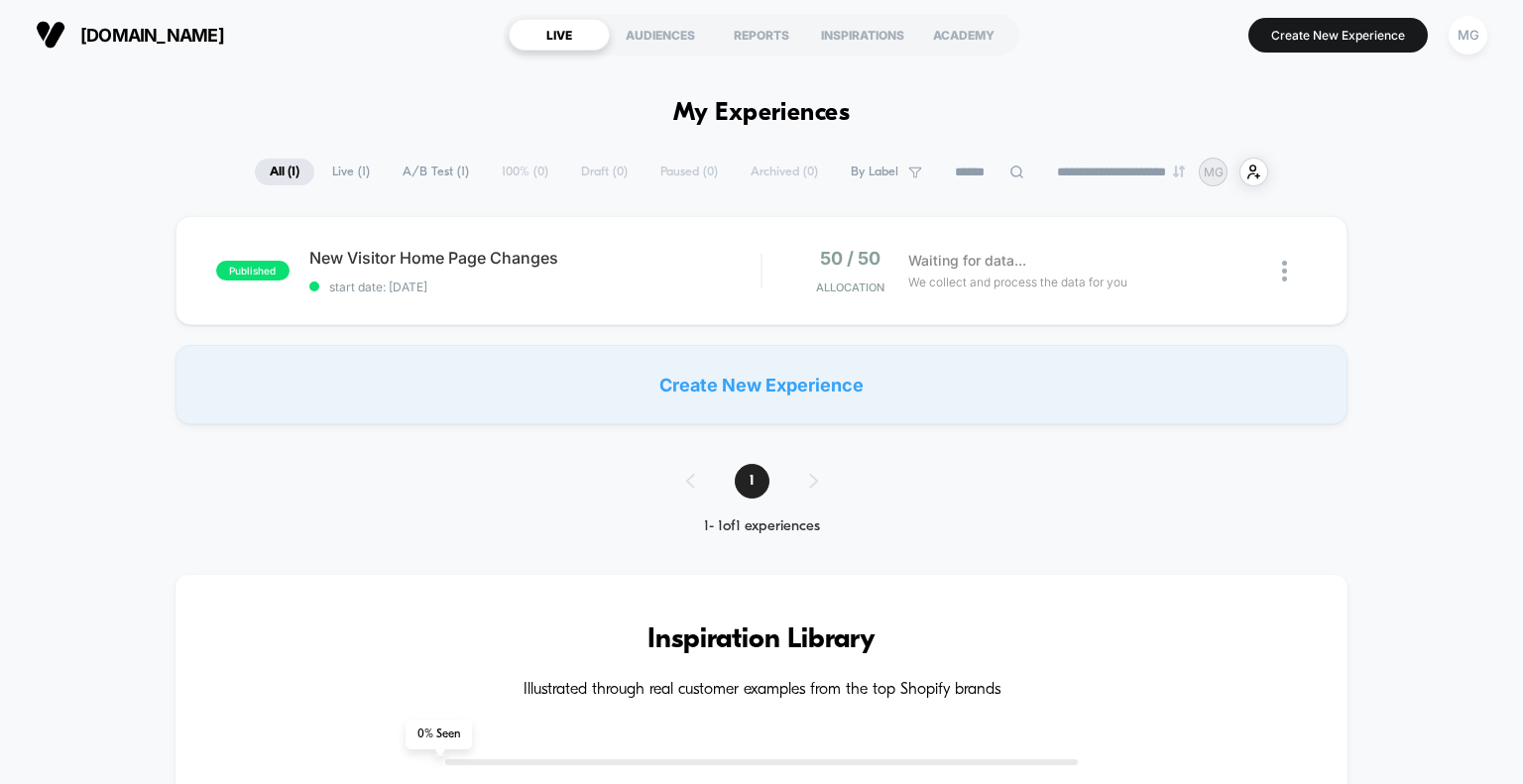 scroll, scrollTop: 0, scrollLeft: 0, axis: both 